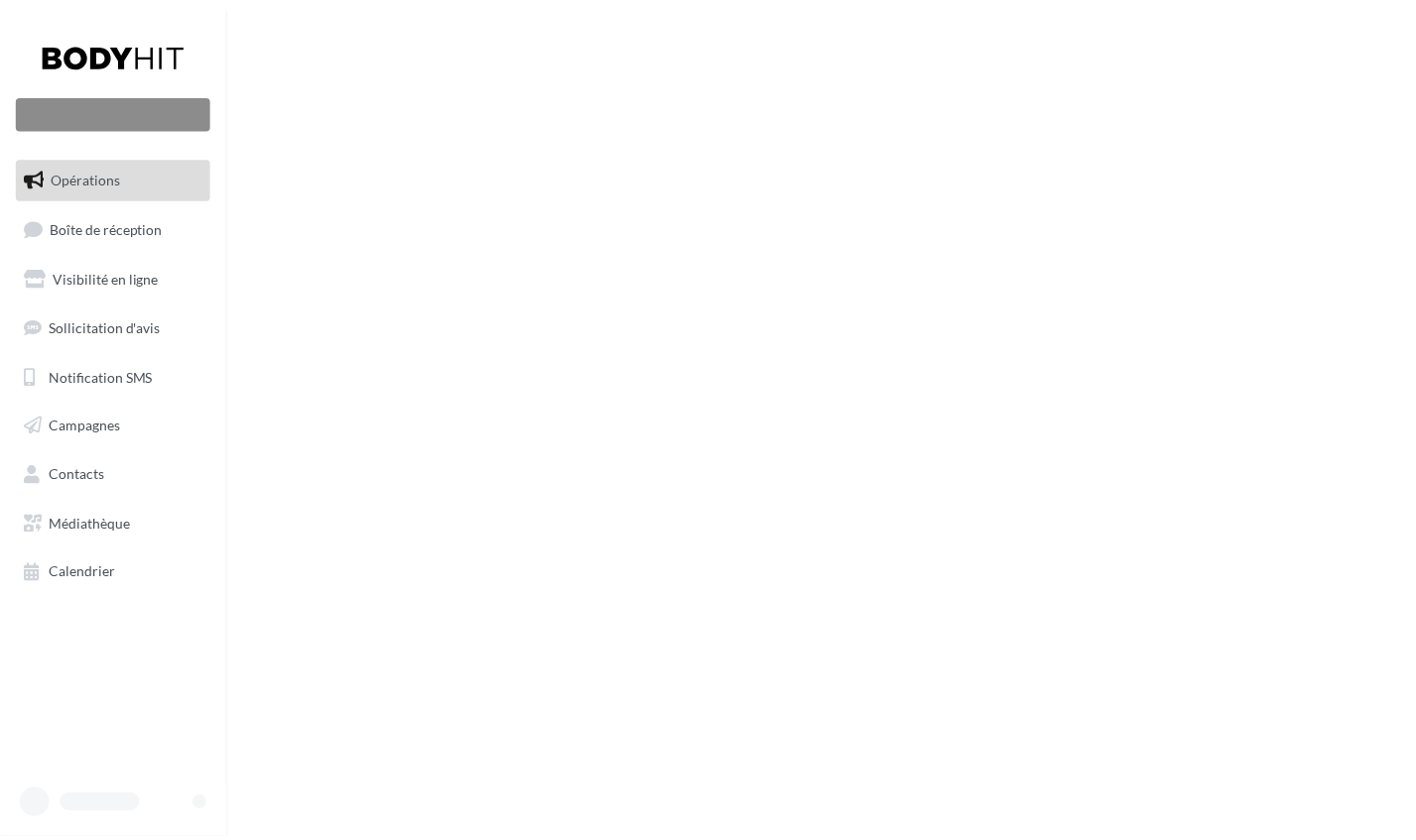 scroll, scrollTop: 0, scrollLeft: 0, axis: both 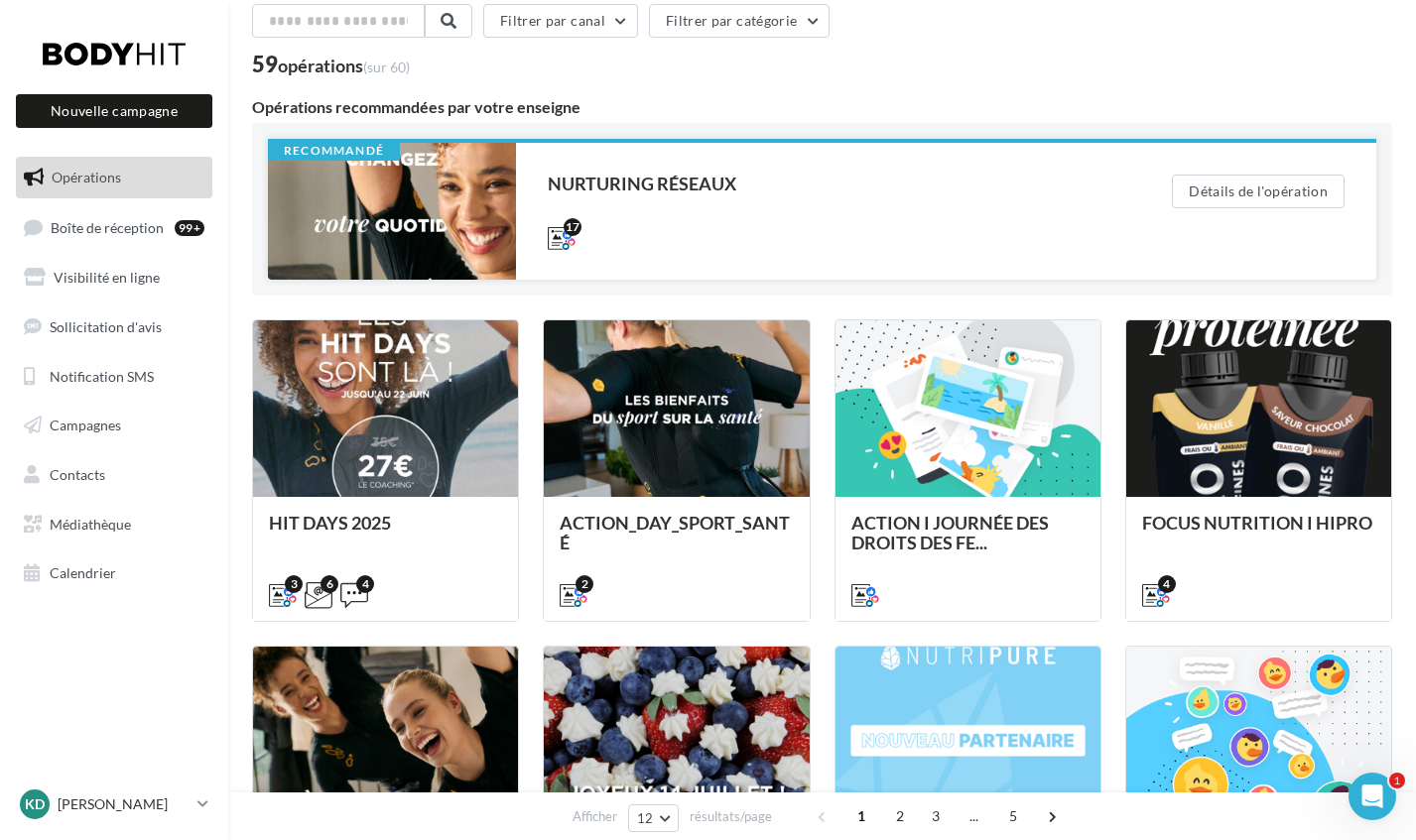 click at bounding box center (392, 211) 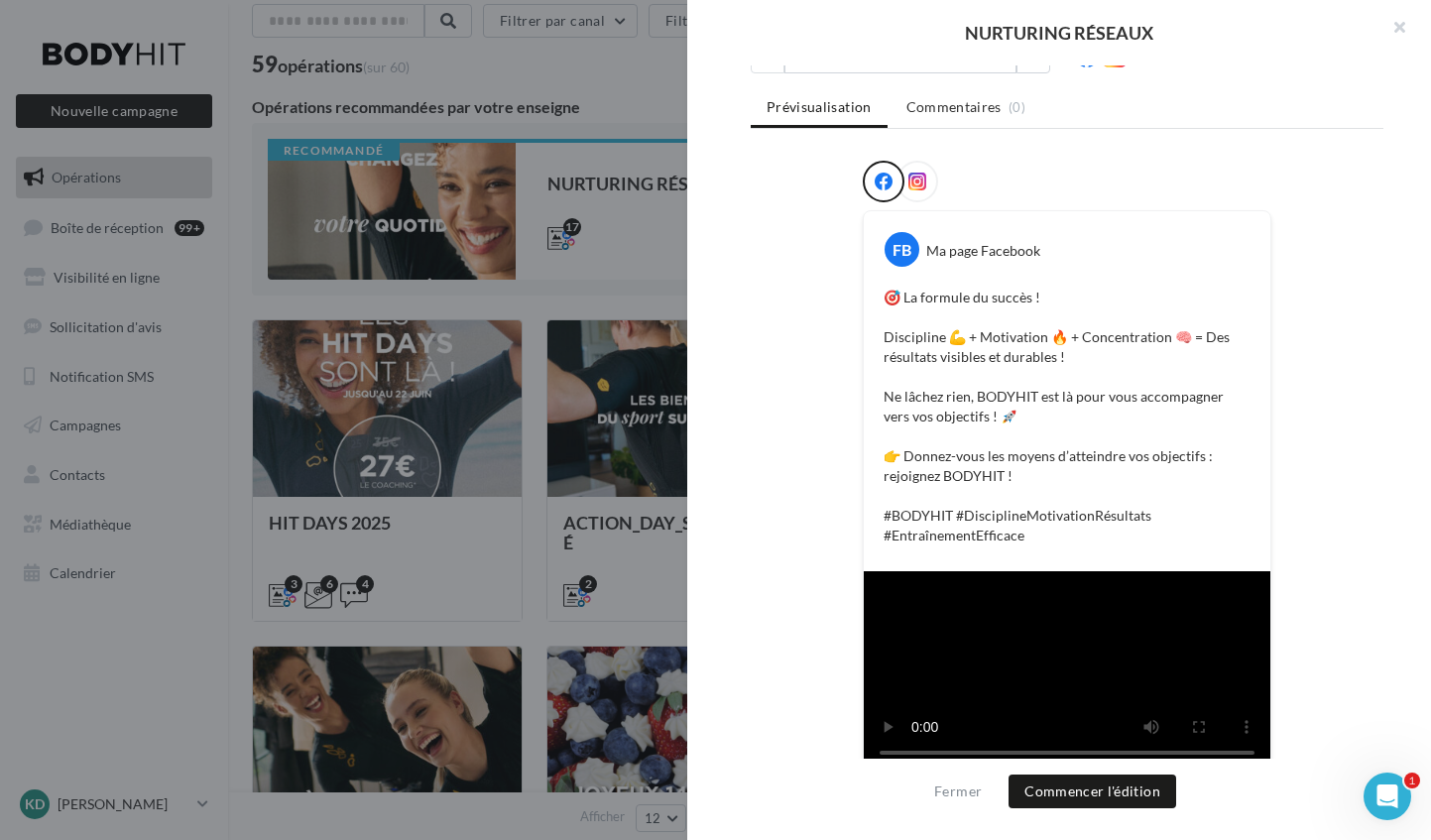 scroll, scrollTop: 0, scrollLeft: 0, axis: both 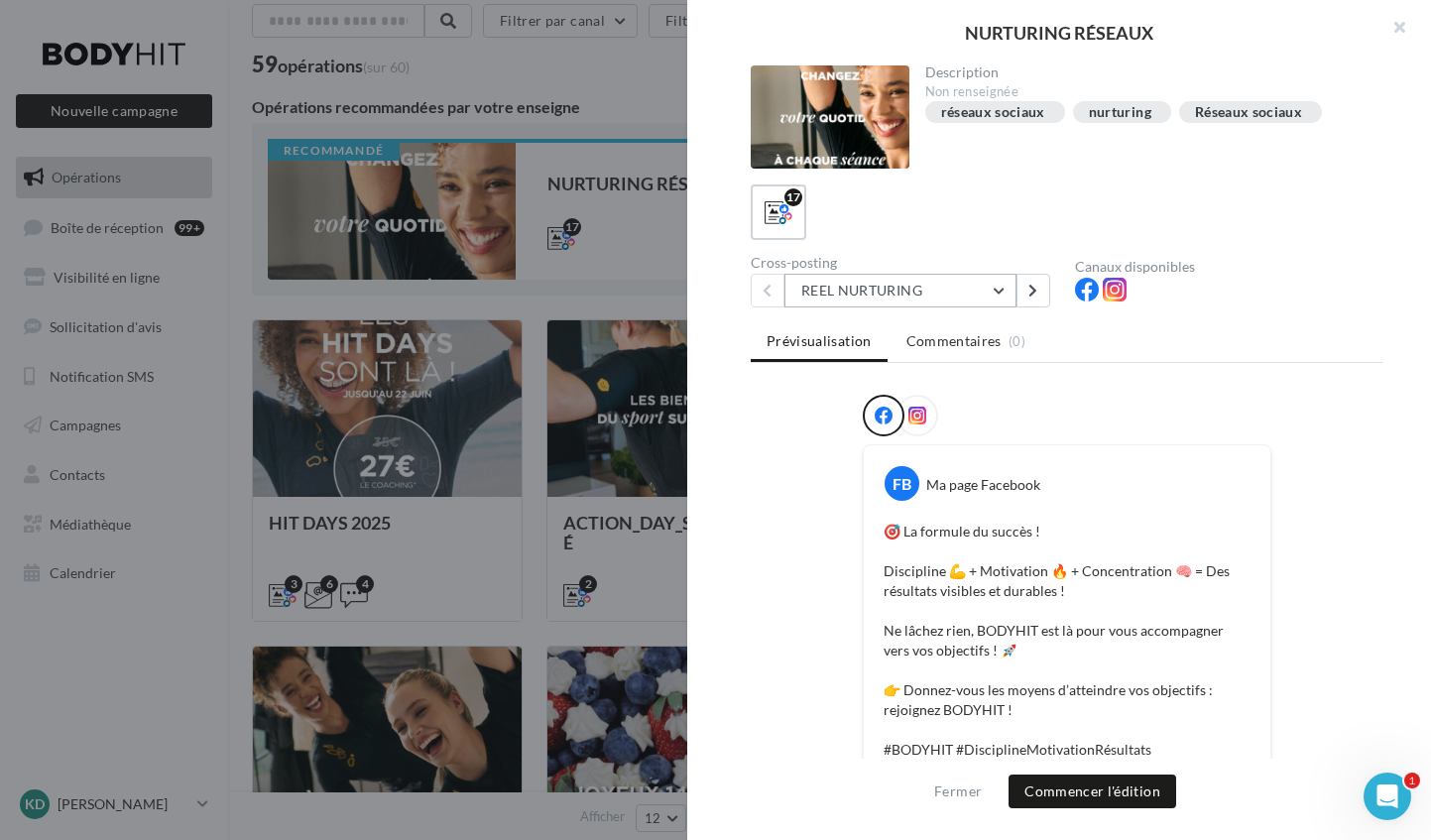 click on "REEL NURTURING" at bounding box center [900, 291] 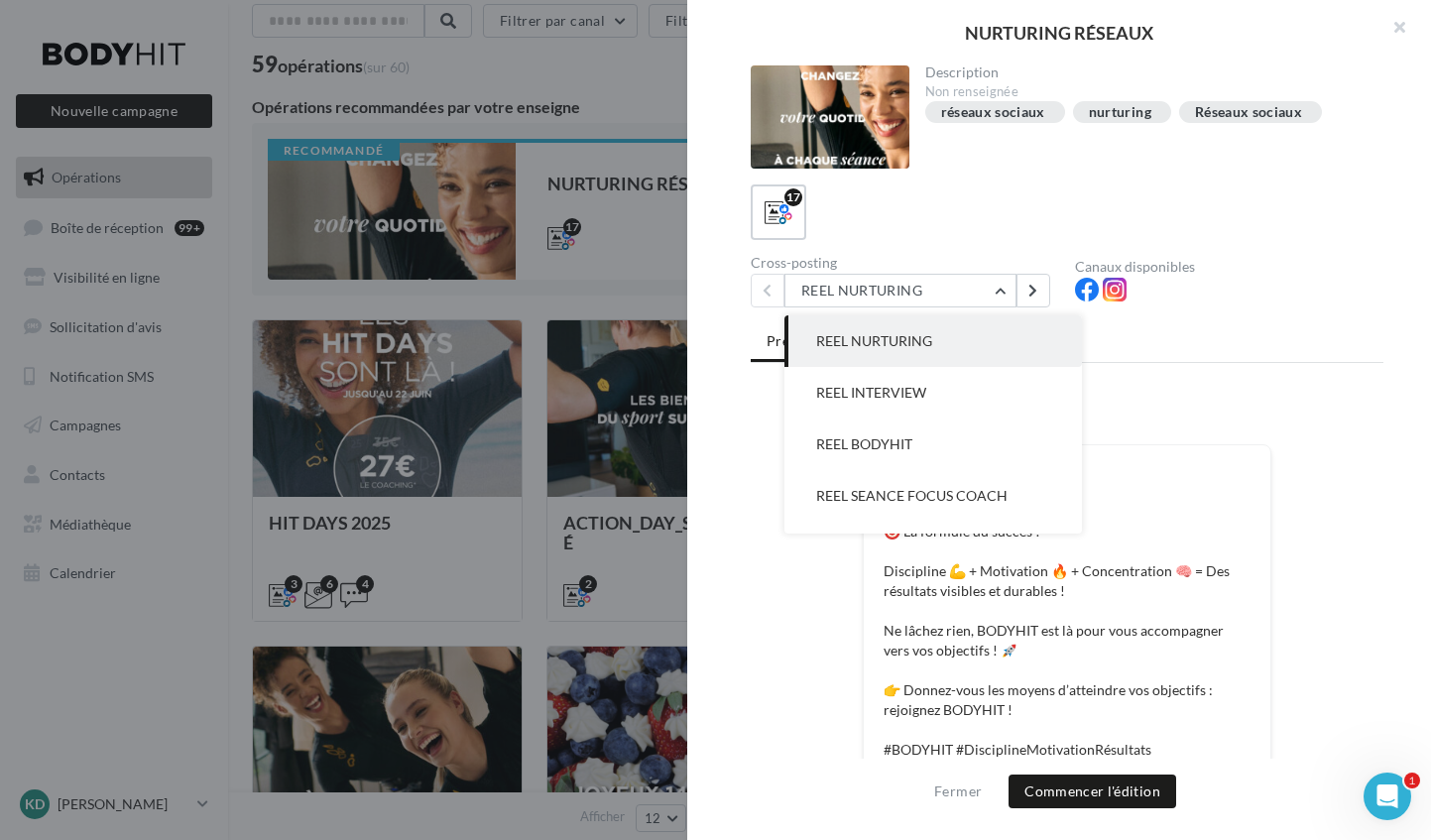 click on "Prévisualisation
Commentaires
(0)" at bounding box center [1067, 343] 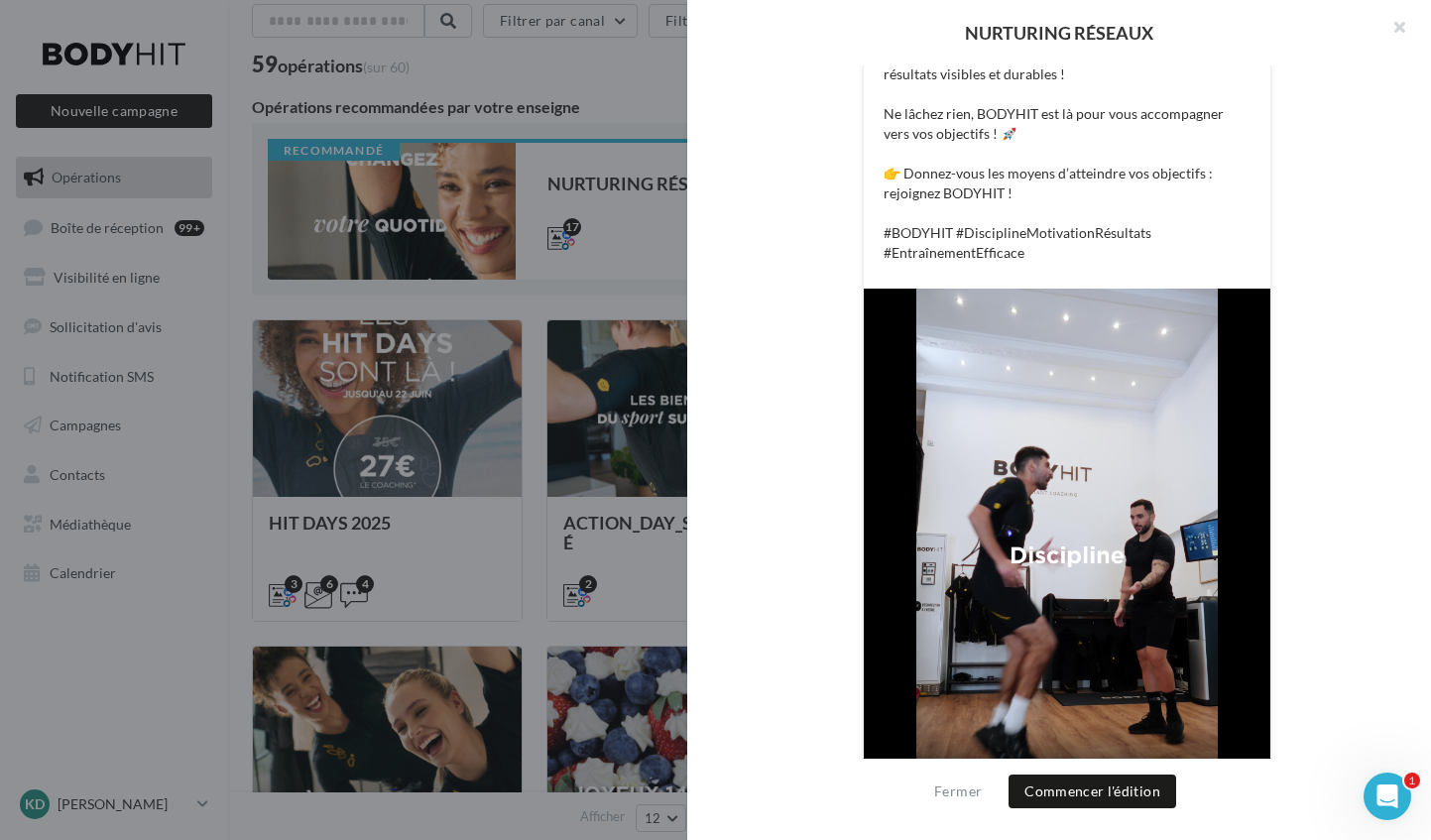 scroll, scrollTop: 591, scrollLeft: 0, axis: vertical 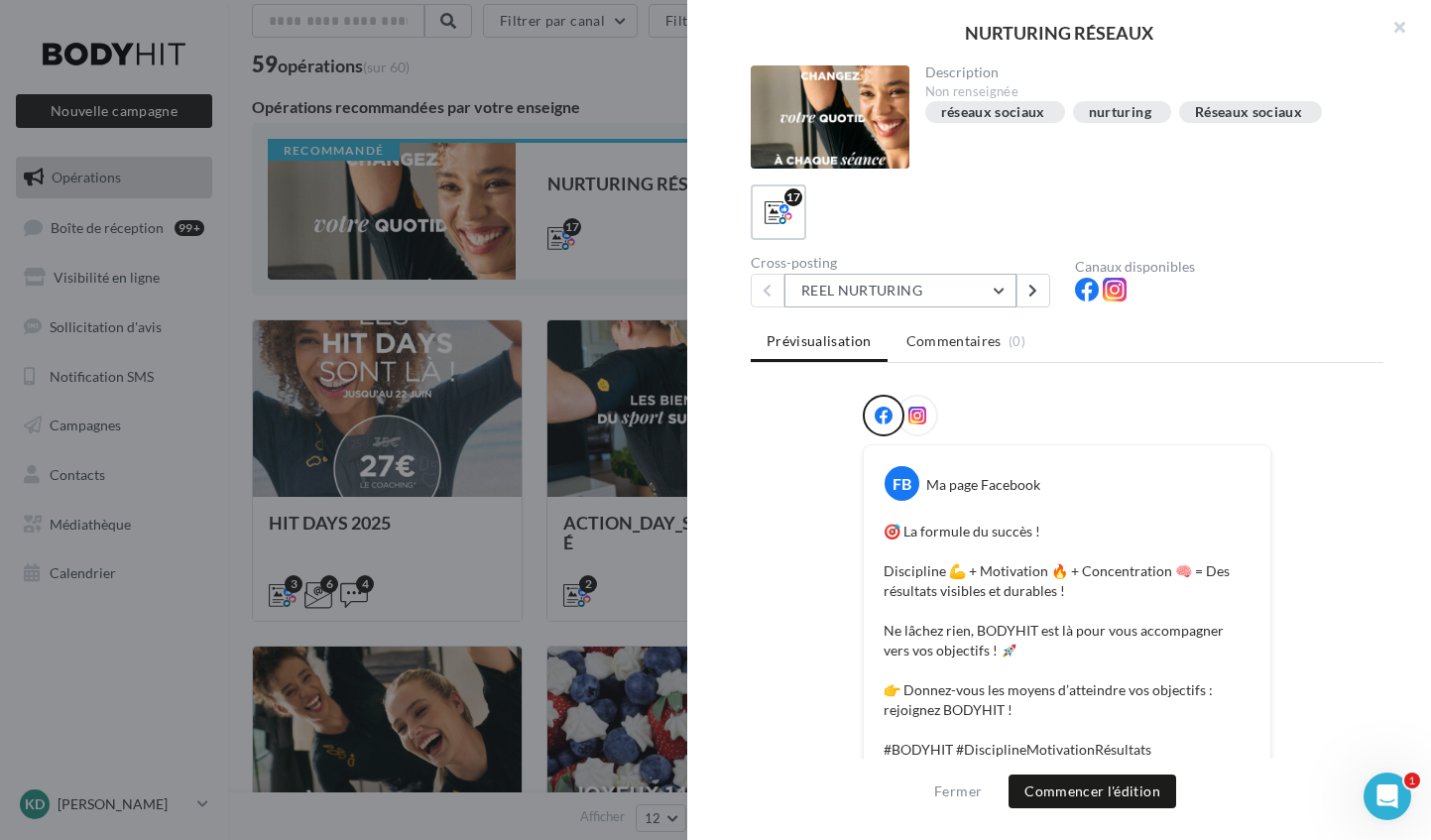click on "REEL NURTURING" at bounding box center (900, 291) 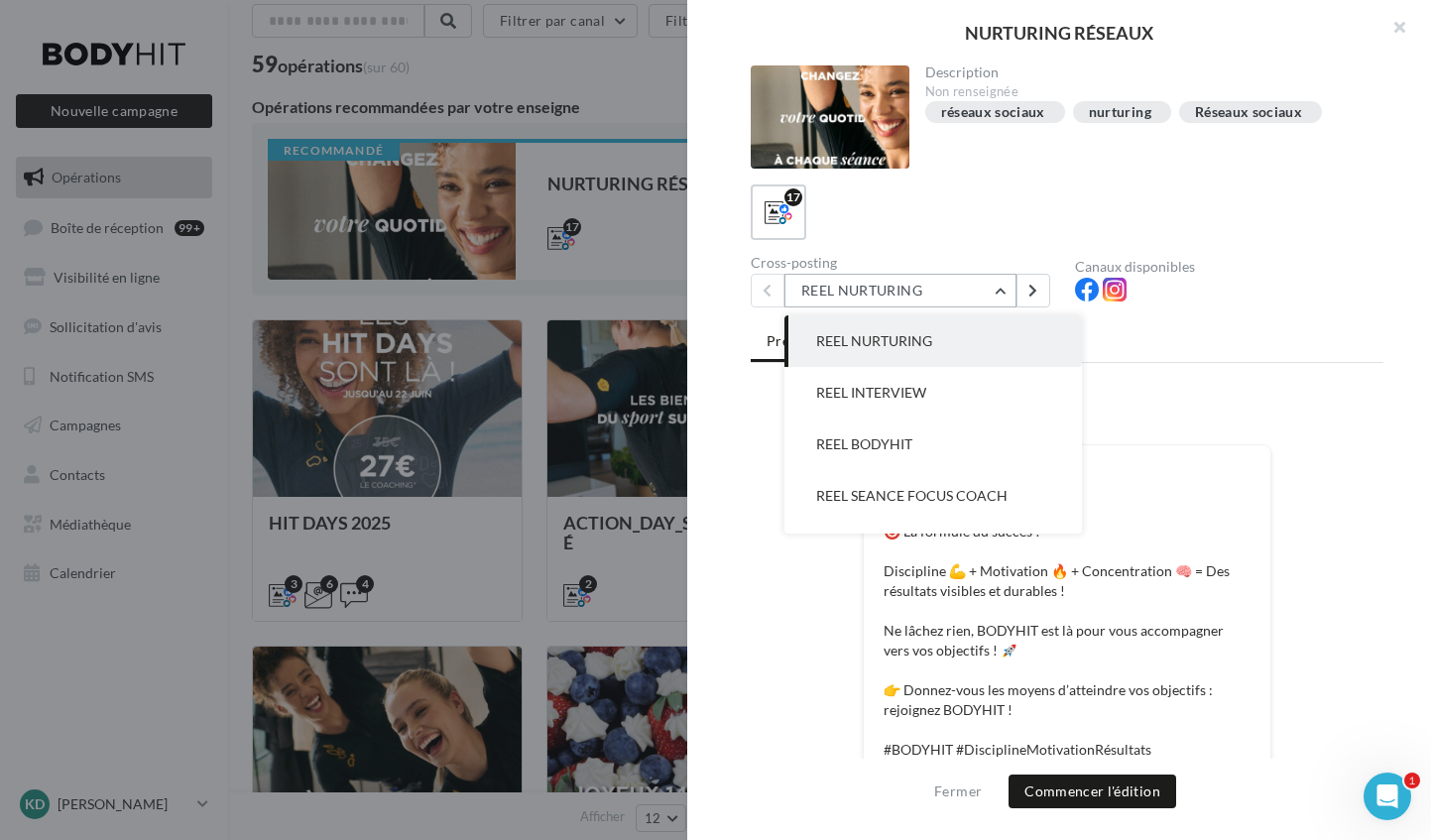 scroll, scrollTop: 6, scrollLeft: 0, axis: vertical 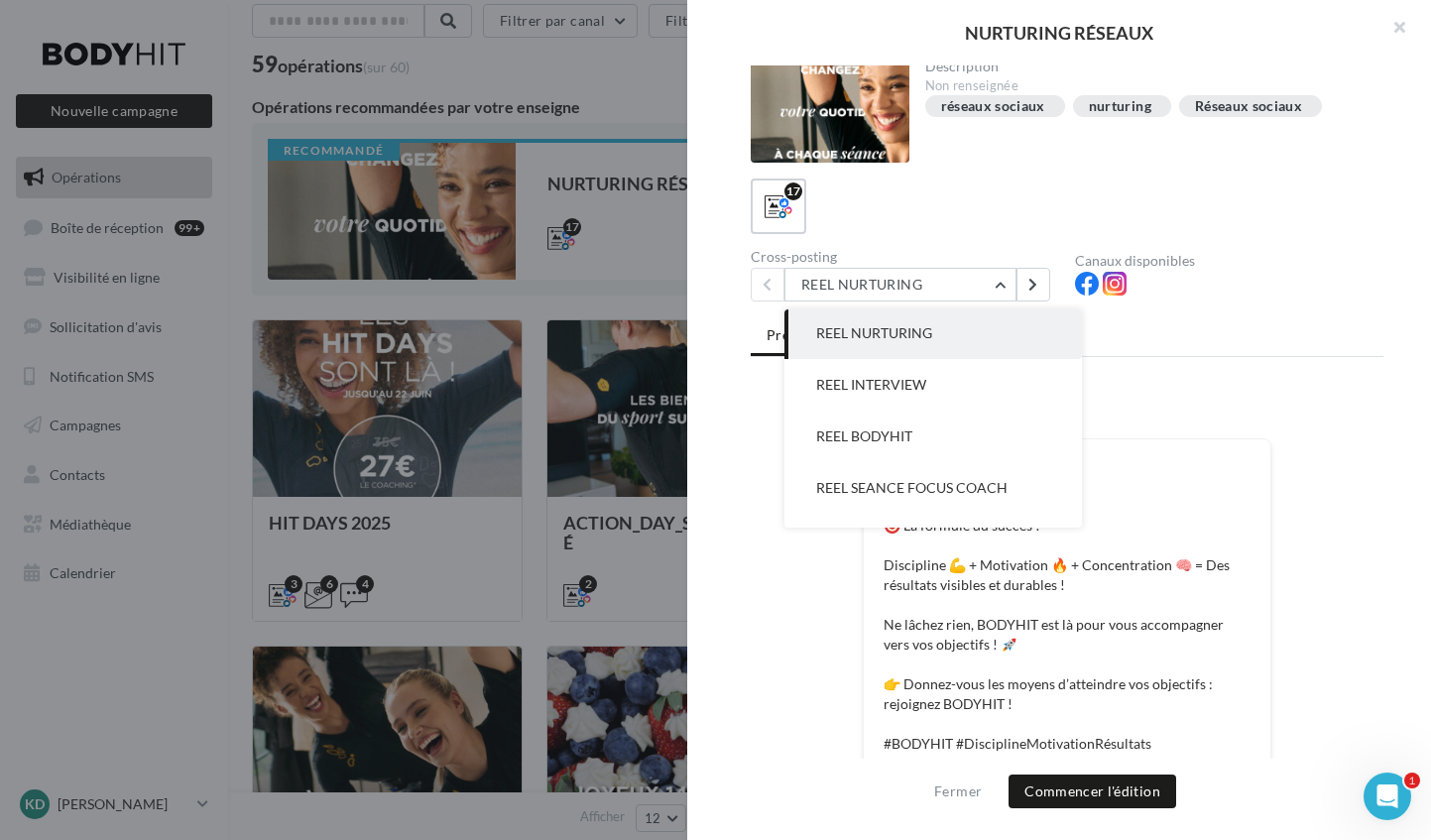 click on "REEL INTERVIEW" at bounding box center (871, 384) 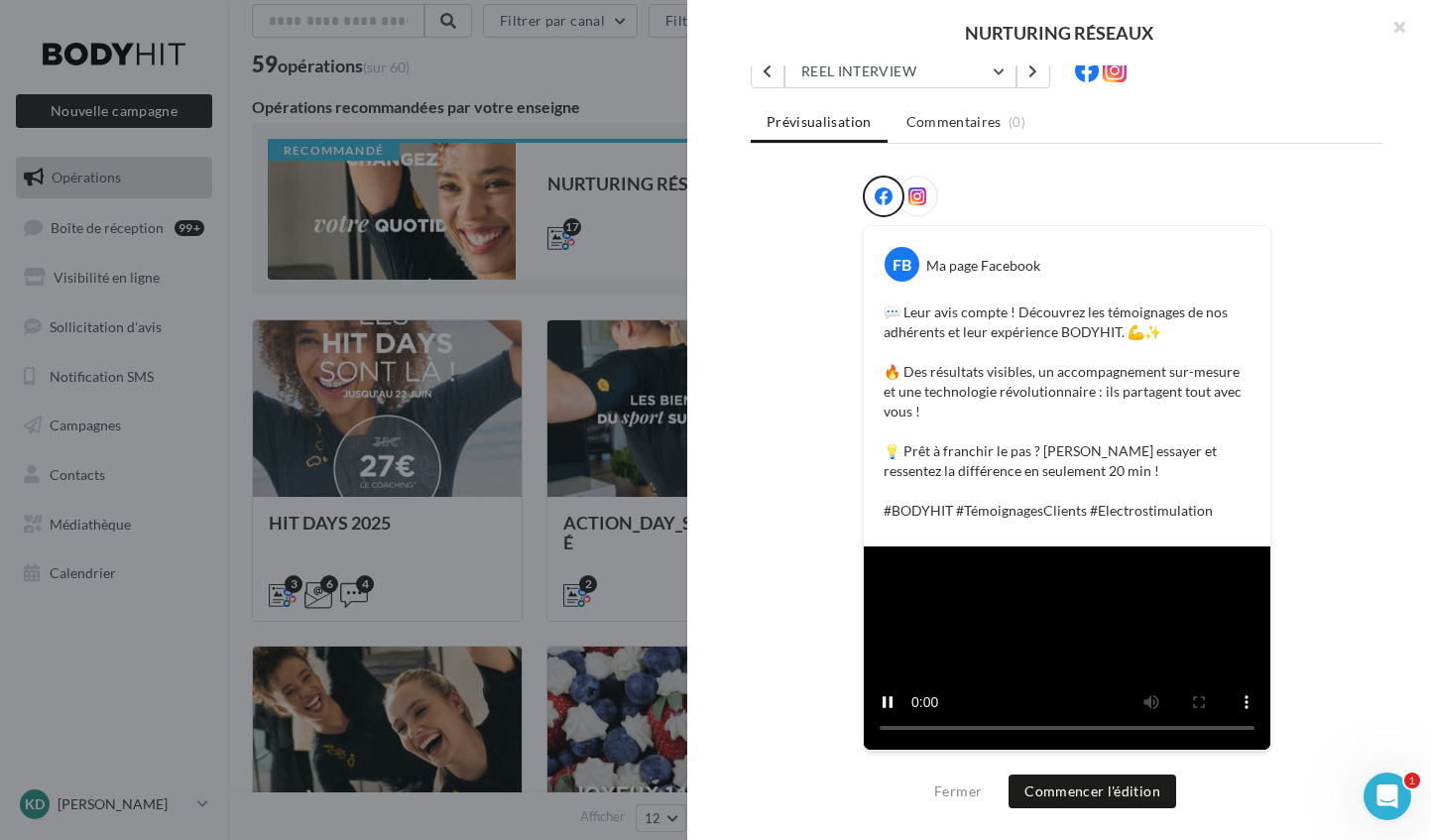 scroll, scrollTop: 551, scrollLeft: 0, axis: vertical 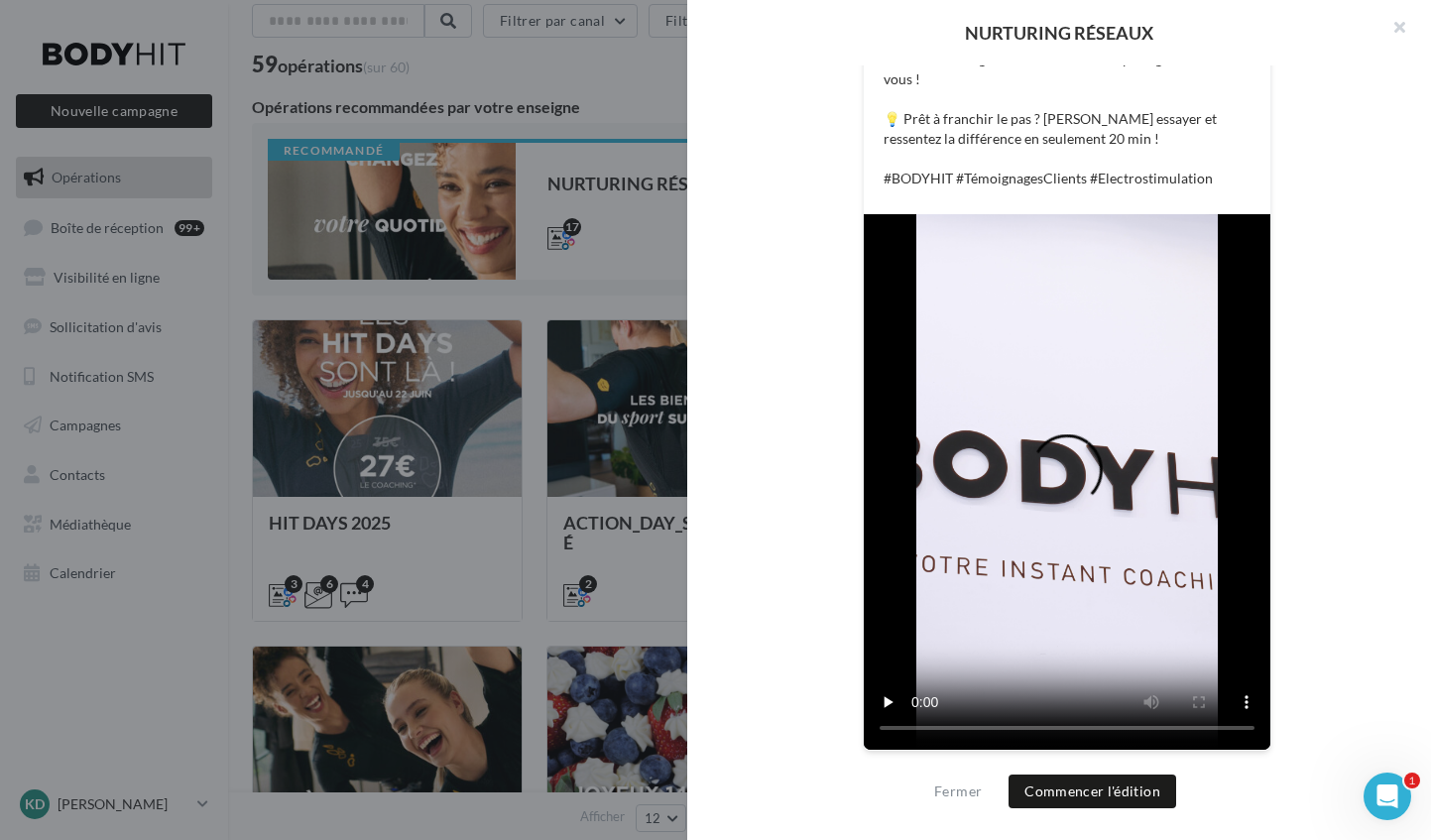 type 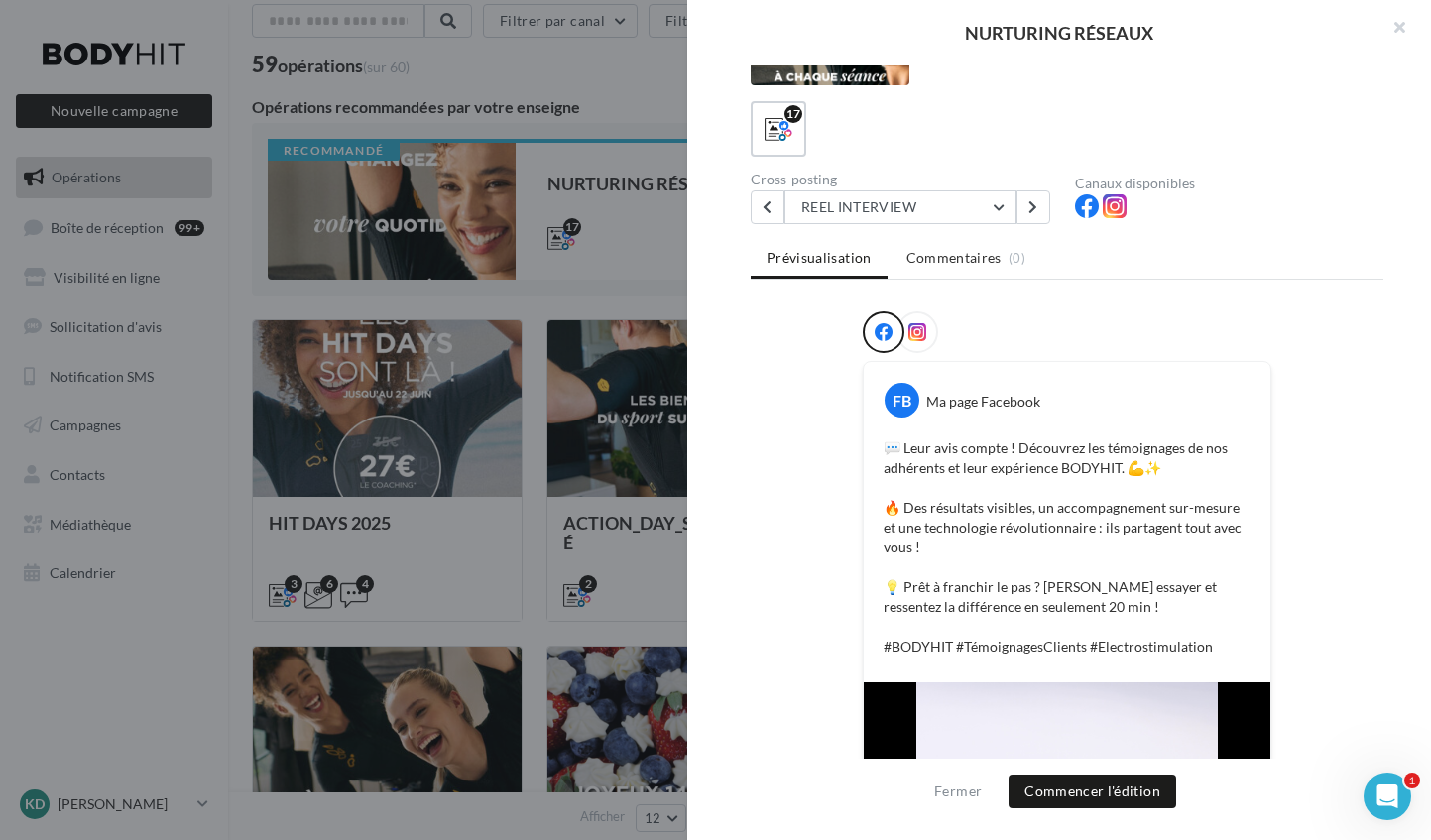 scroll, scrollTop: 76, scrollLeft: 0, axis: vertical 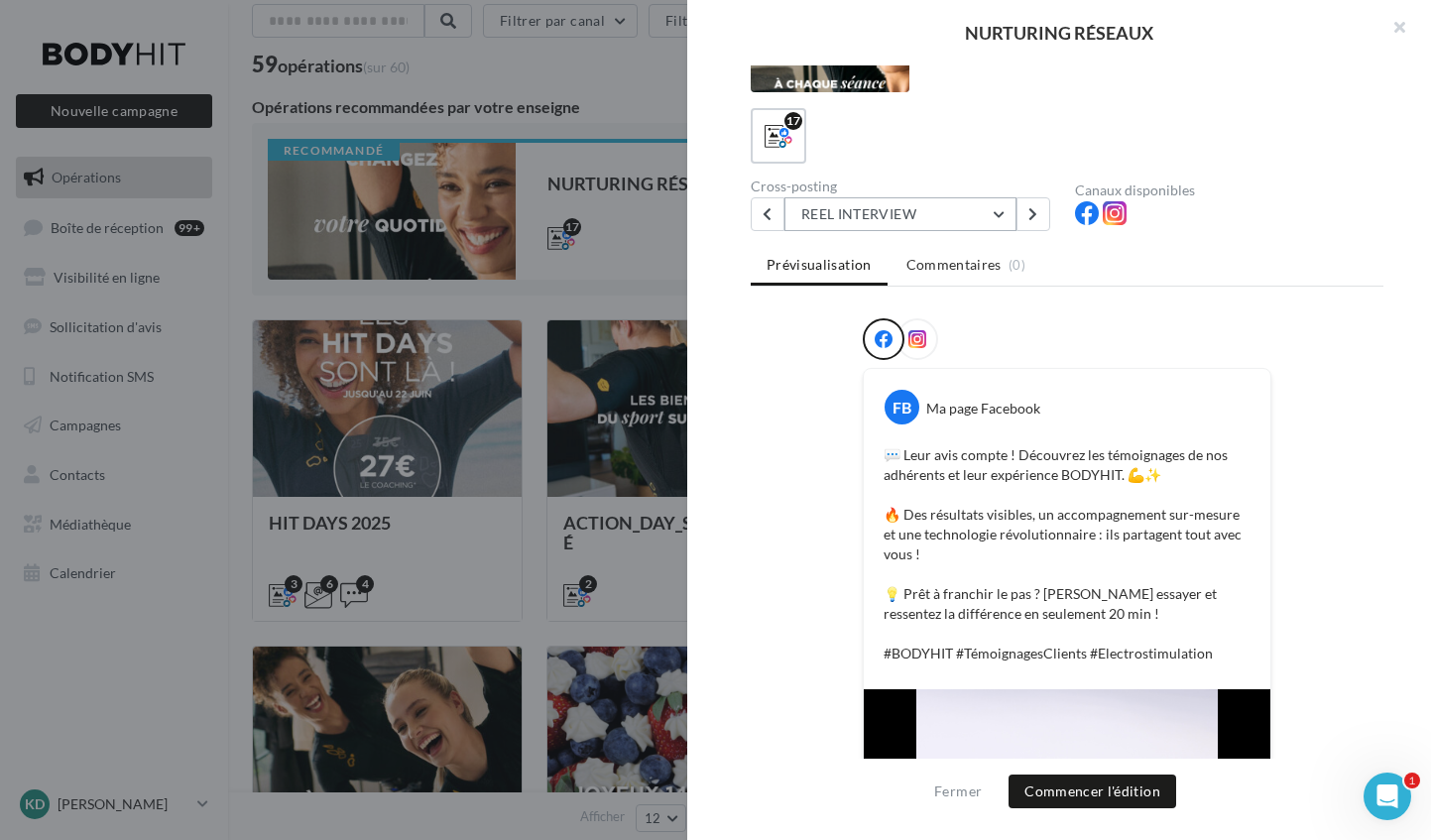 click on "REEL INTERVIEW" at bounding box center (900, 214) 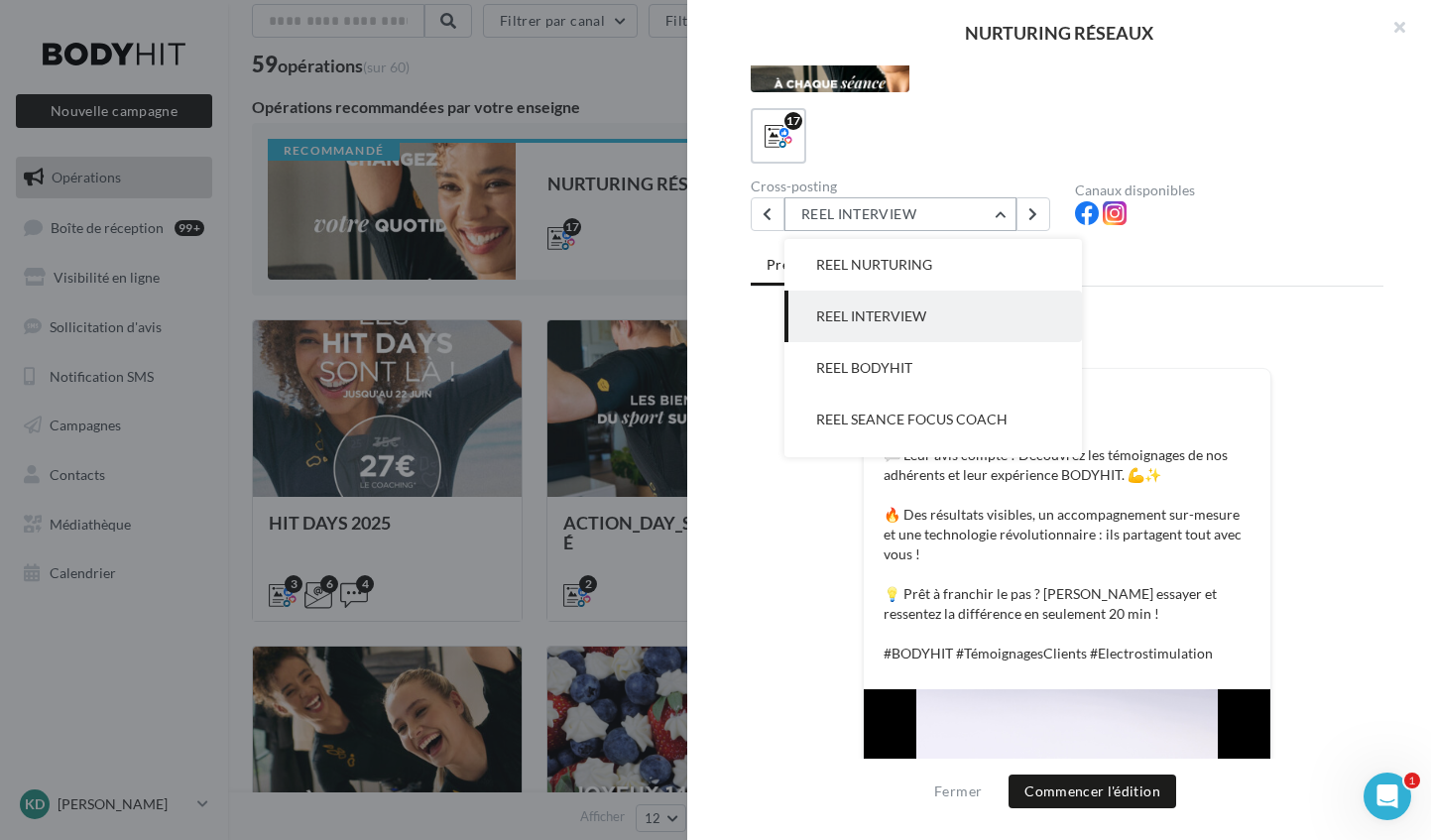scroll, scrollTop: 0, scrollLeft: 0, axis: both 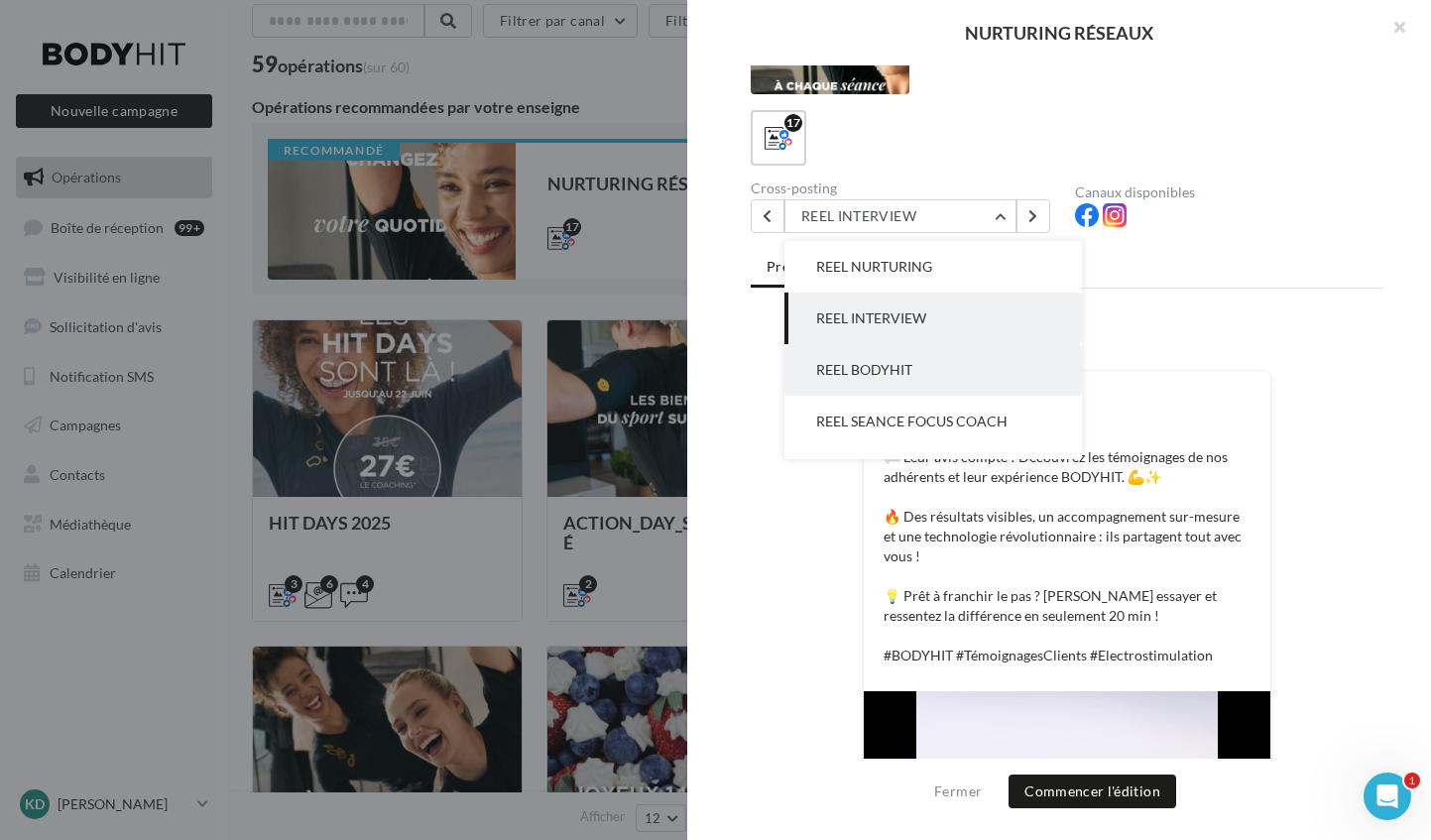 click on "REEL BODYHIT" at bounding box center [864, 369] 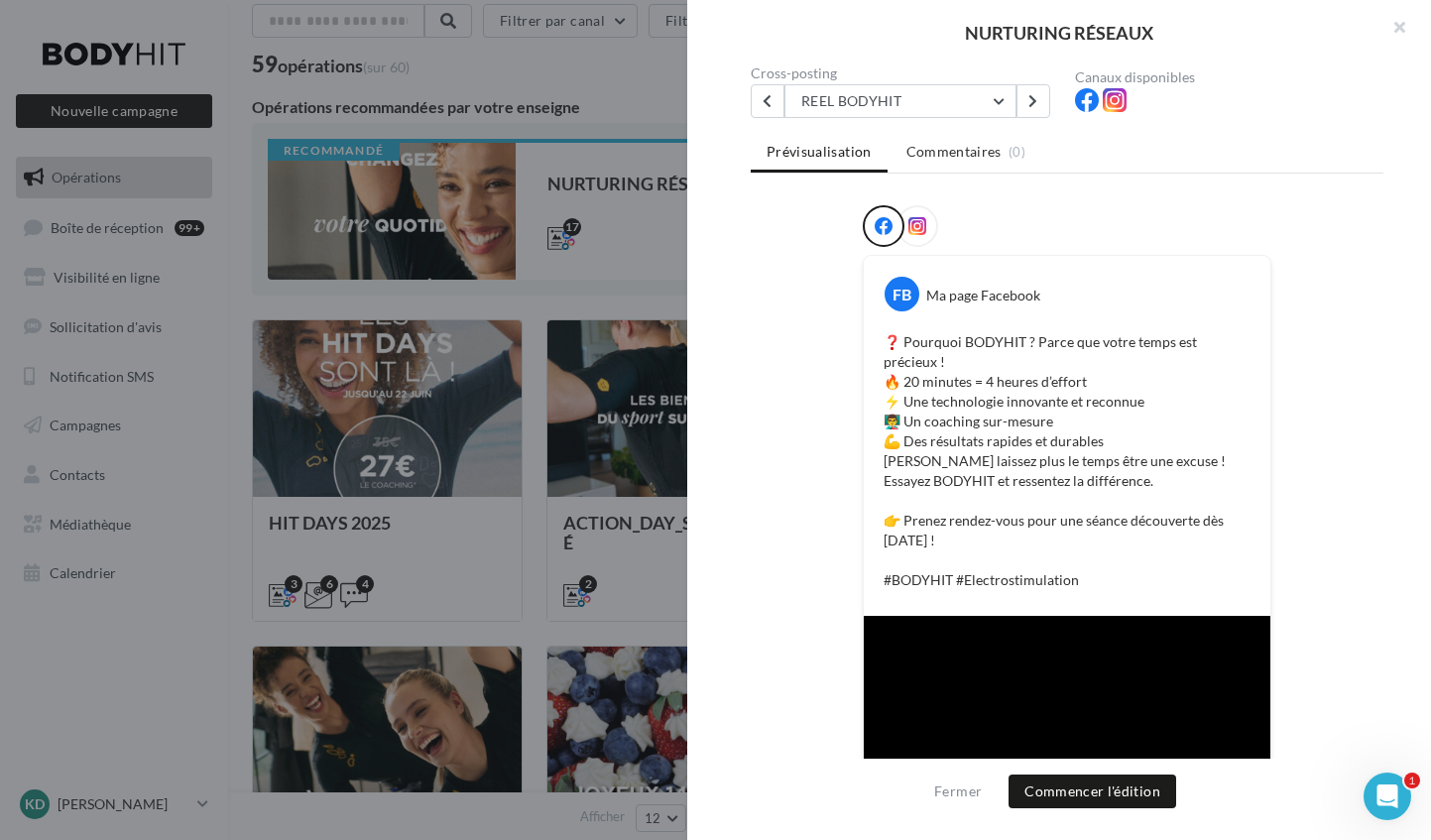 scroll, scrollTop: 186, scrollLeft: 0, axis: vertical 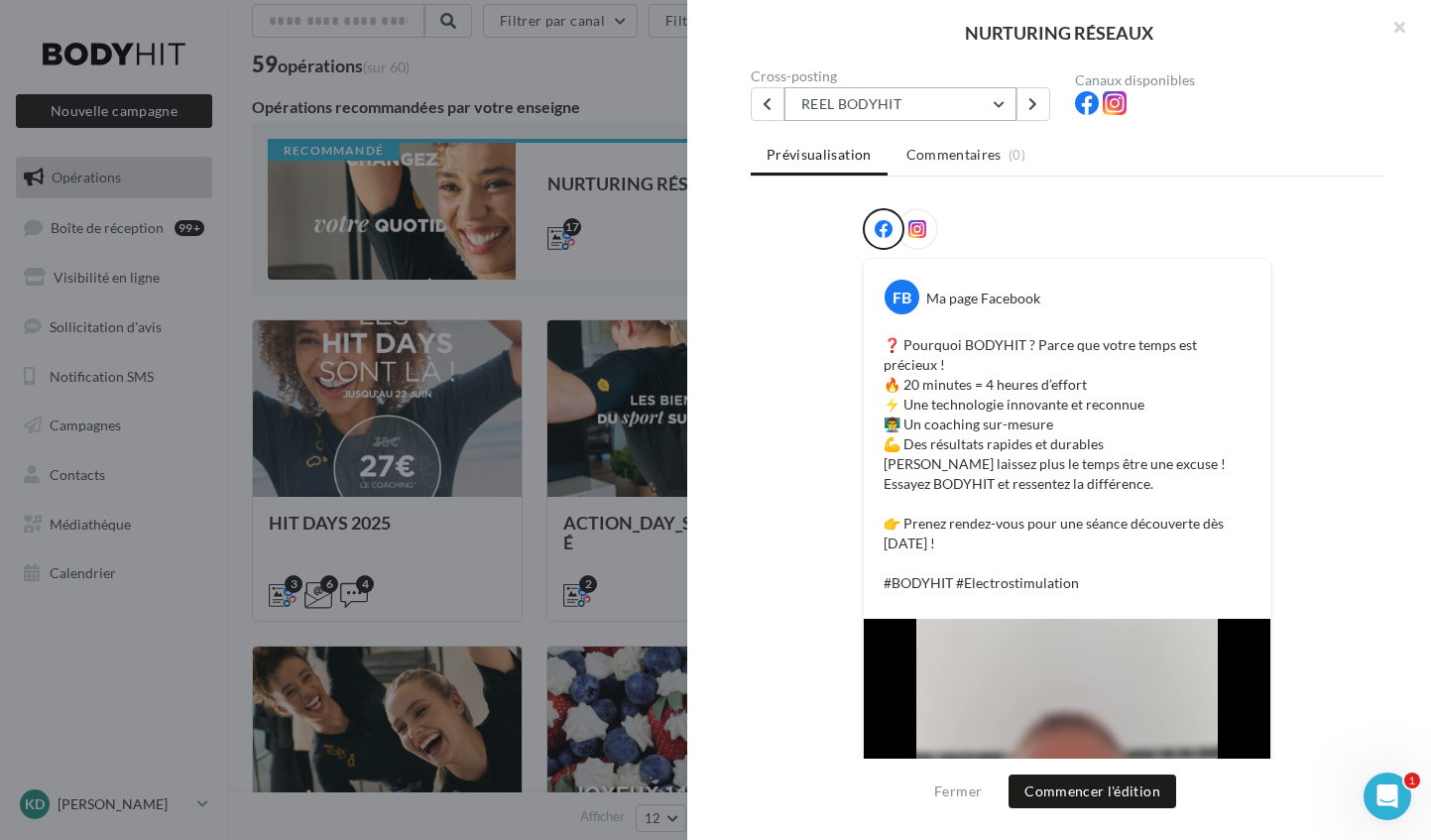 click on "REEL BODYHIT" at bounding box center [900, 104] 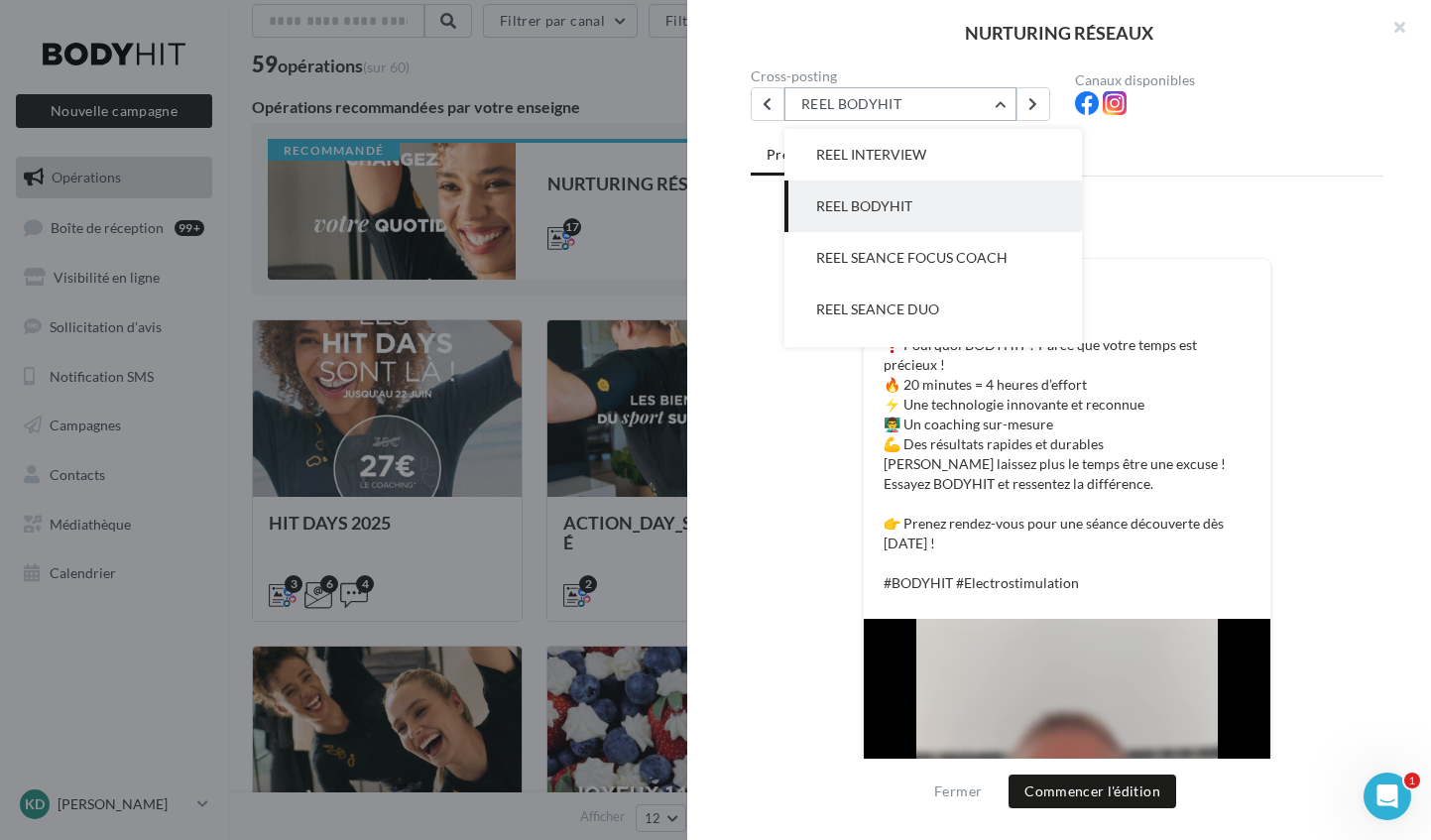scroll, scrollTop: 187, scrollLeft: 0, axis: vertical 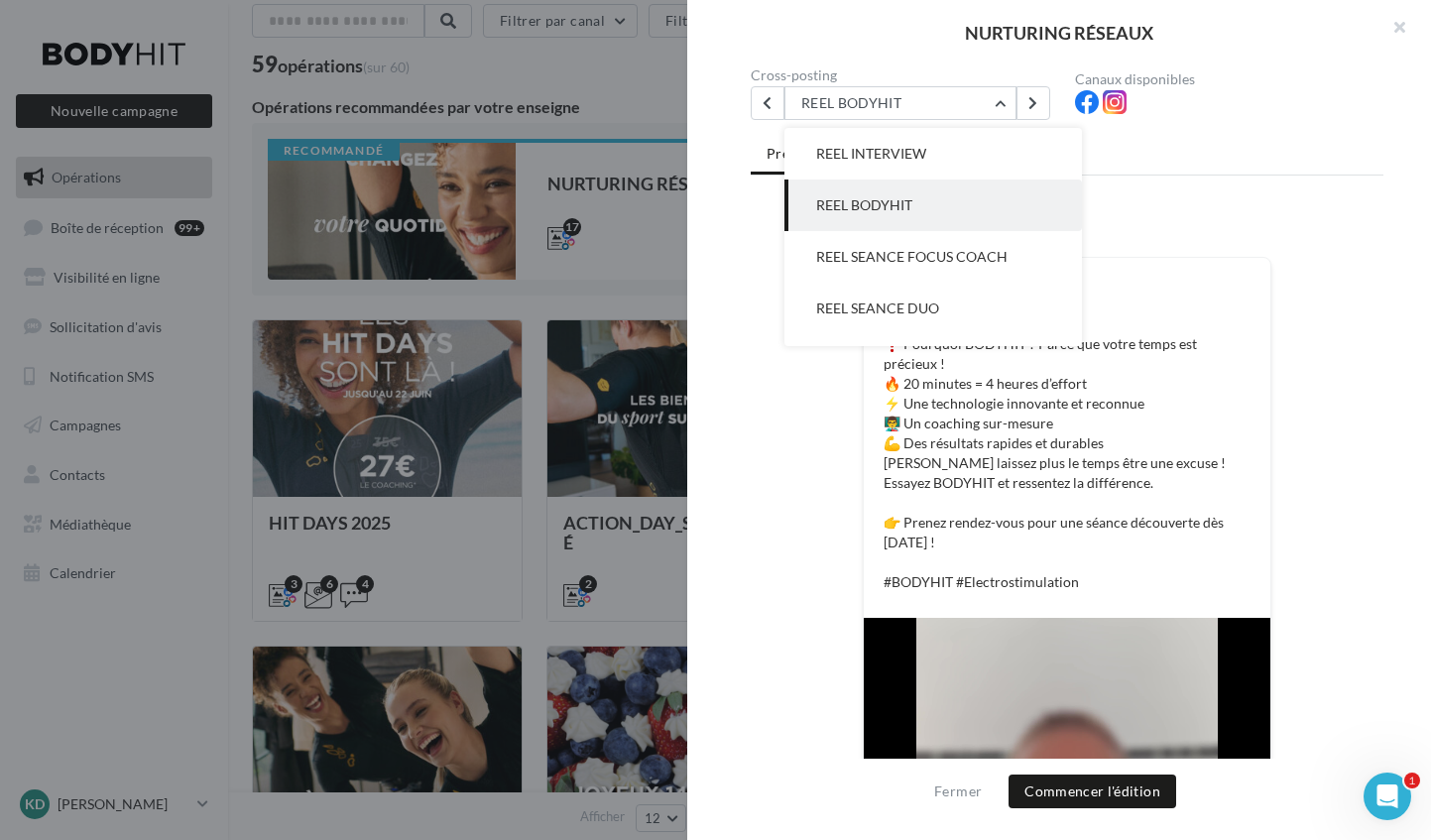 click on "REEL SEANCE FOCUS COACH" at bounding box center [911, 256] 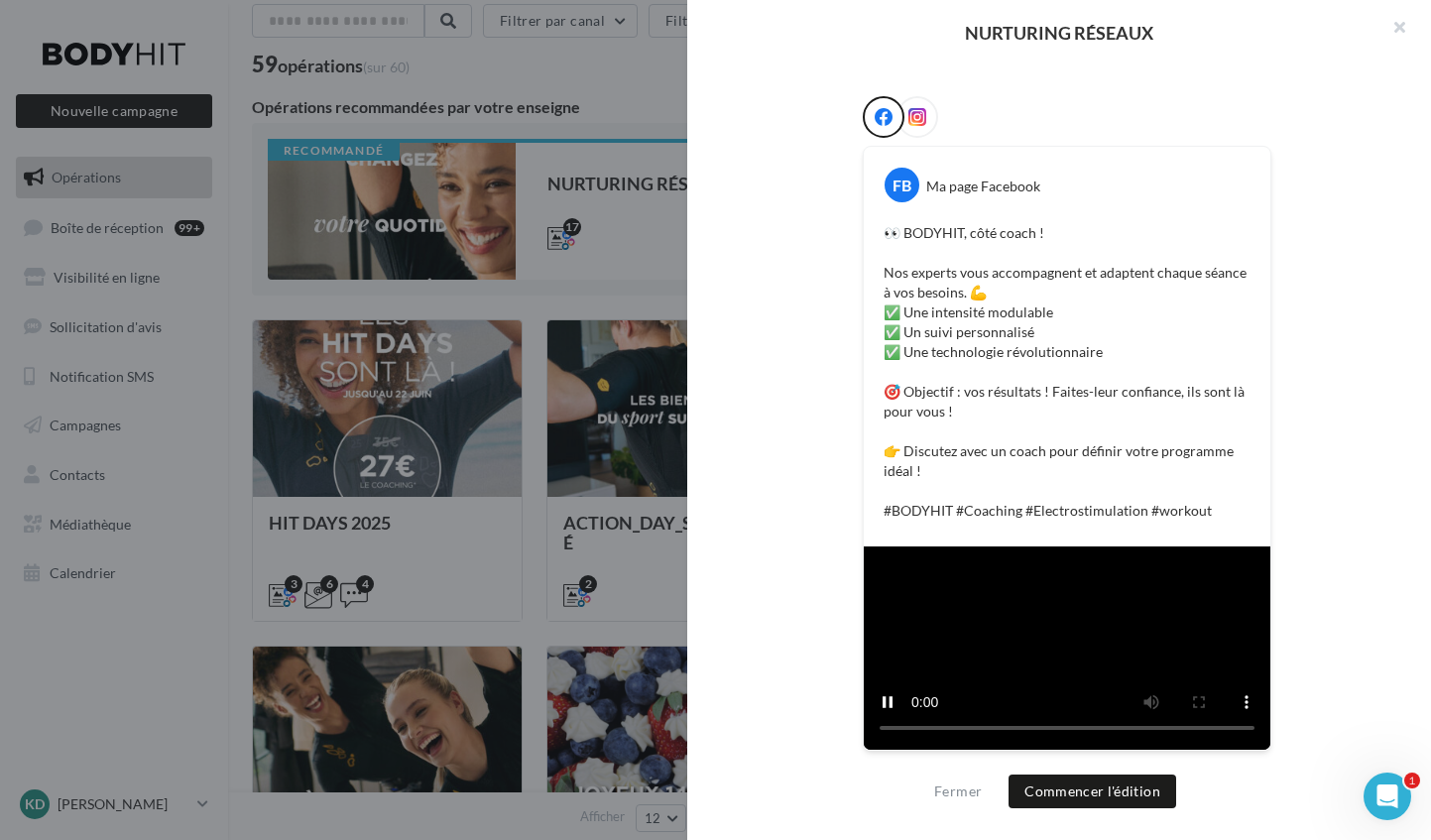scroll, scrollTop: 577, scrollLeft: 0, axis: vertical 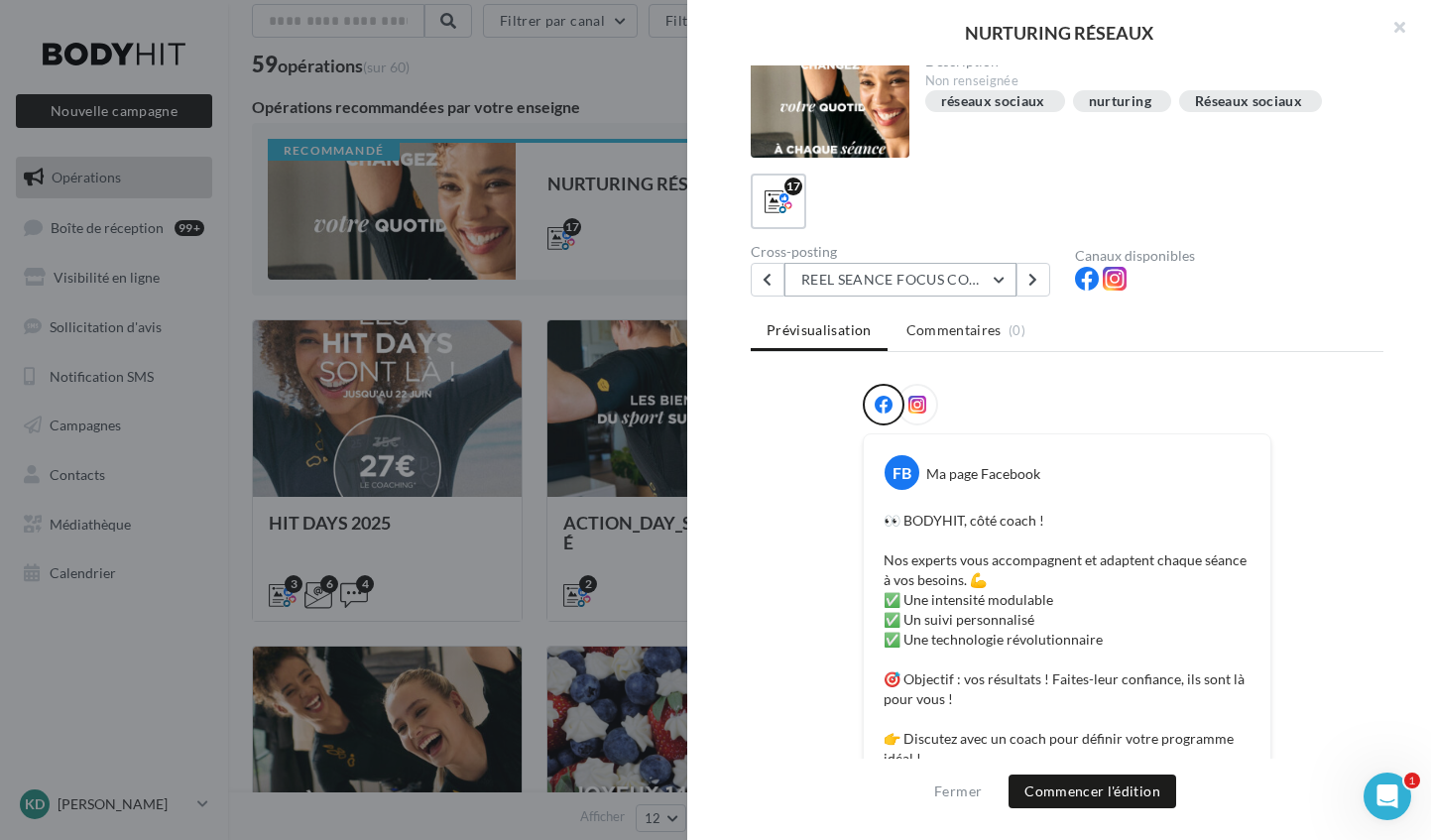 click on "REEL SEANCE FOCUS COACH" at bounding box center [900, 280] 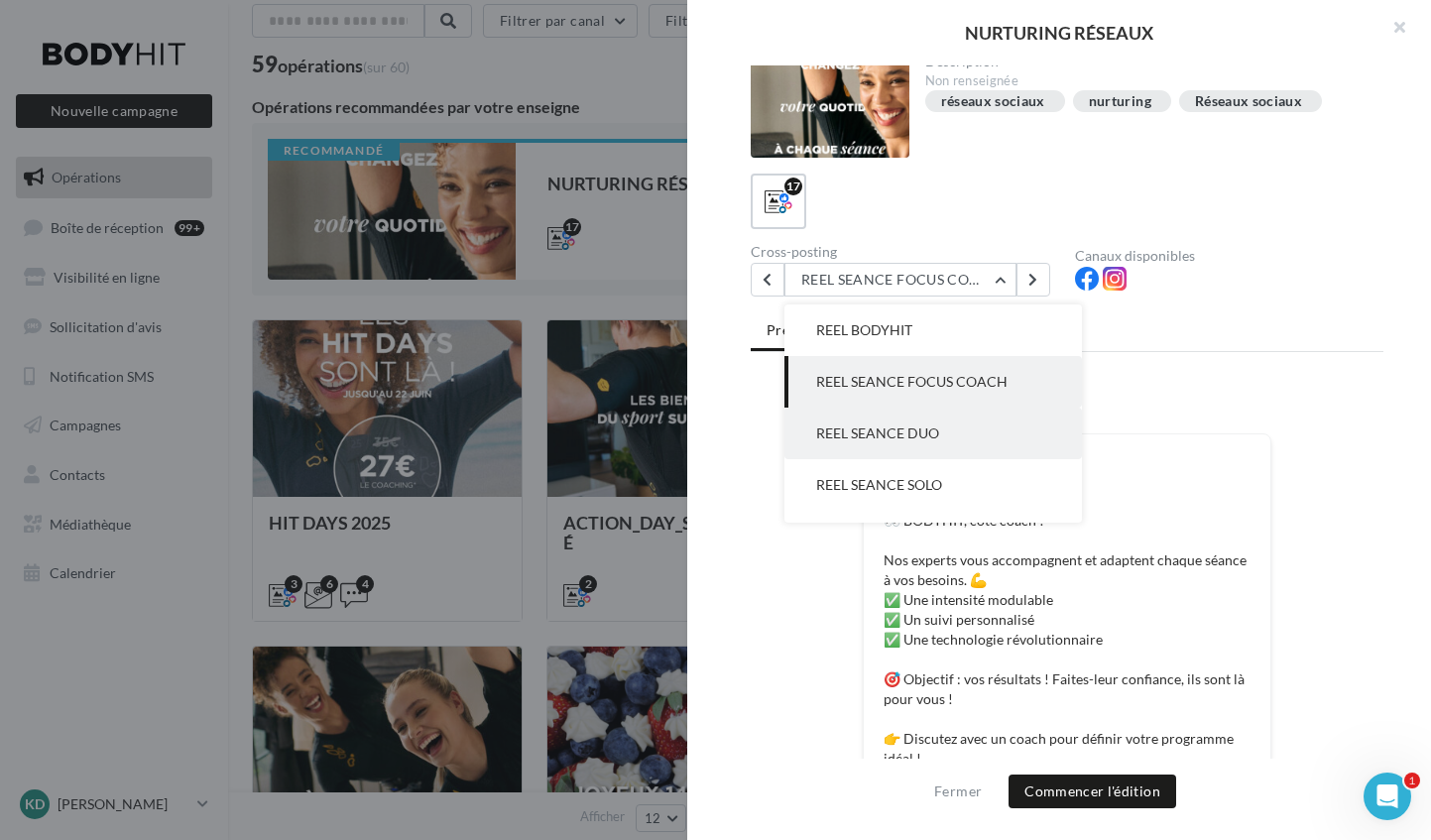 click on "REEL SEANCE DUO" at bounding box center (878, 432) 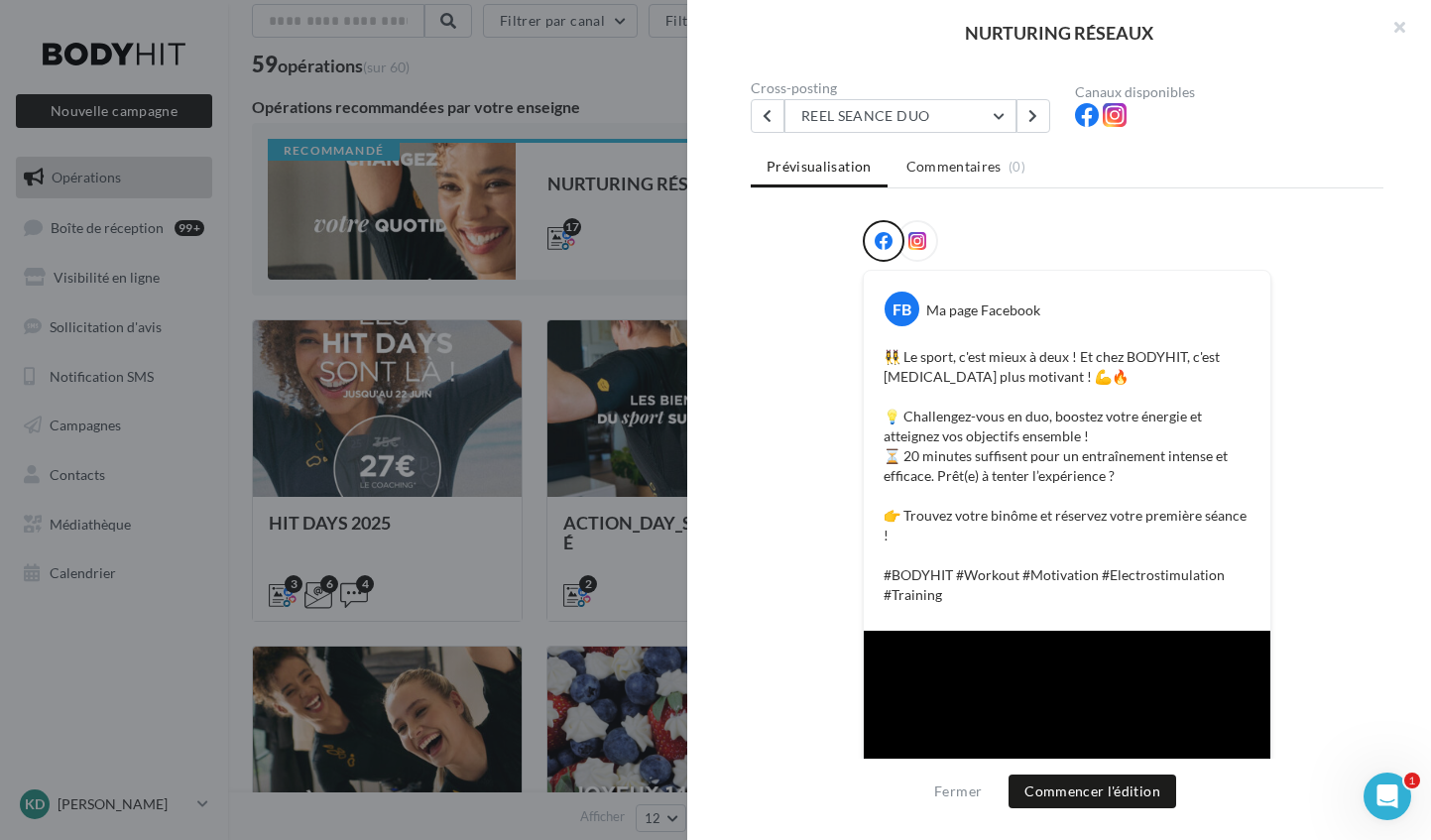 scroll, scrollTop: 157, scrollLeft: 0, axis: vertical 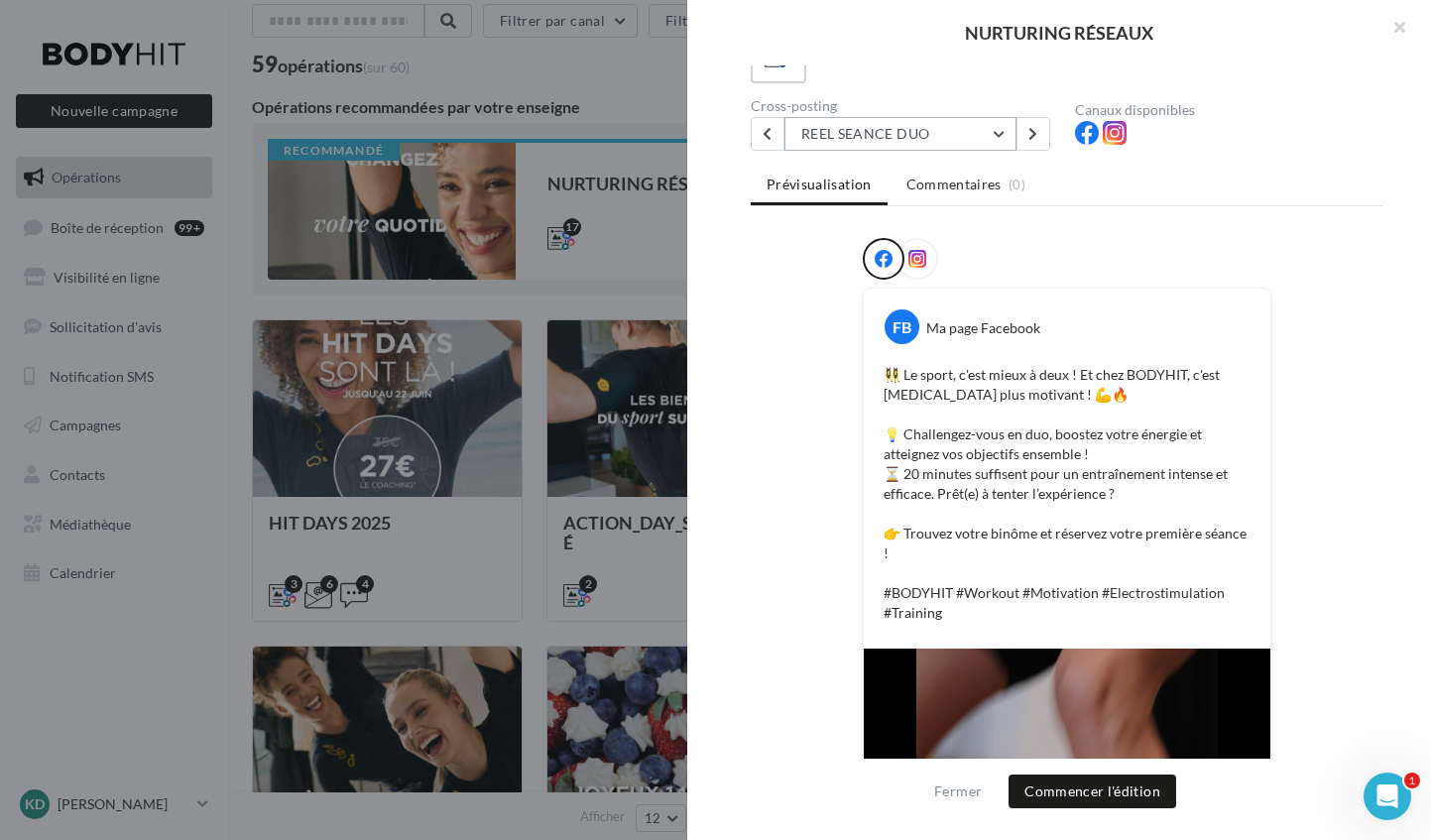 click on "REEL SEANCE DUO" at bounding box center [900, 134] 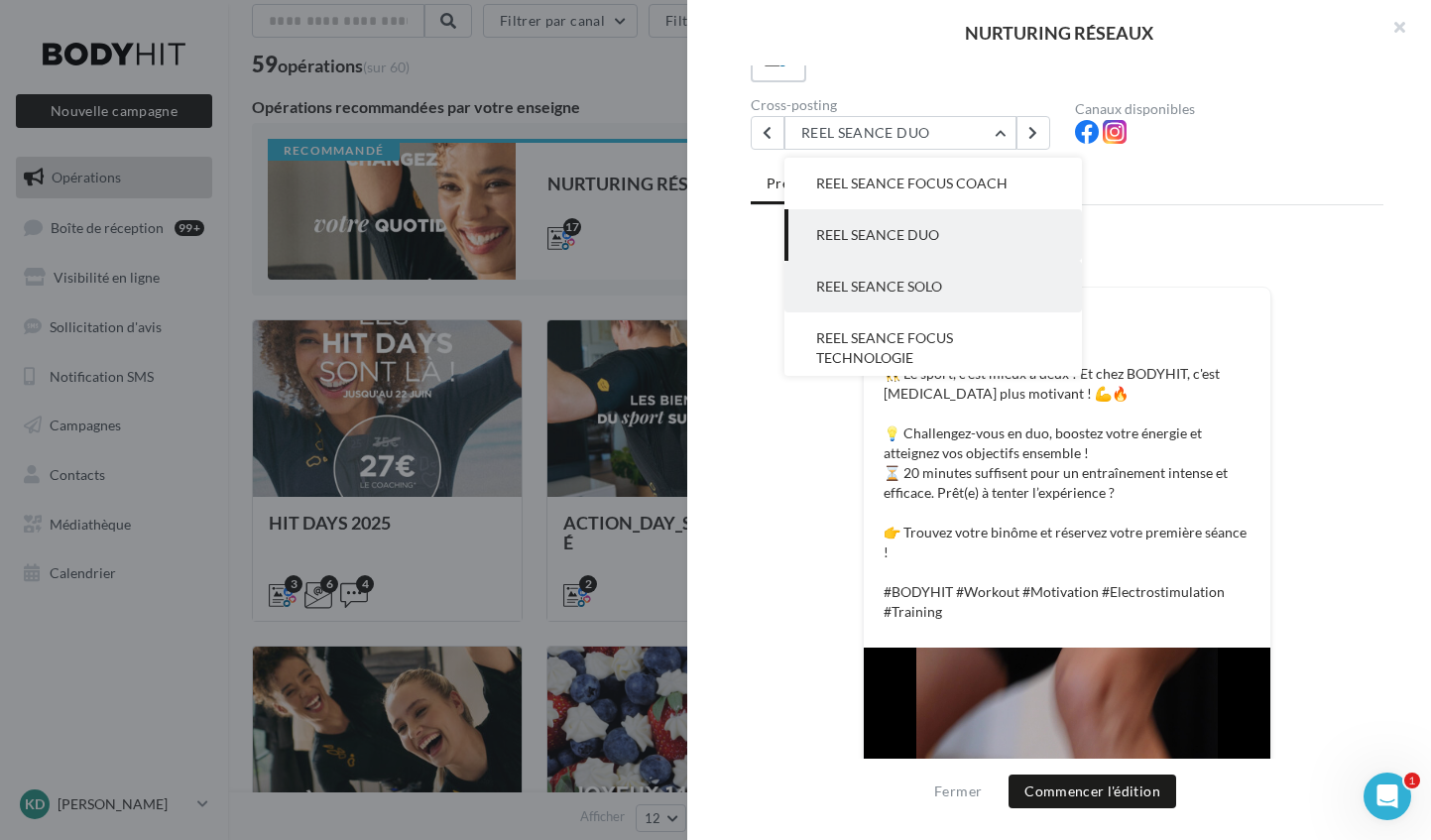 click on "REEL SEANCE SOLO" at bounding box center (879, 286) 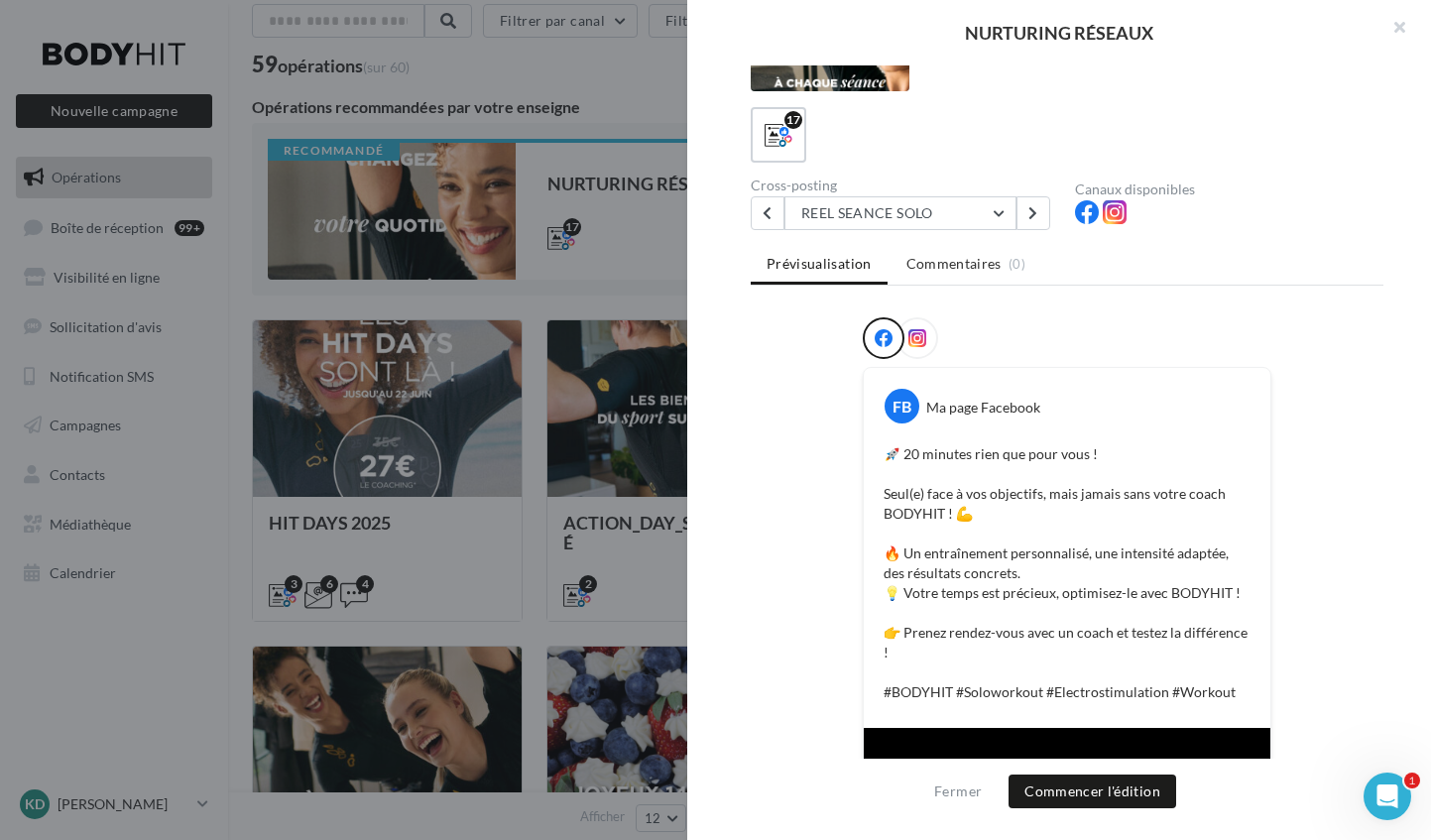 scroll, scrollTop: 71, scrollLeft: 0, axis: vertical 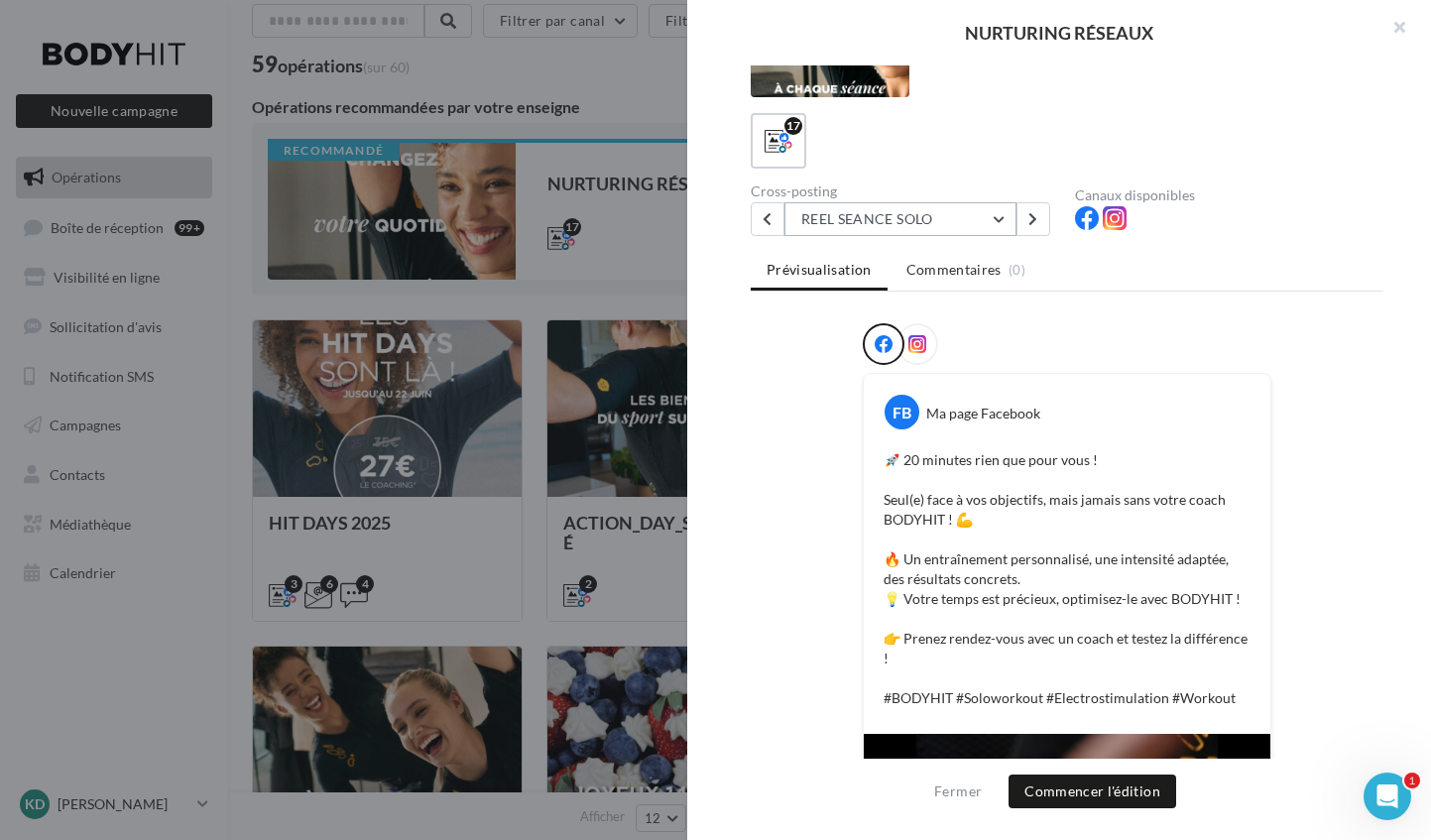 click on "REEL SEANCE SOLO" at bounding box center (900, 219) 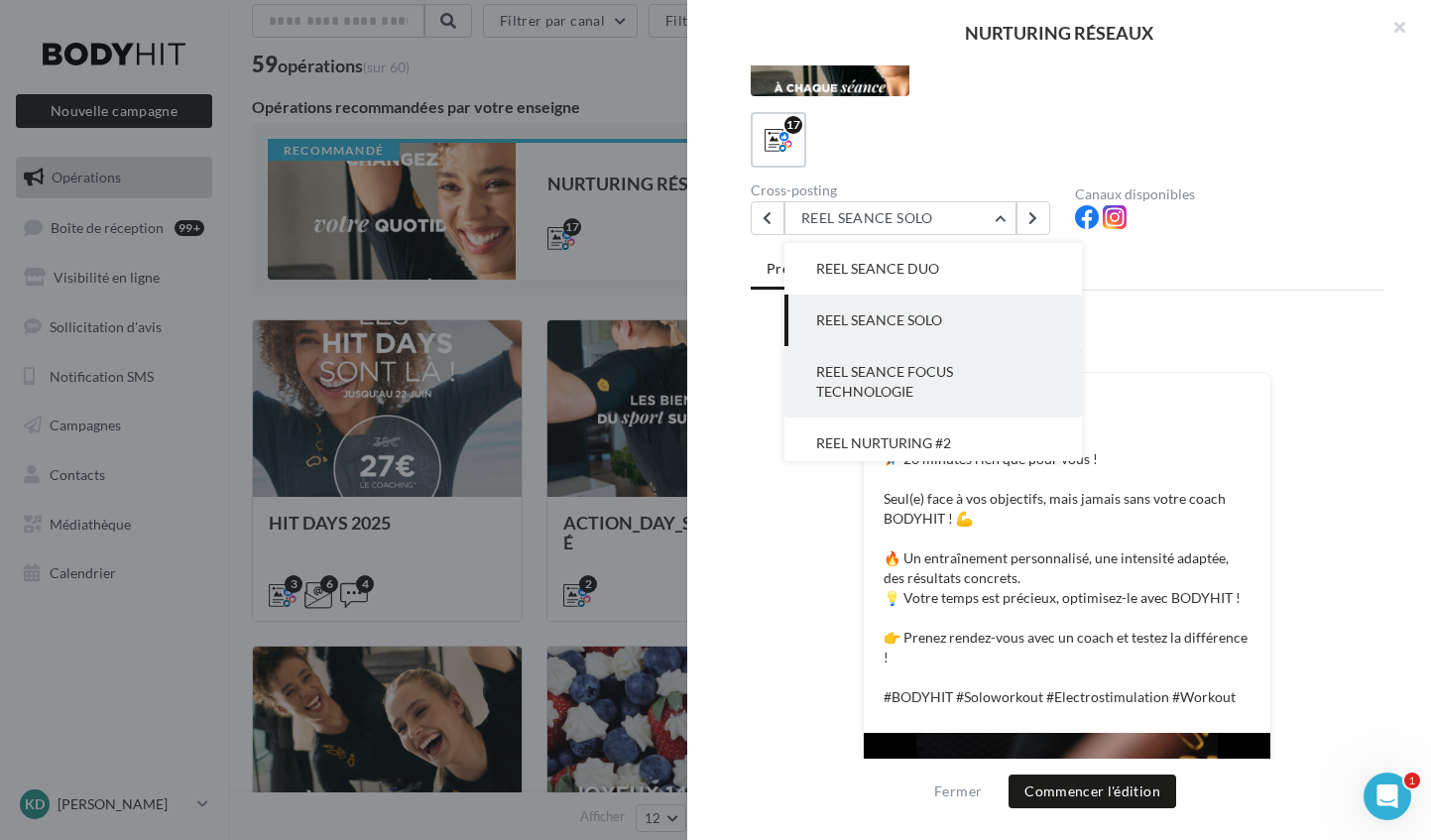 click on "REEL SEANCE FOCUS TECHNOLOGIE" at bounding box center [933, 382] 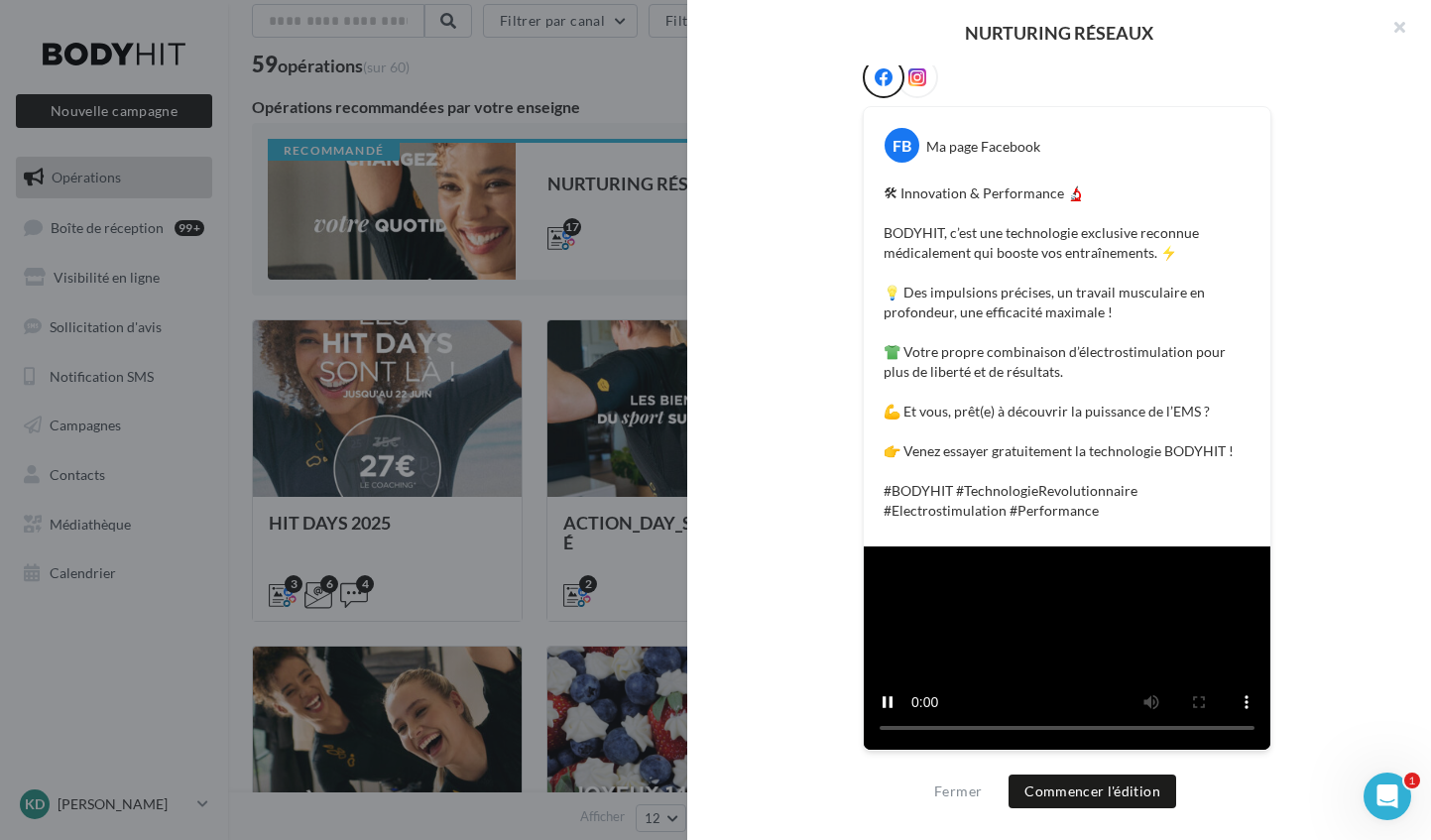 scroll, scrollTop: 670, scrollLeft: 0, axis: vertical 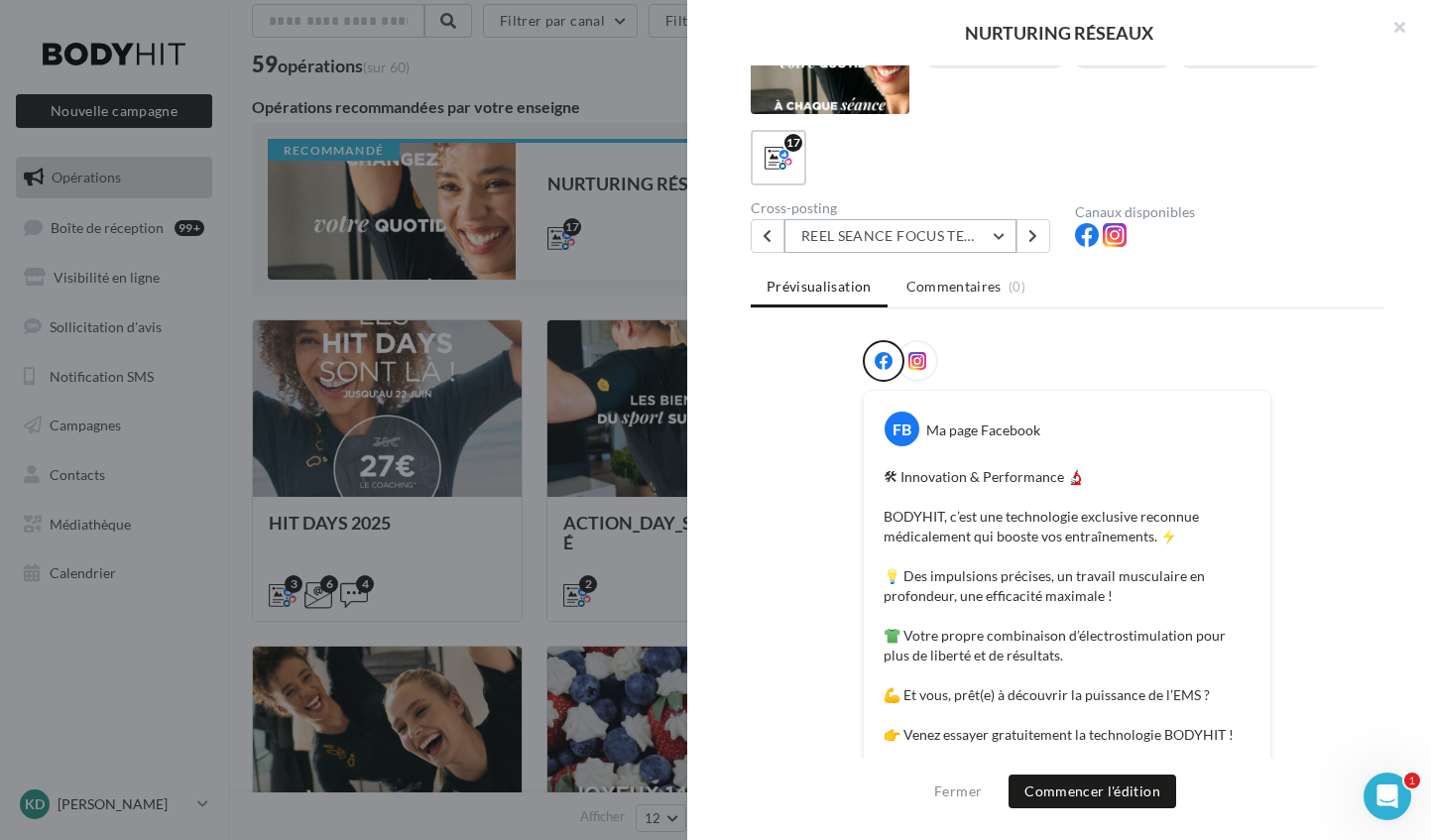 click on "REEL SEANCE FOCUS TECHNOLOGIE" at bounding box center [900, 236] 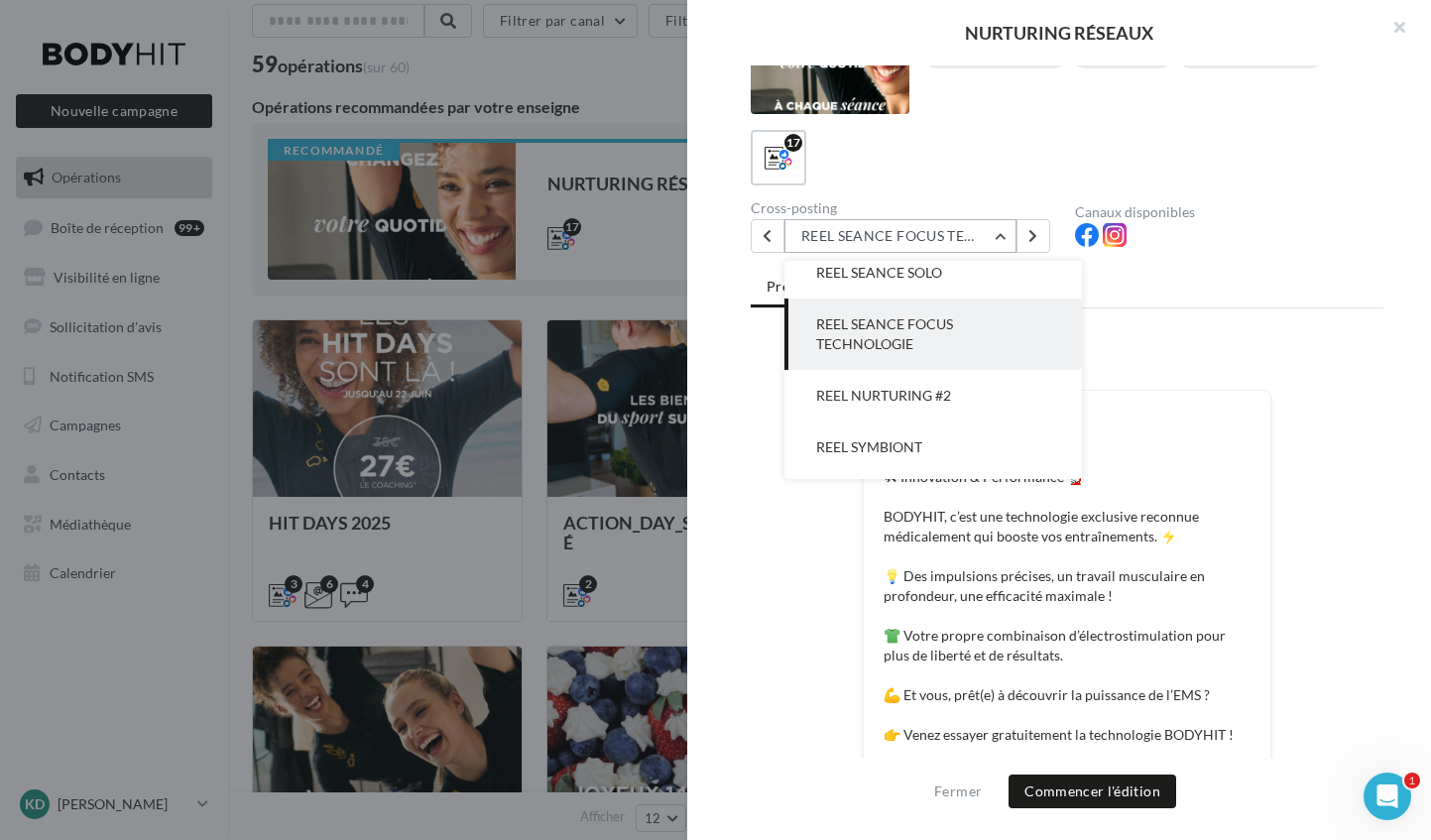 scroll, scrollTop: 275, scrollLeft: 0, axis: vertical 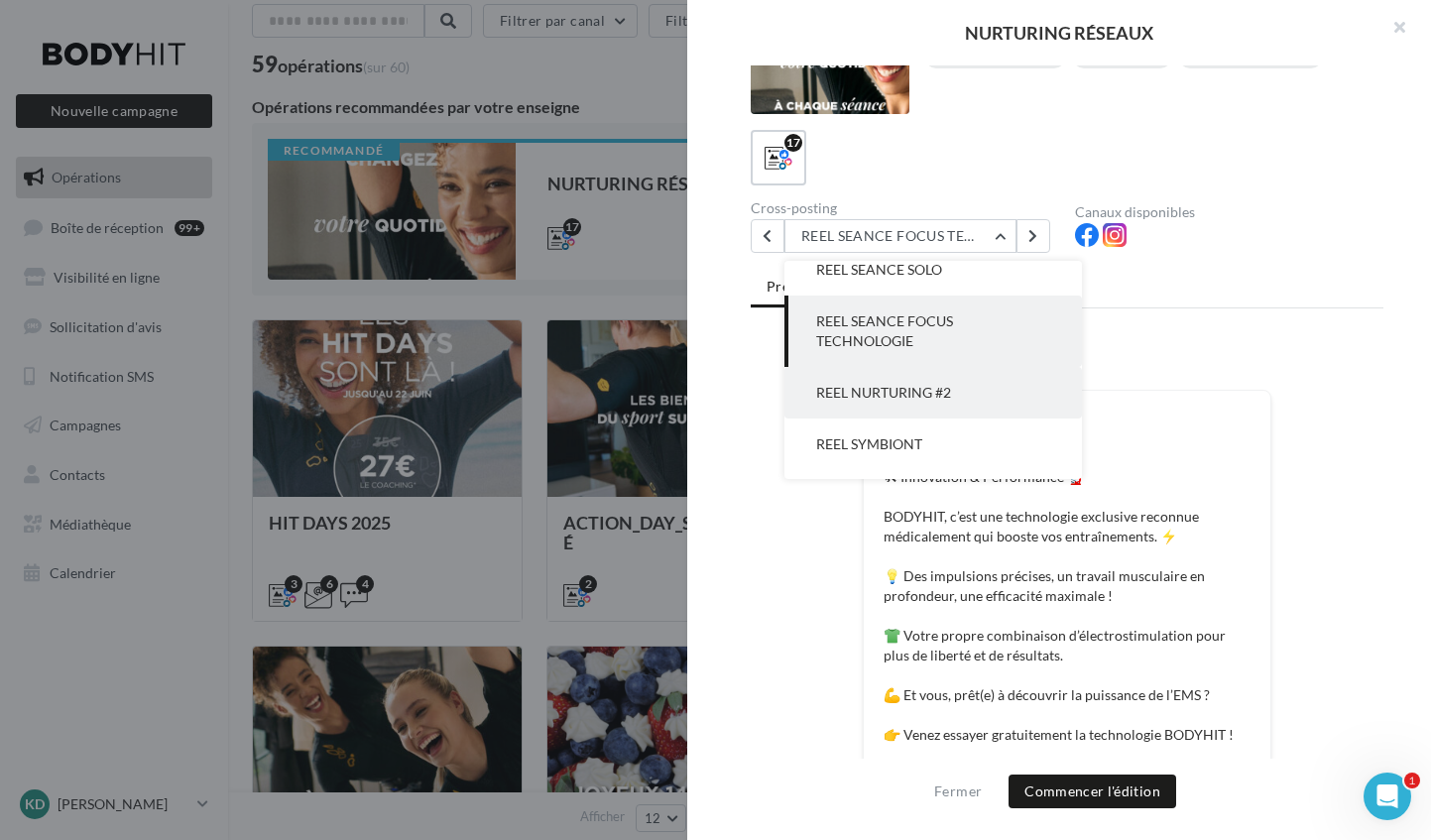 click on "REEL NURTURING #2" at bounding box center (884, 392) 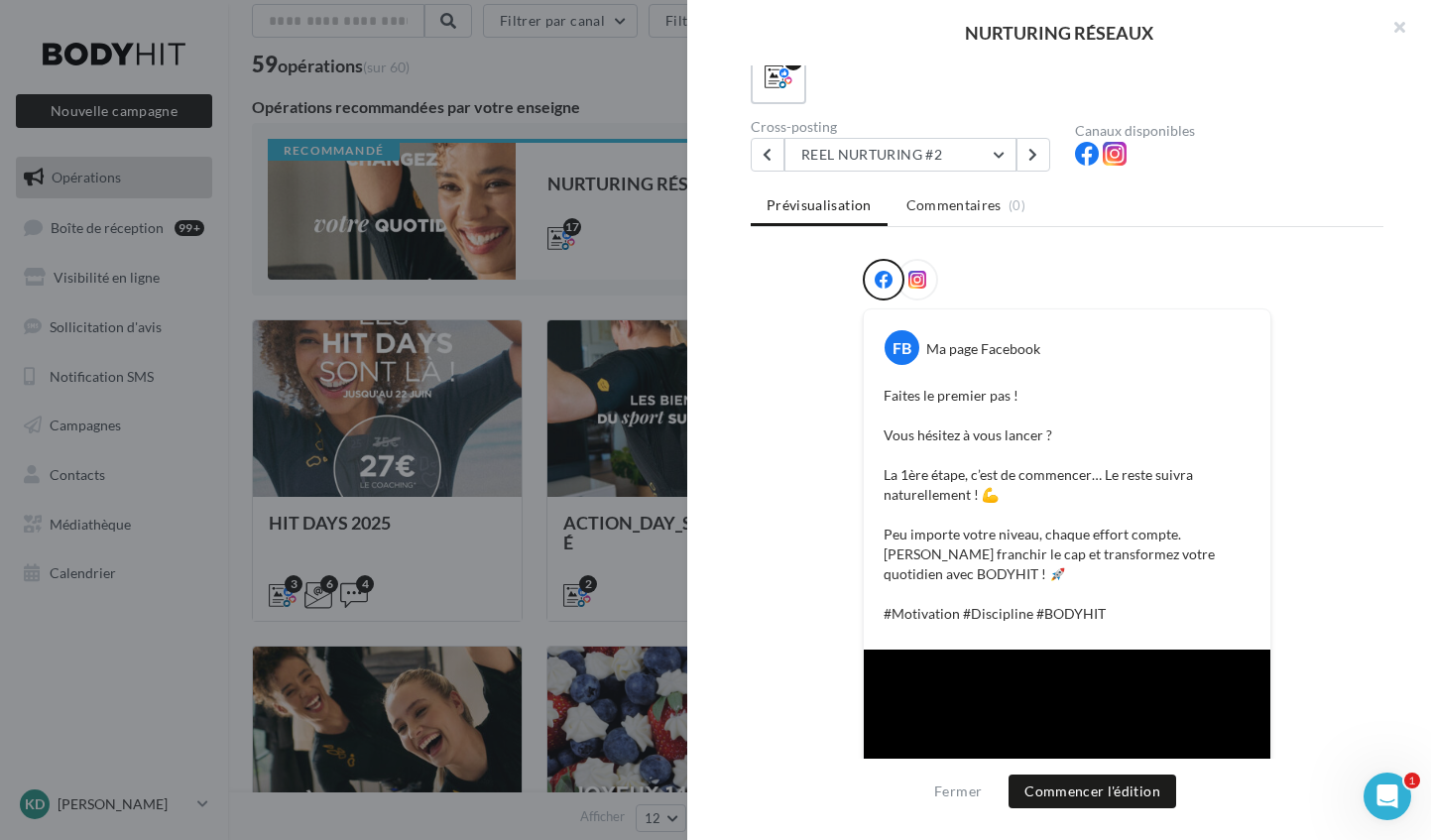 scroll, scrollTop: 135, scrollLeft: 0, axis: vertical 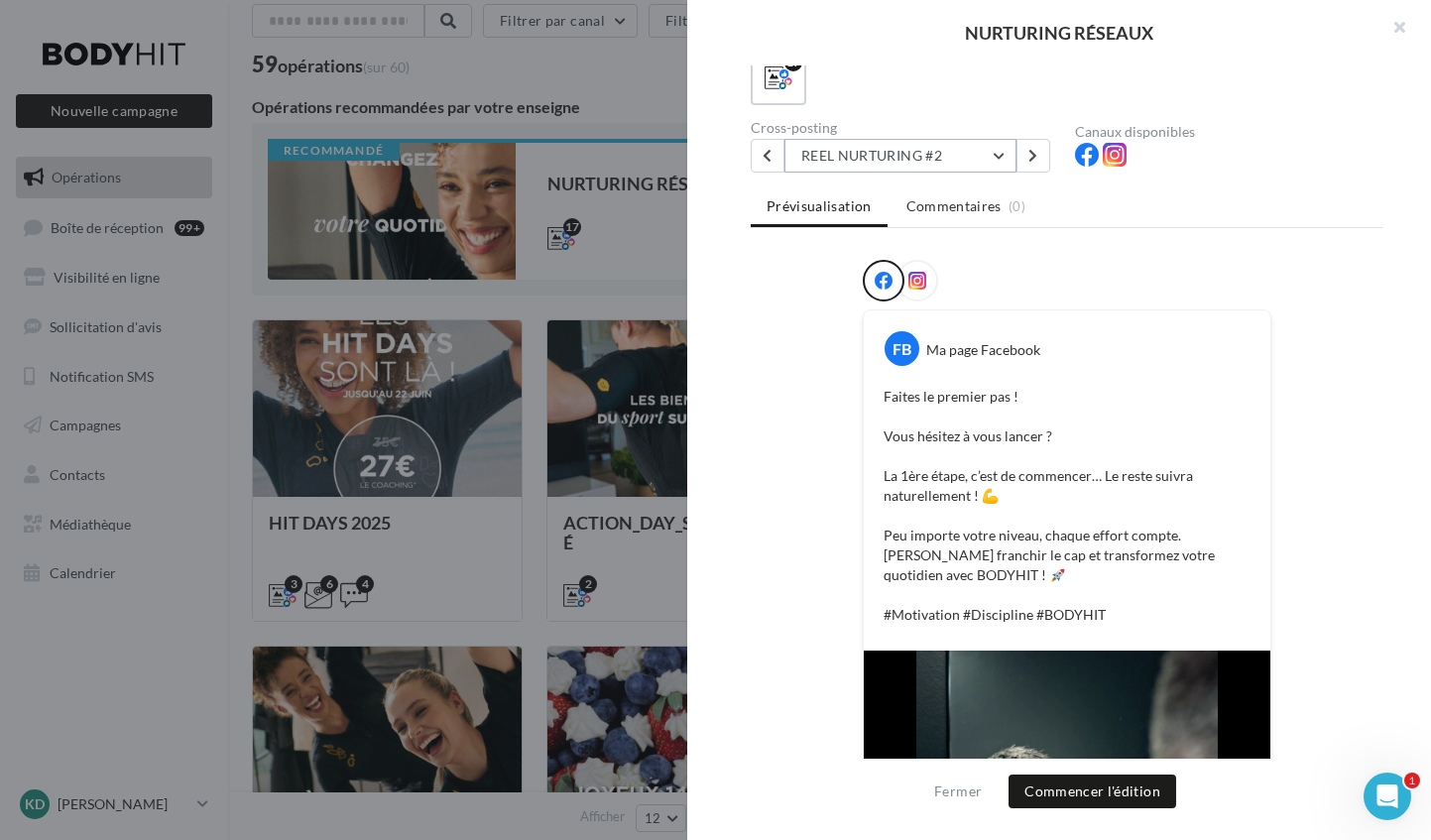 click on "REEL NURTURING #2" at bounding box center [900, 156] 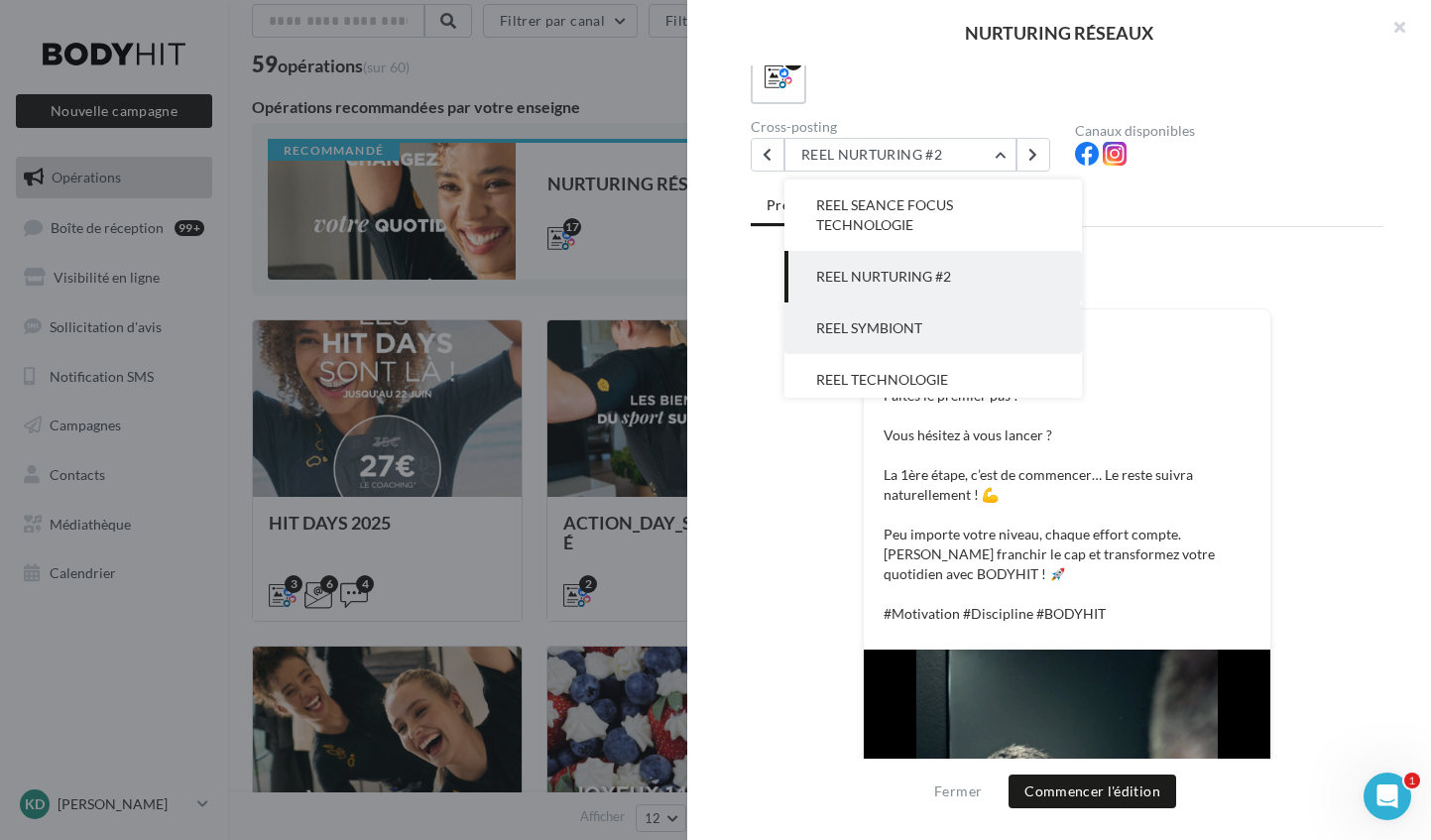 click on "REEL SYMBIONT" at bounding box center (869, 327) 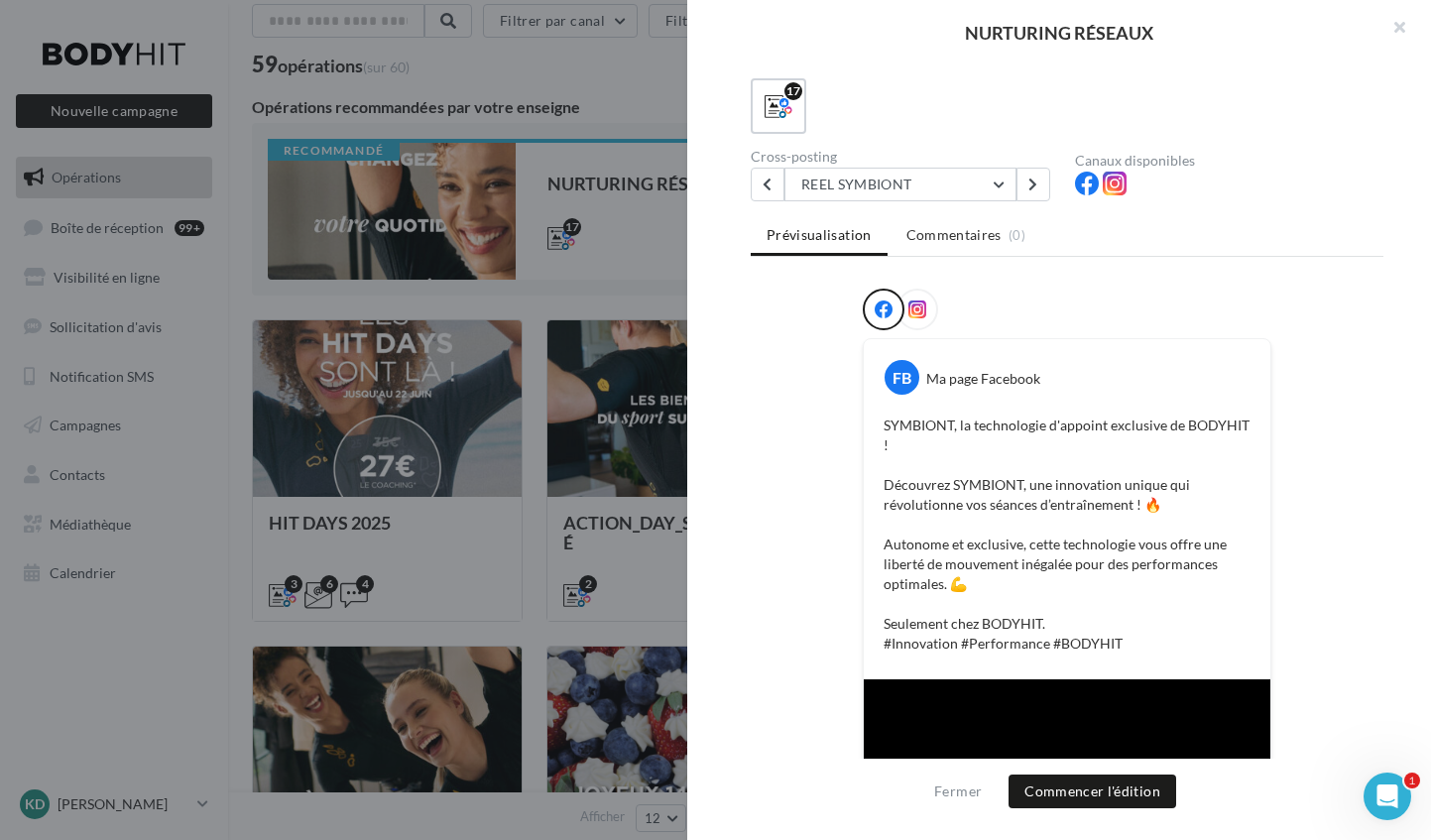 scroll, scrollTop: 96, scrollLeft: 0, axis: vertical 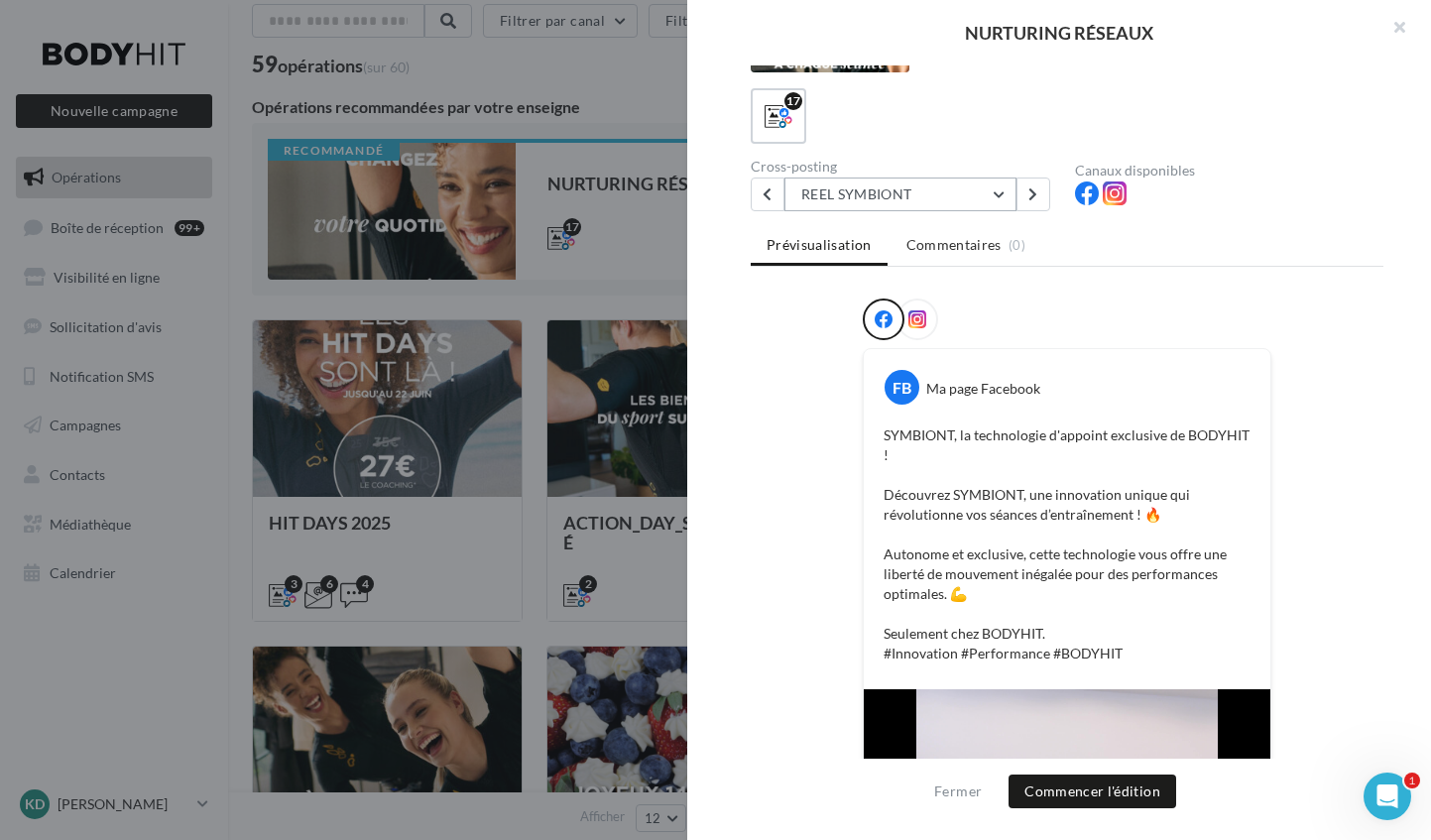 click on "REEL SYMBIONT" at bounding box center (900, 194) 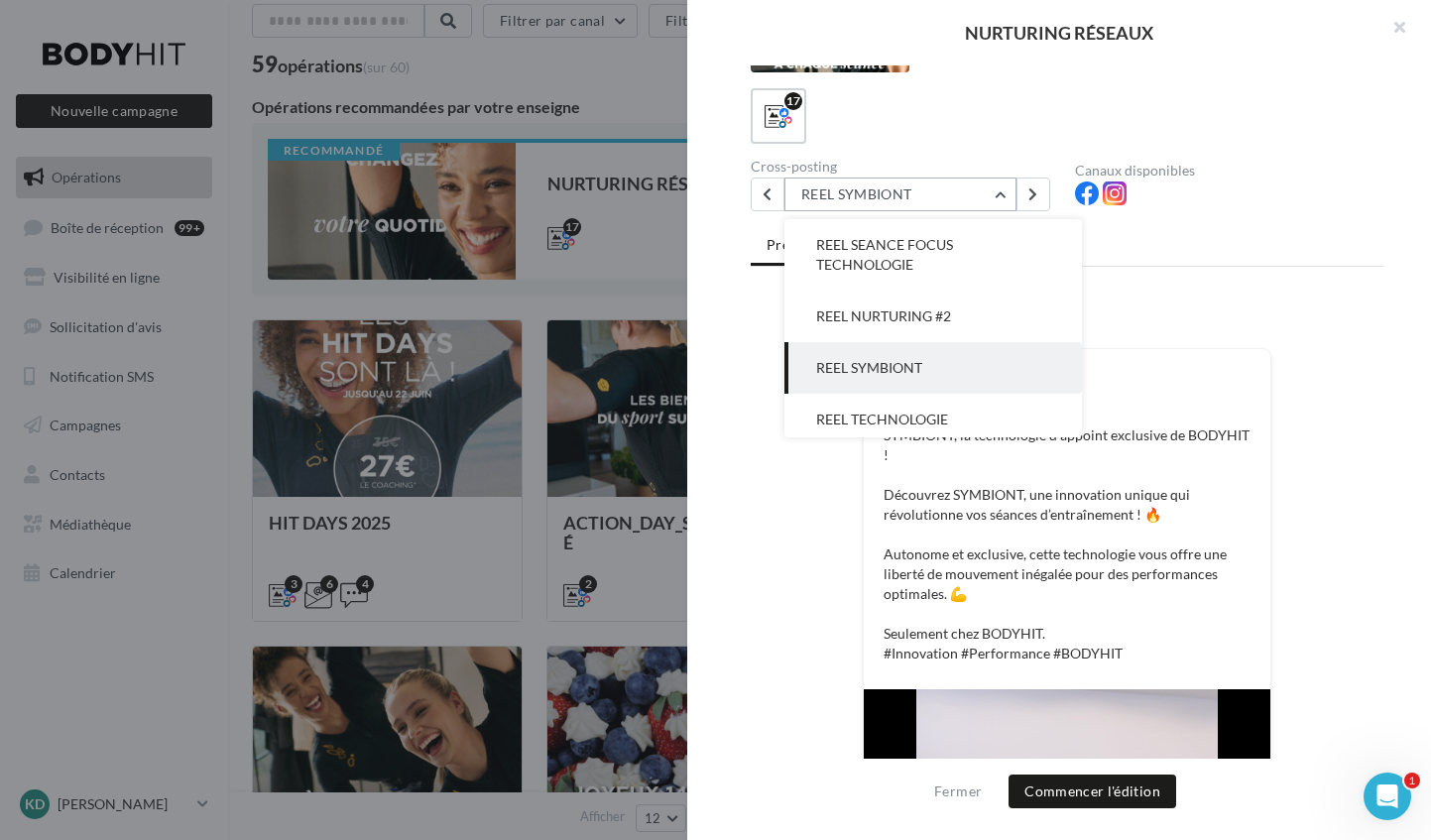 scroll, scrollTop: 361, scrollLeft: 0, axis: vertical 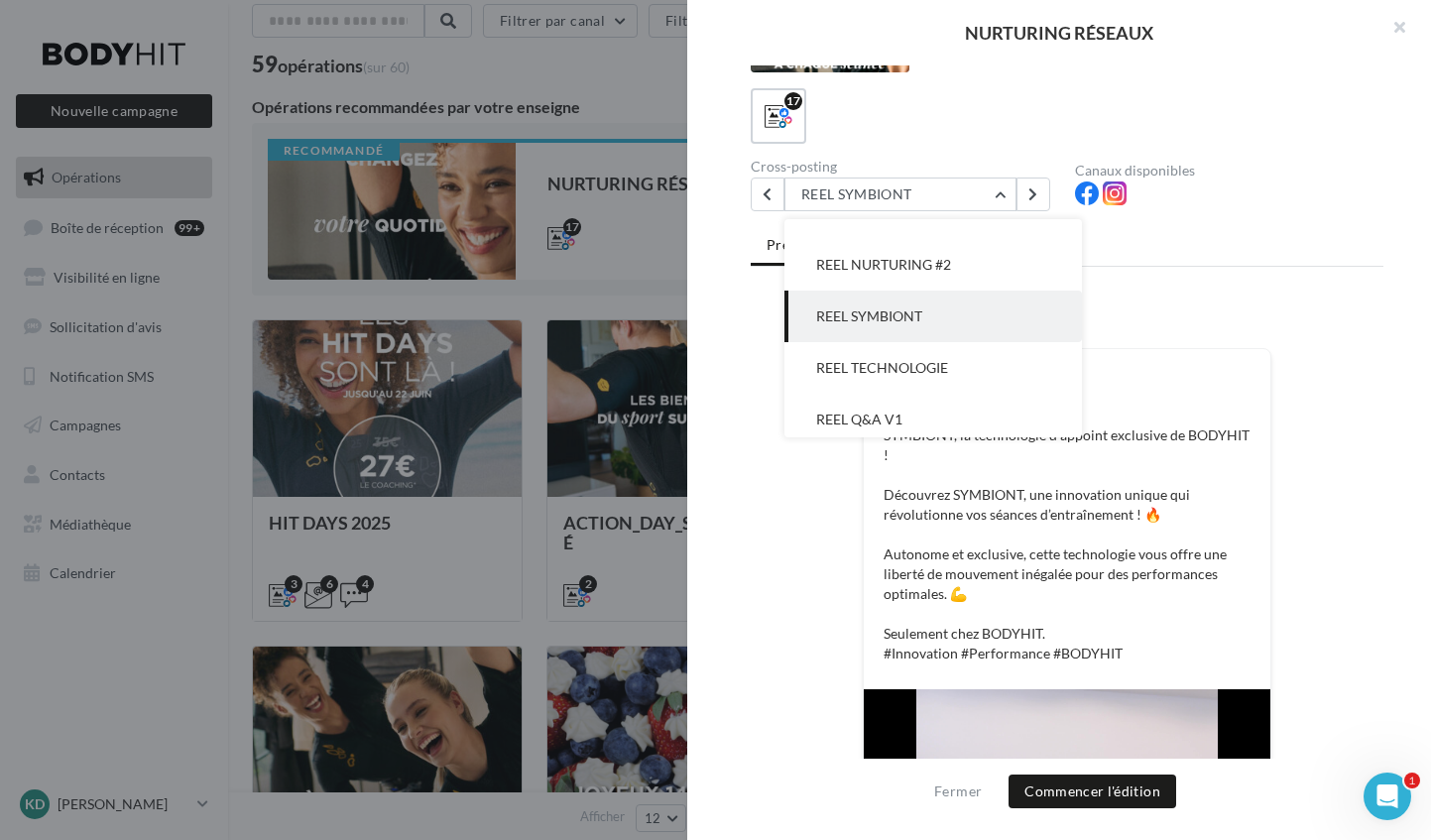 drag, startPoint x: 904, startPoint y: 367, endPoint x: 1151, endPoint y: 350, distance: 247.58433 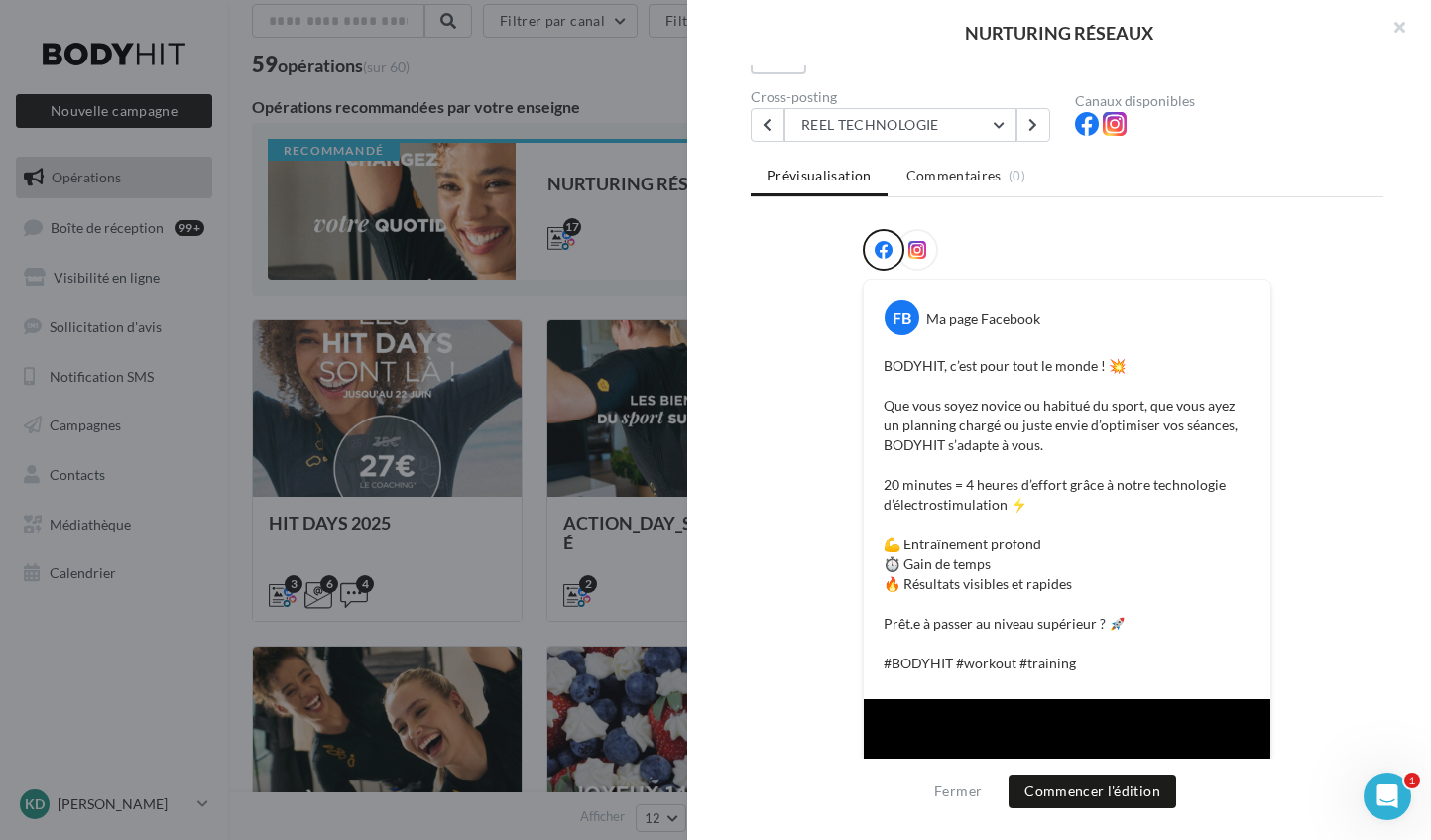 scroll, scrollTop: 147, scrollLeft: 0, axis: vertical 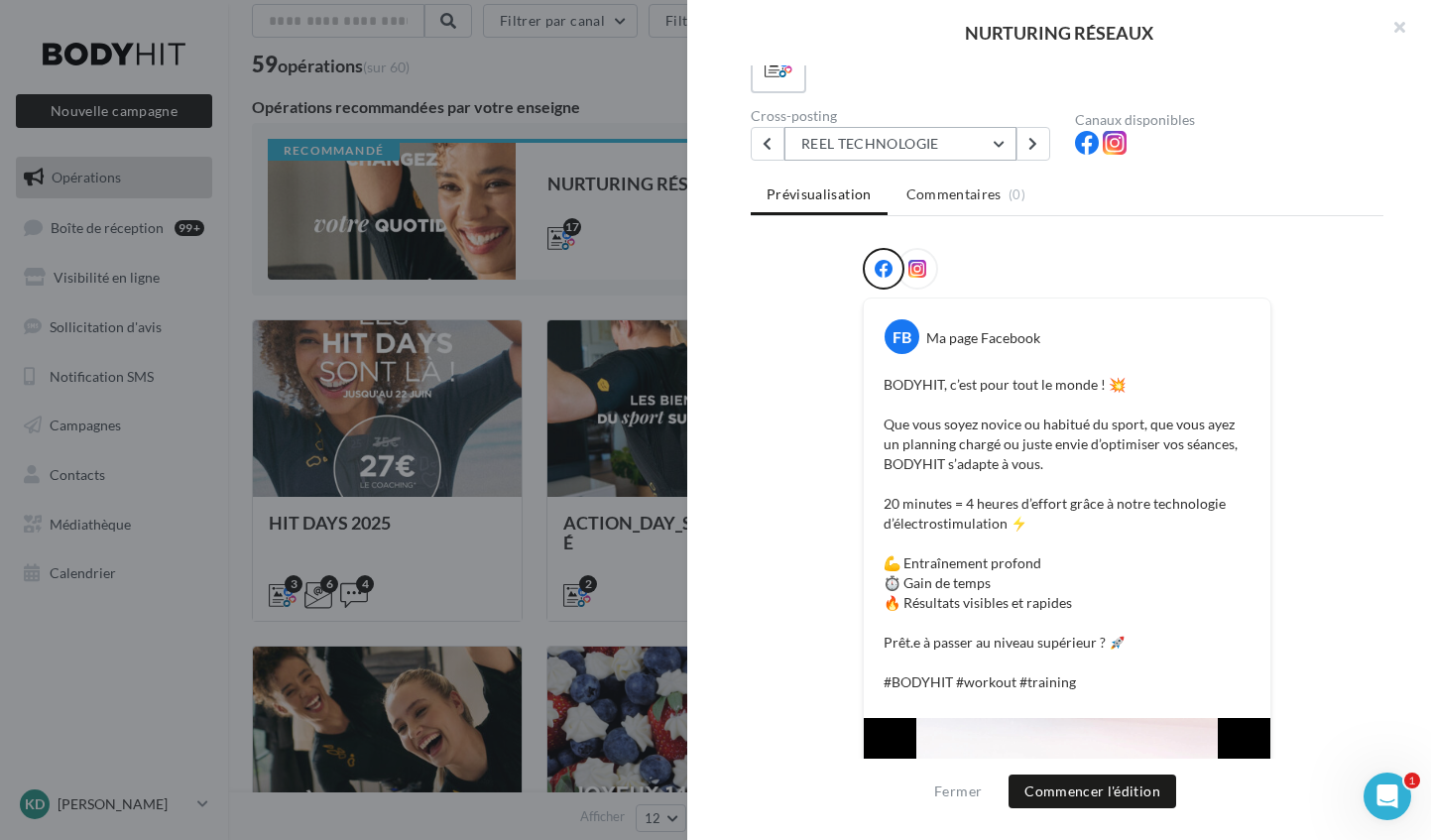 click on "REEL TECHNOLOGIE" at bounding box center [900, 144] 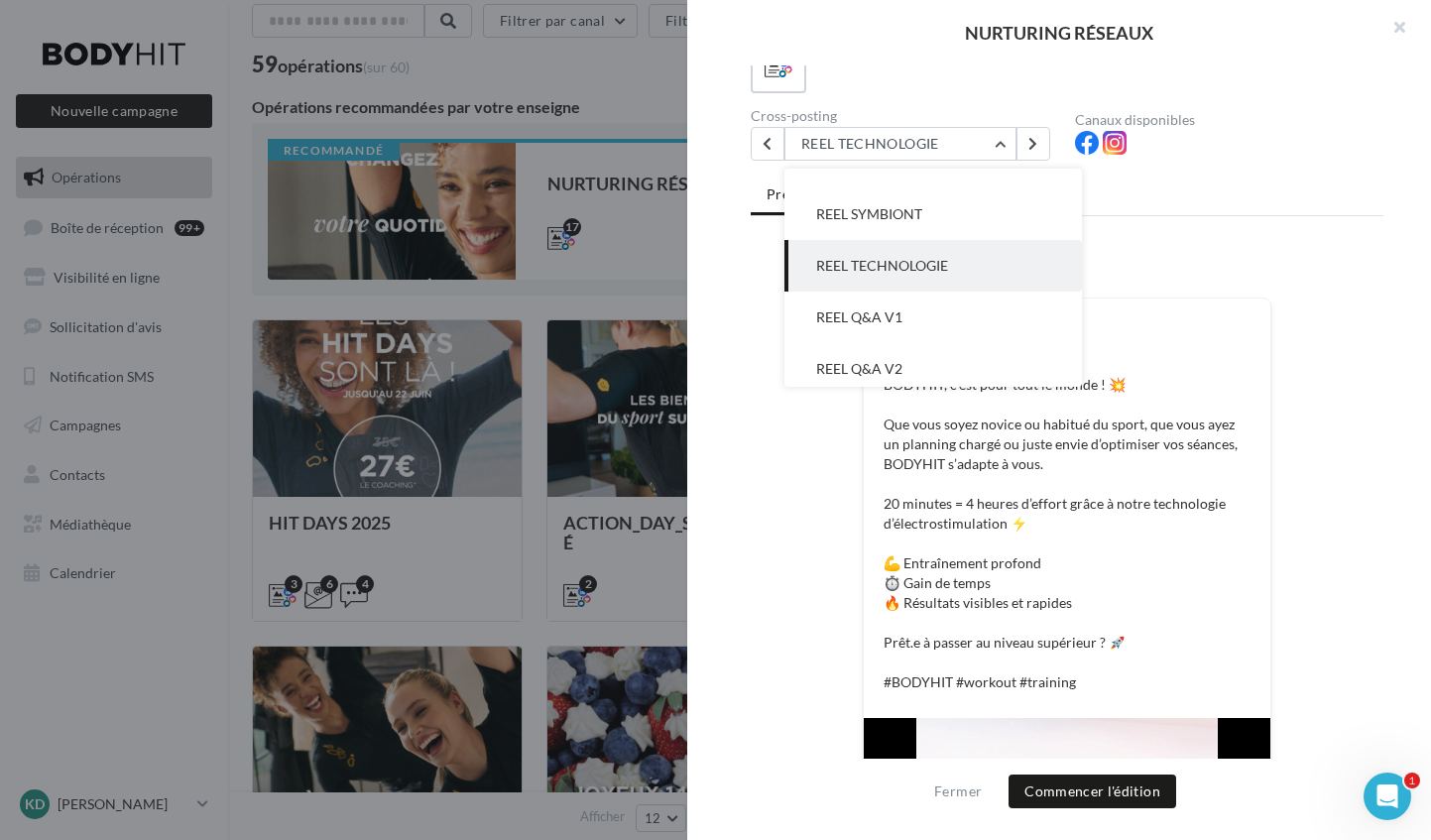 drag, startPoint x: 870, startPoint y: 320, endPoint x: 1392, endPoint y: 371, distance: 524.485 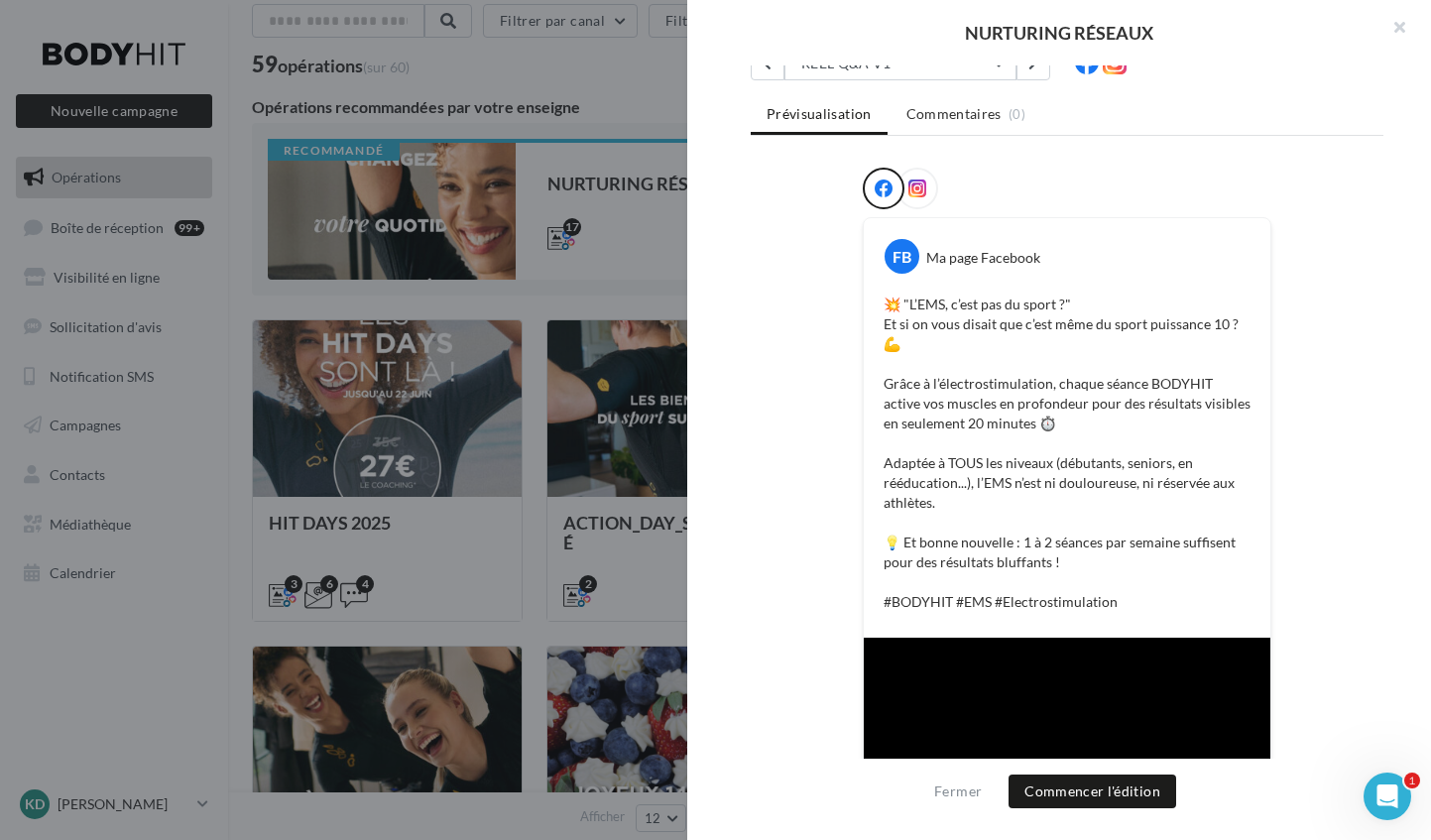 scroll, scrollTop: 154, scrollLeft: 0, axis: vertical 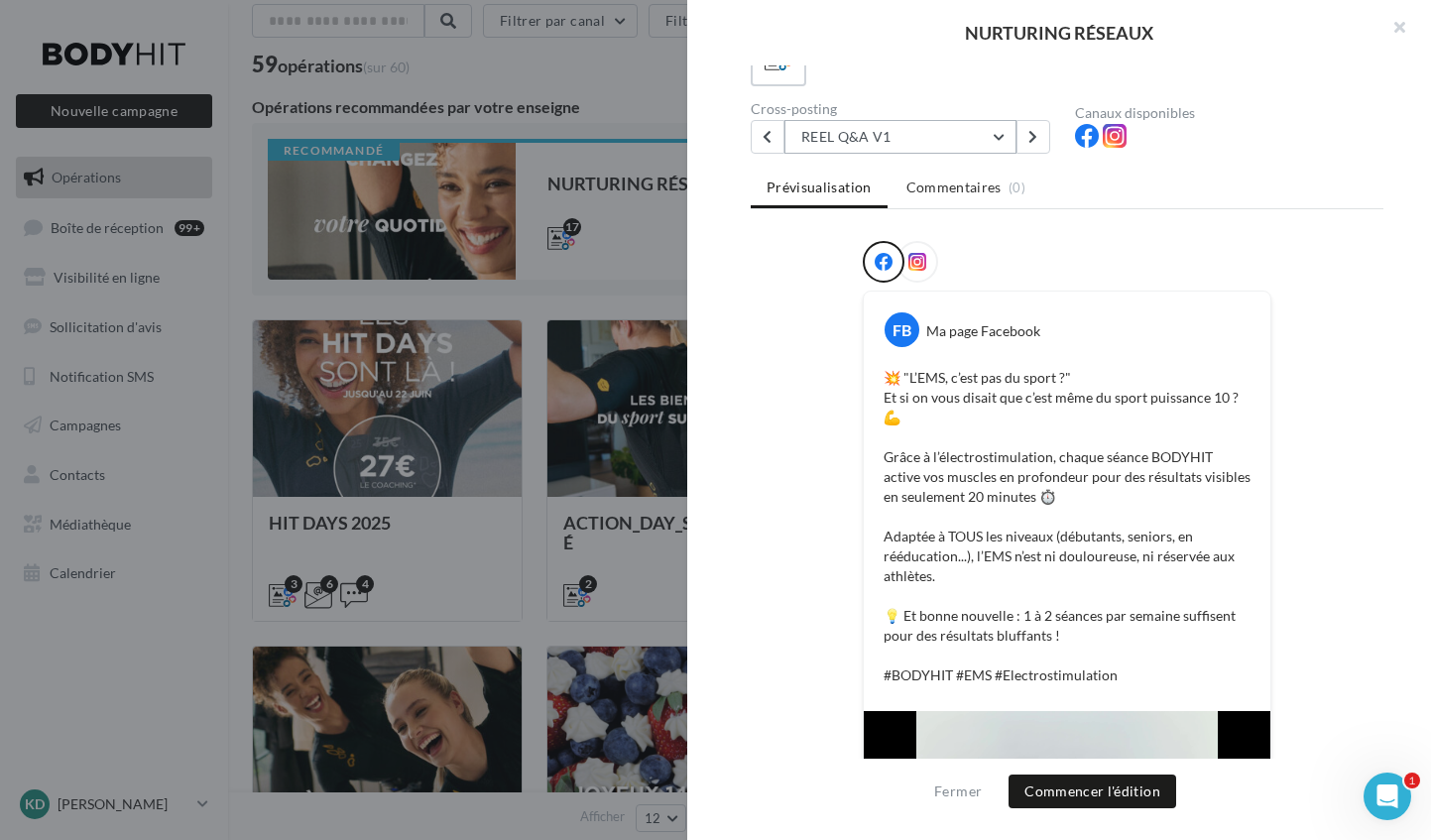 click on "REEL Q&A V1" at bounding box center [900, 137] 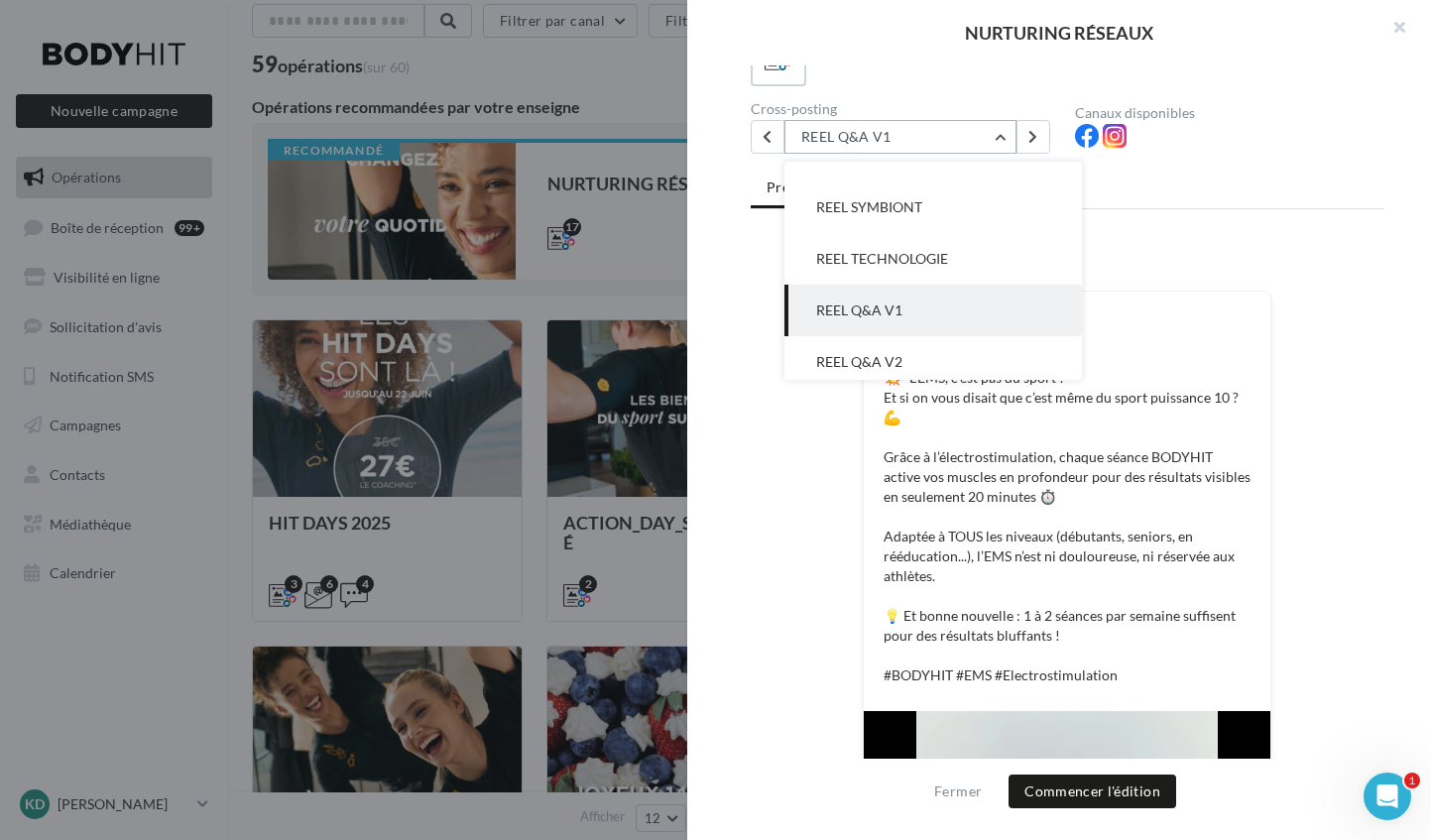 scroll, scrollTop: 464, scrollLeft: 0, axis: vertical 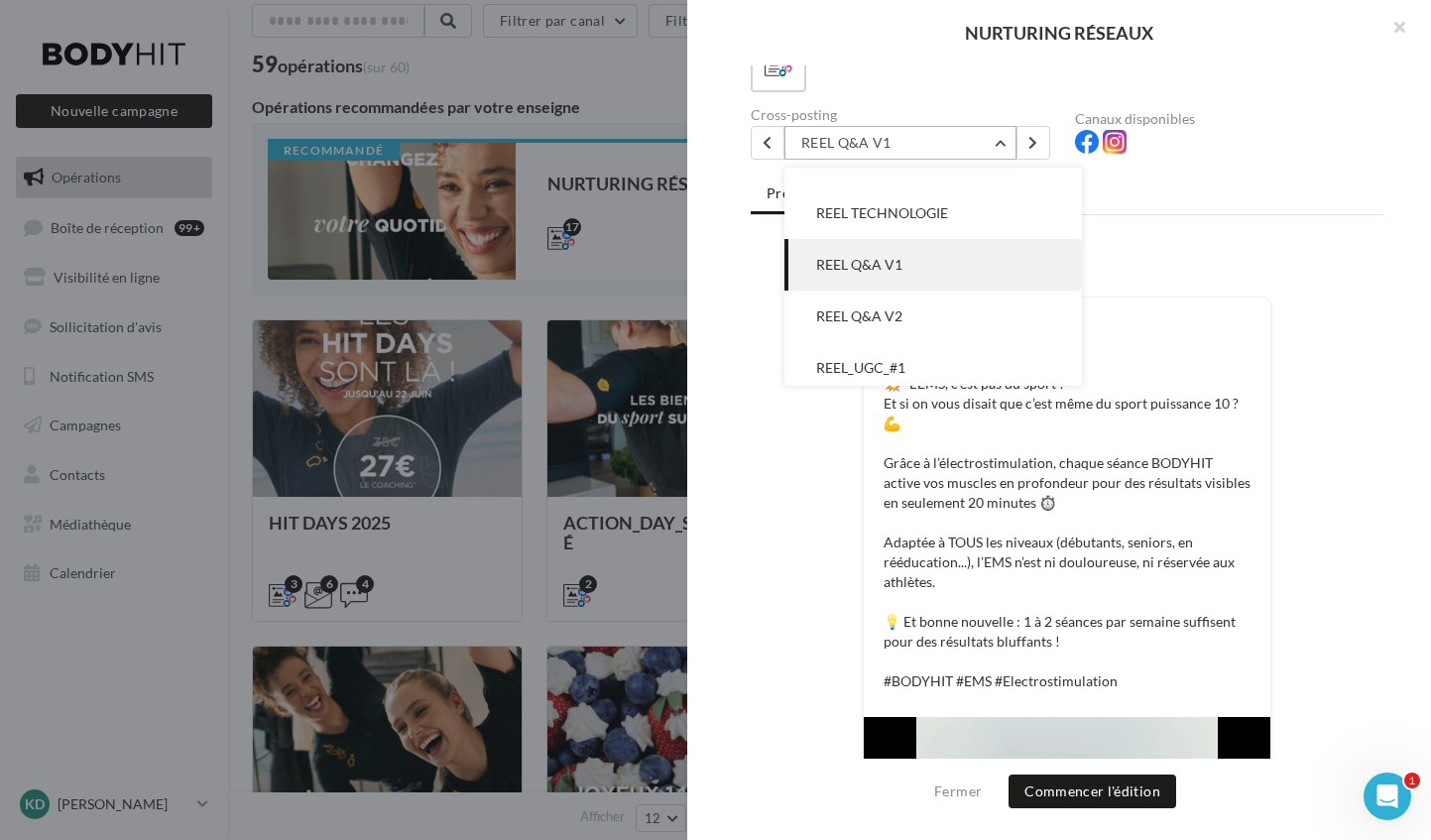 drag, startPoint x: 906, startPoint y: 311, endPoint x: 905, endPoint y: 301, distance: 10.049876 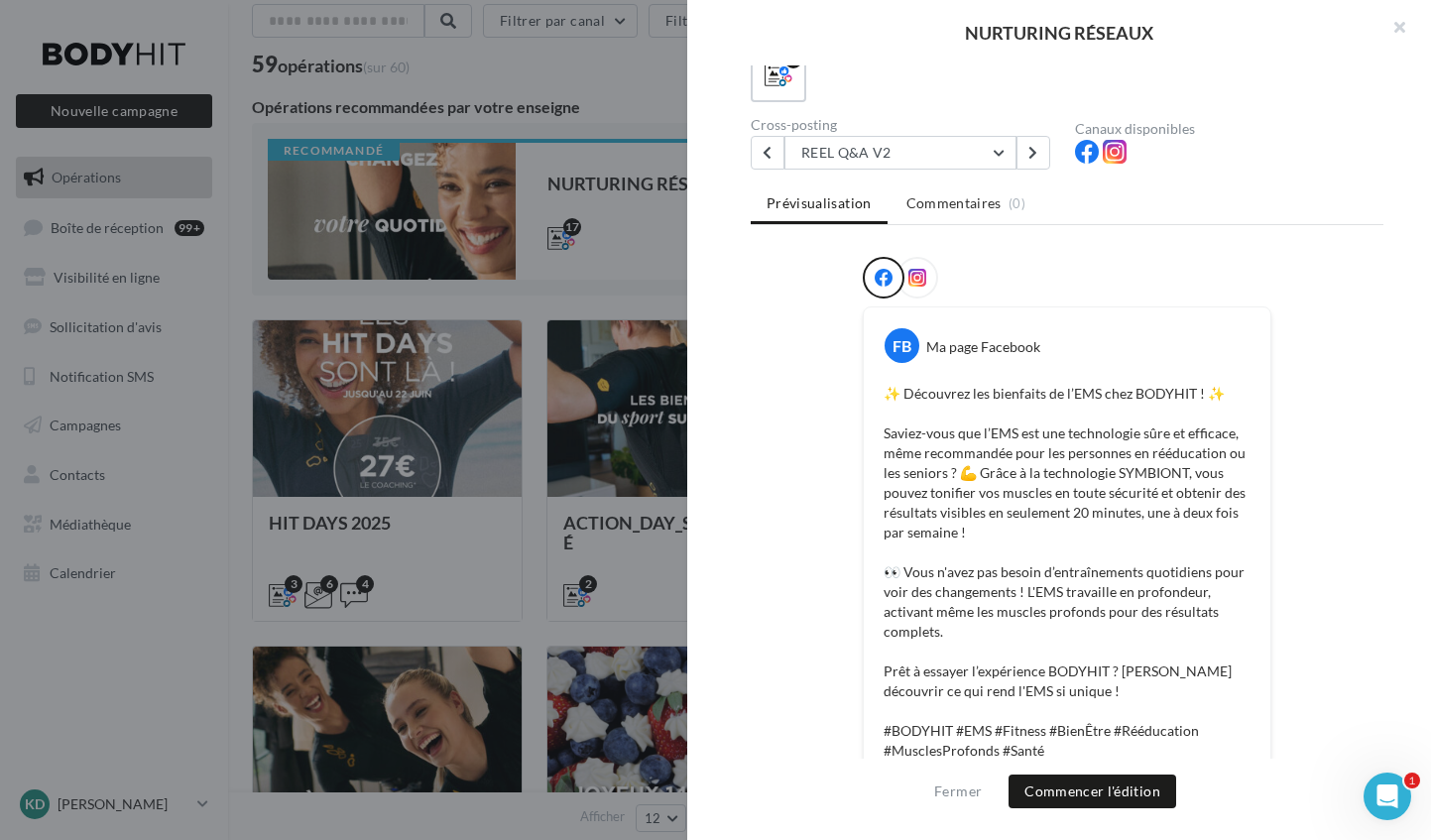 scroll, scrollTop: 137, scrollLeft: 0, axis: vertical 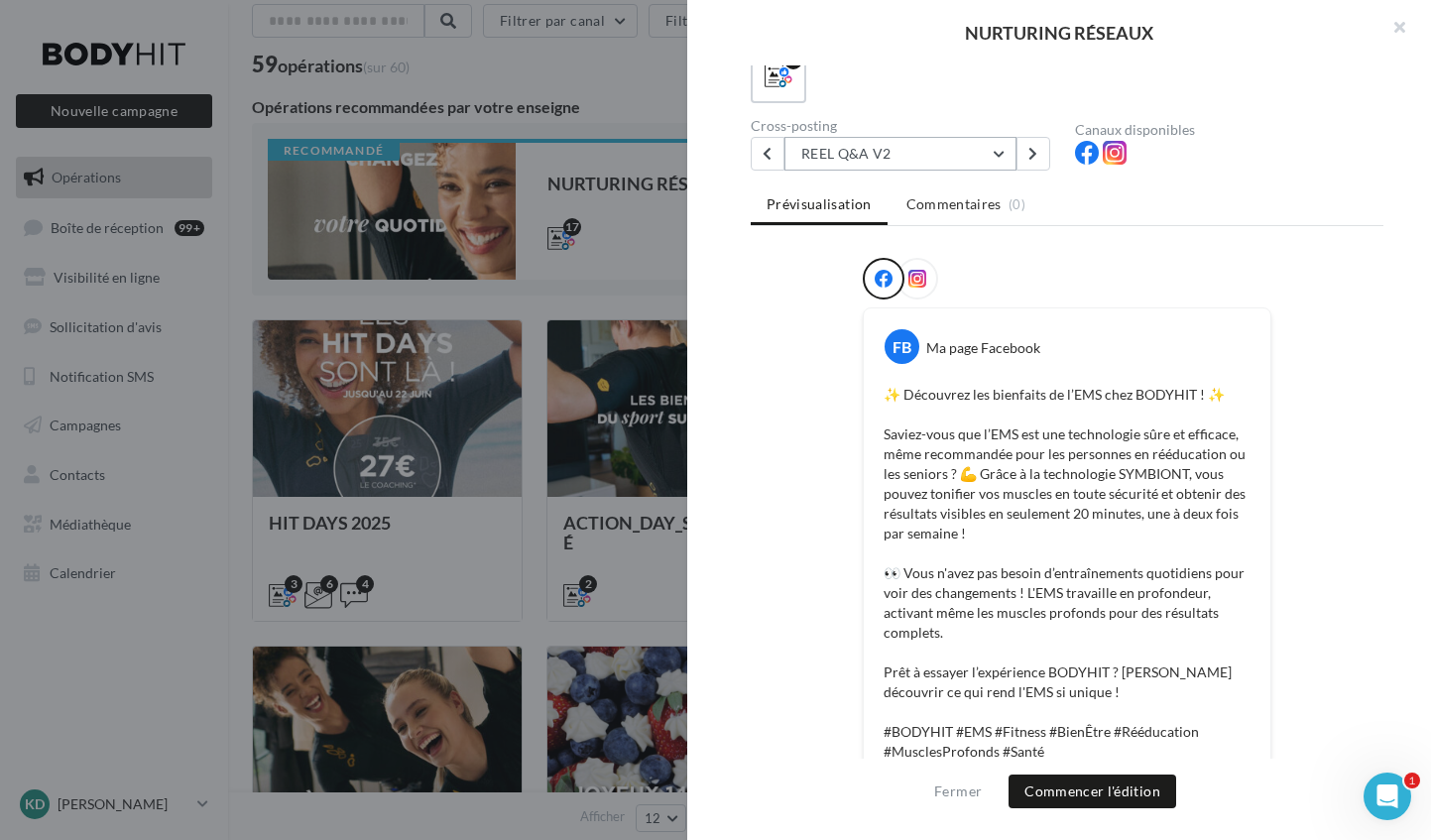 click on "REEL Q&A V2" at bounding box center (900, 154) 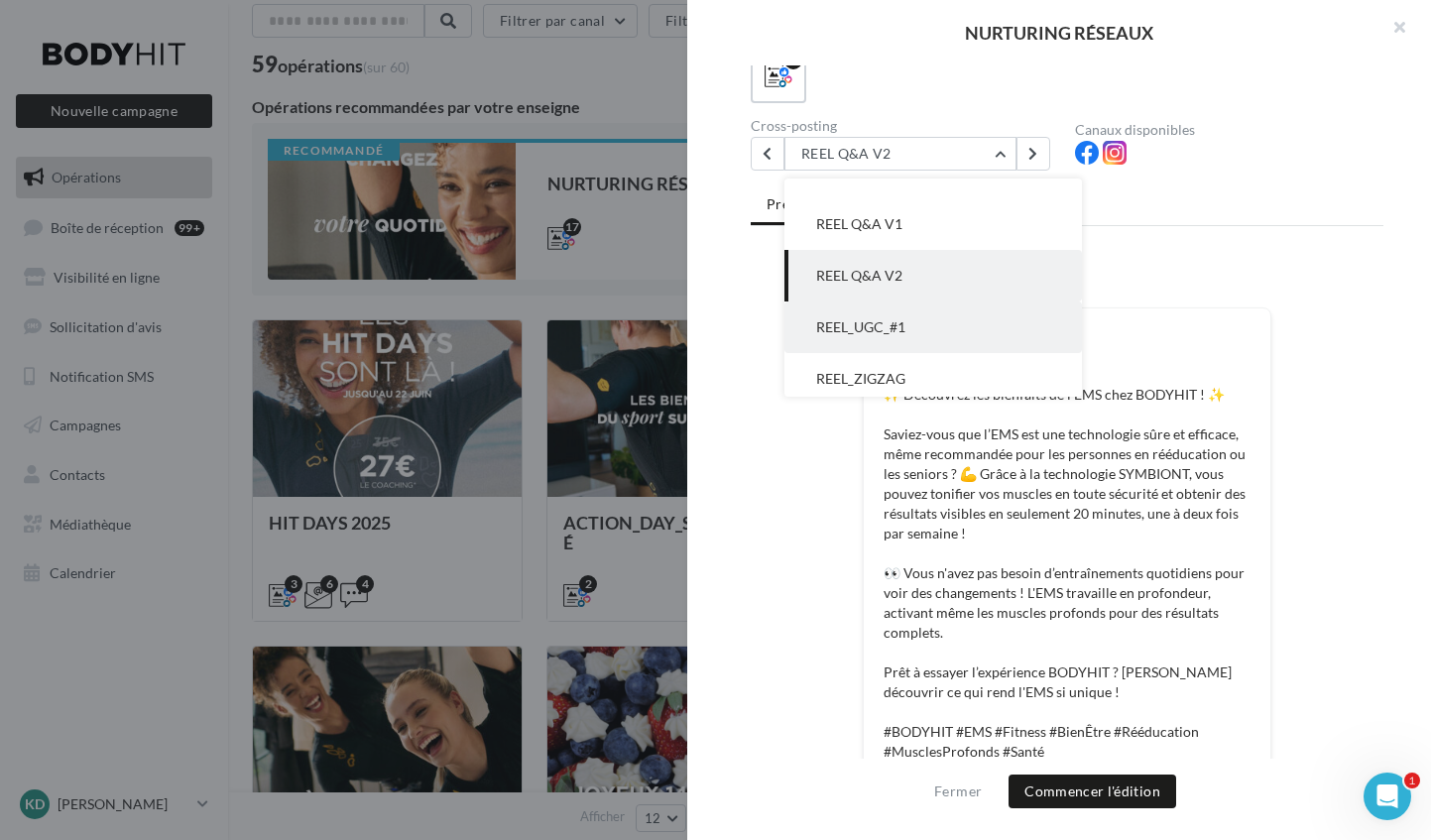 click on "REEL_UGC_#1" at bounding box center (933, 327) 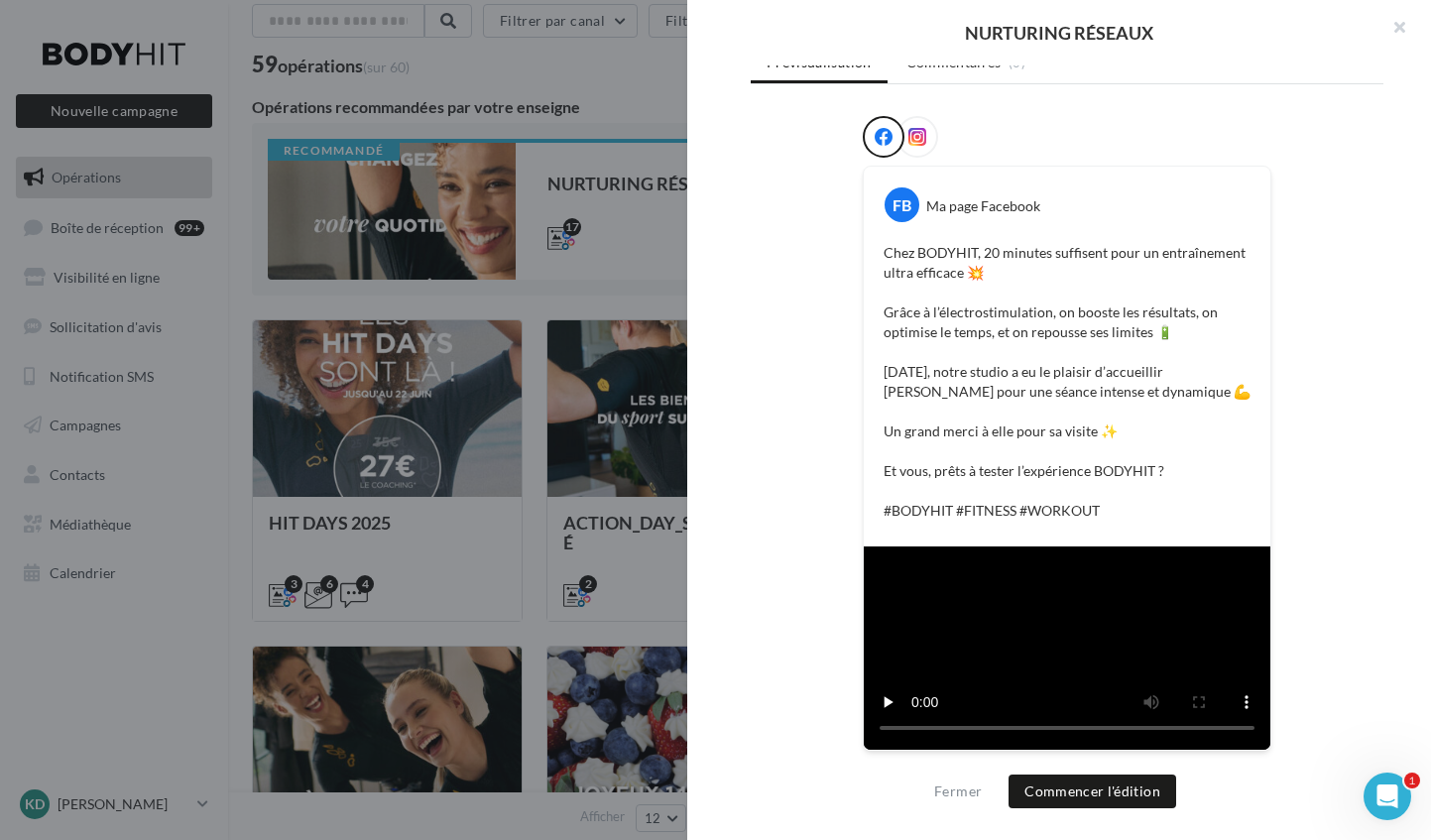 scroll, scrollTop: 0, scrollLeft: 0, axis: both 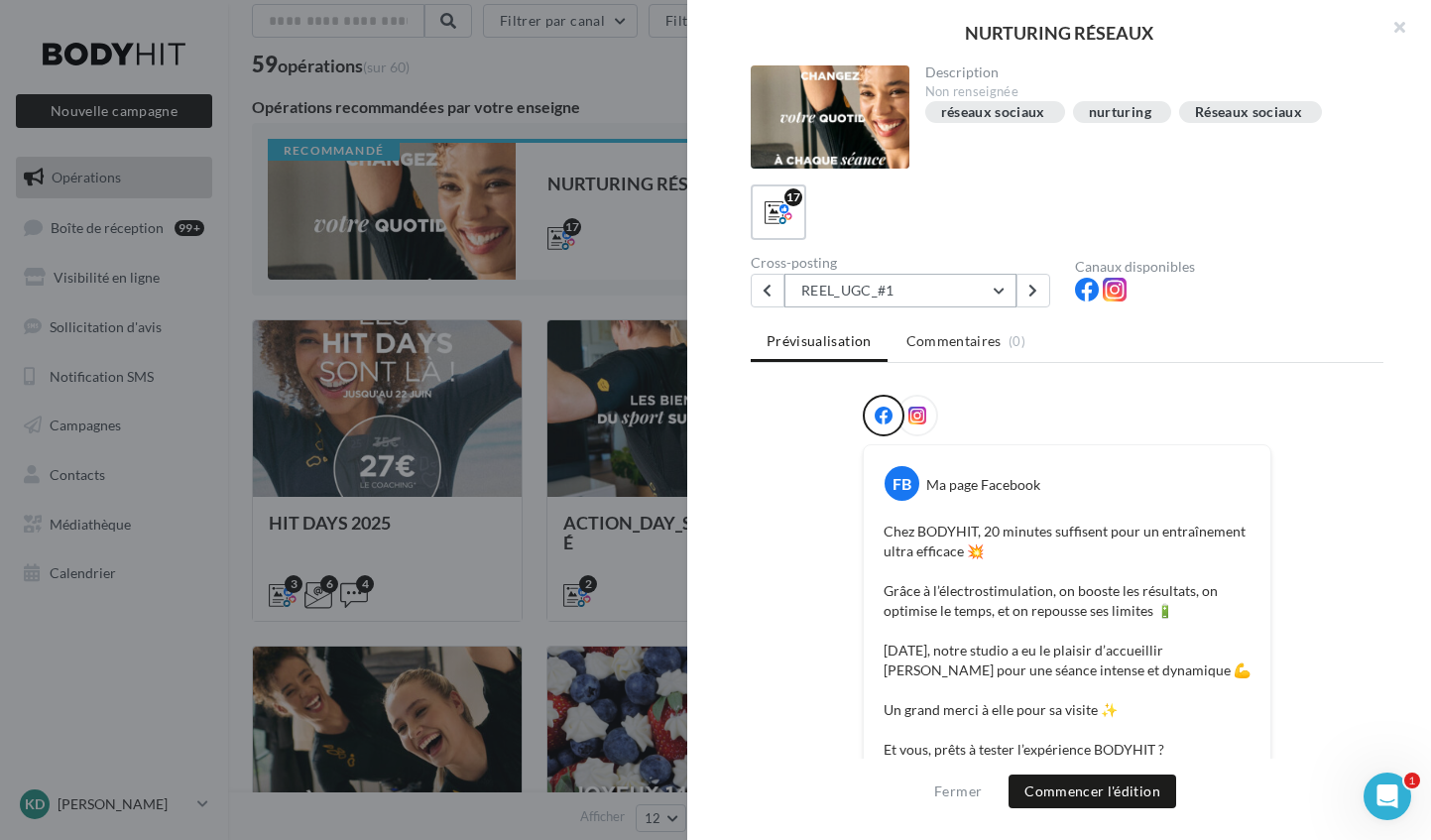 click on "REEL_UGC_#1" at bounding box center (900, 291) 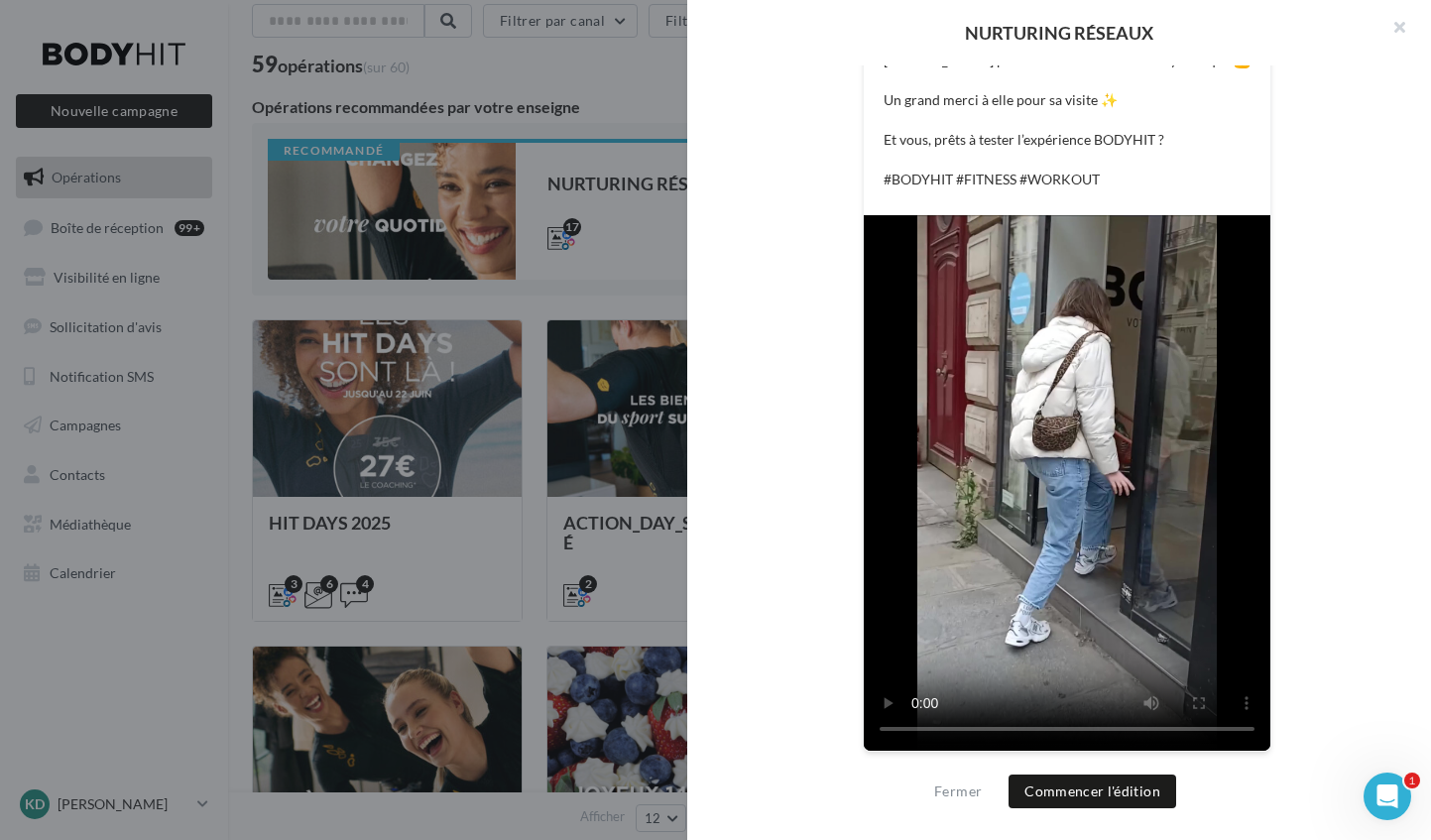 scroll, scrollTop: 611, scrollLeft: 0, axis: vertical 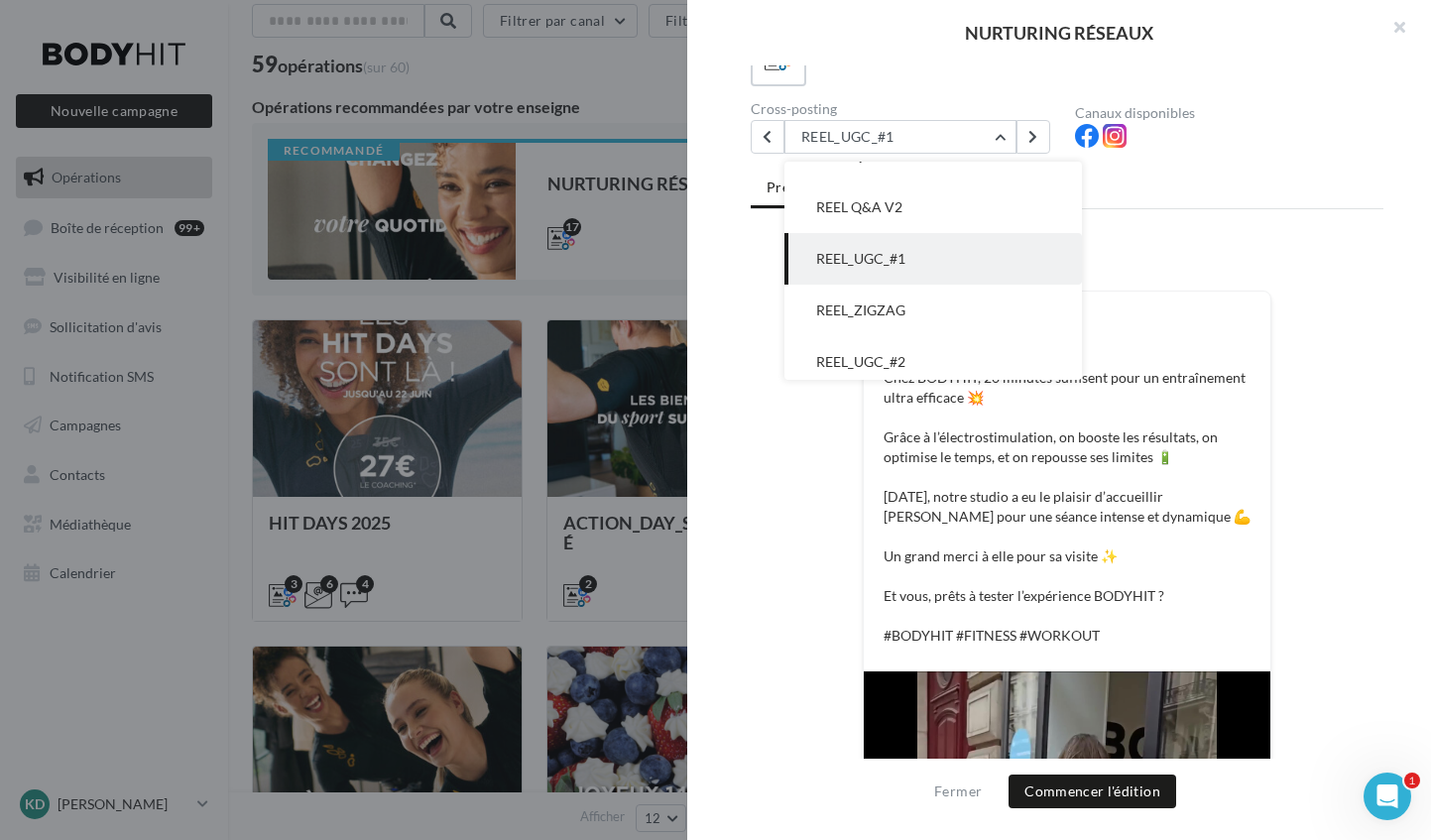 click on "REEL_ZIGZAG" at bounding box center [933, 310] 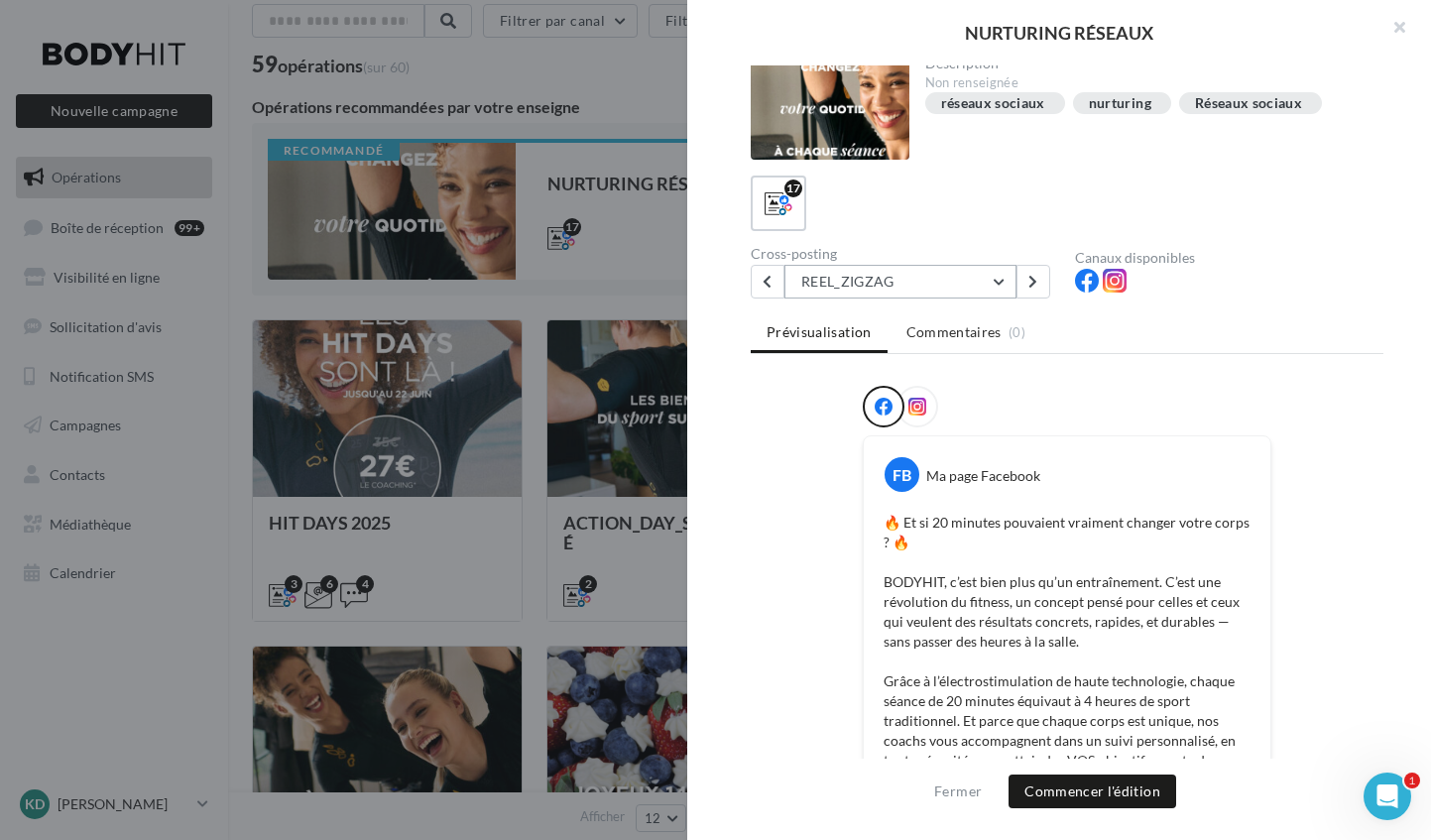 scroll, scrollTop: 0, scrollLeft: 0, axis: both 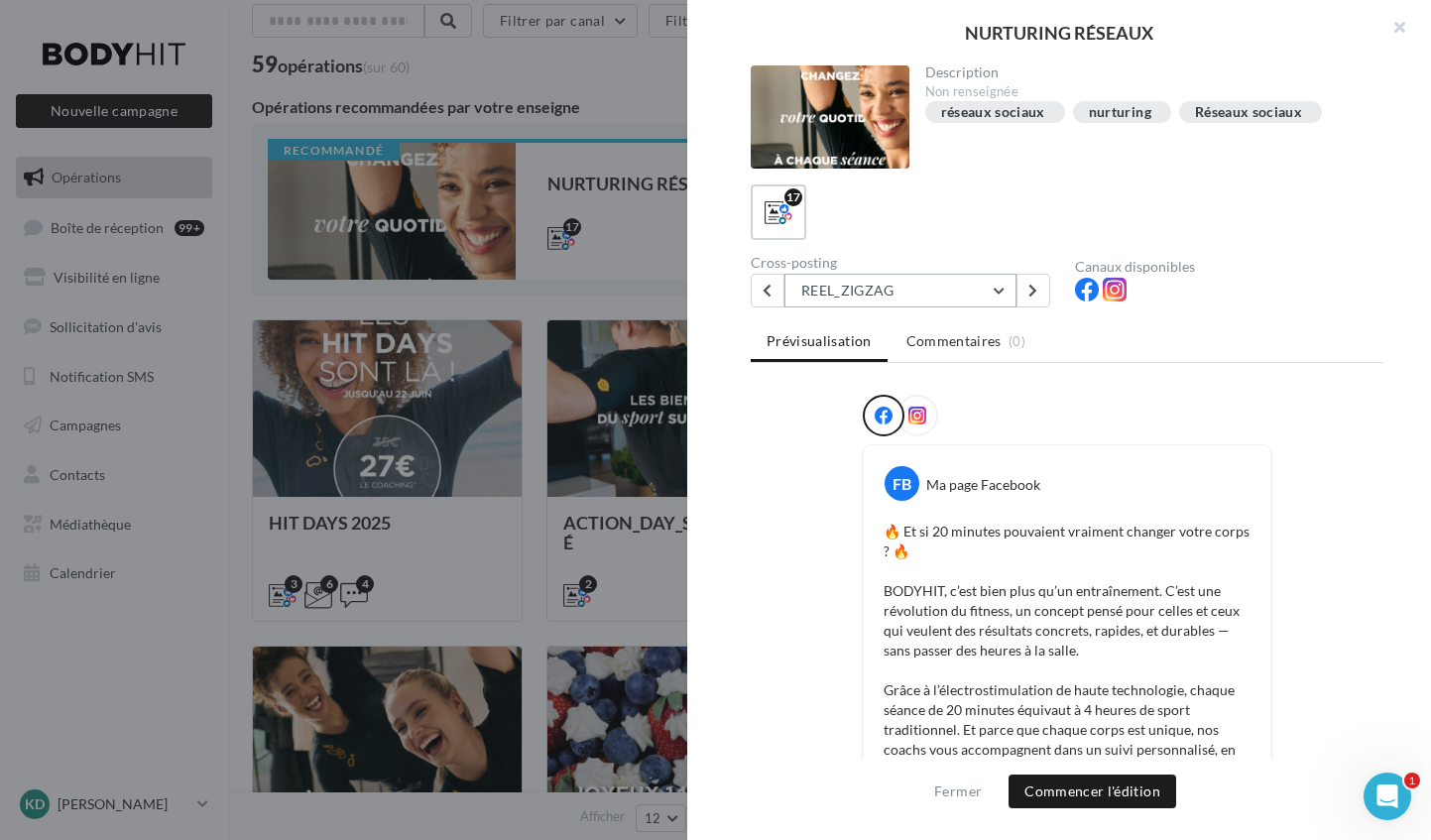 click on "REEL_ZIGZAG" at bounding box center (900, 291) 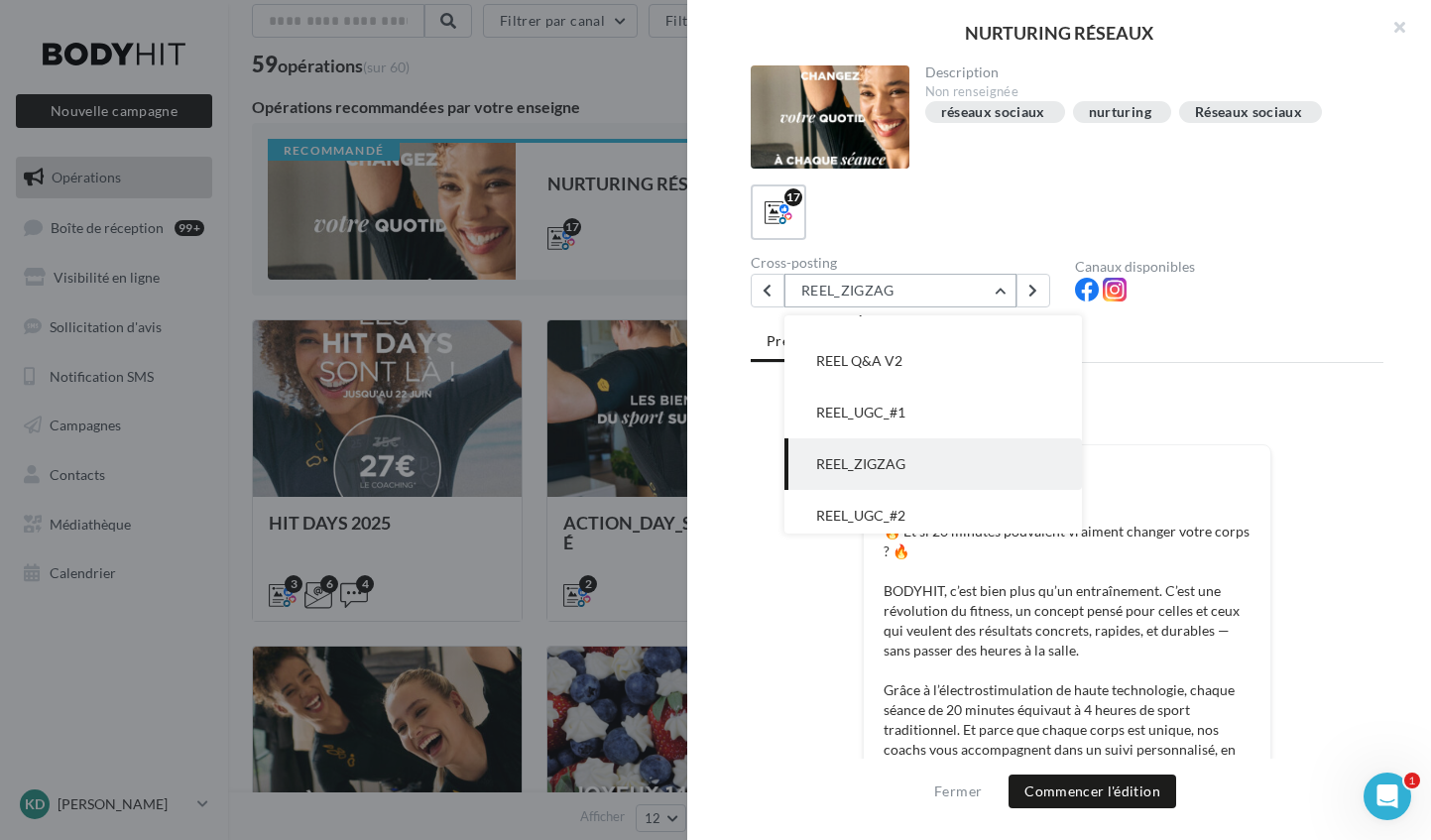 scroll, scrollTop: 619, scrollLeft: 0, axis: vertical 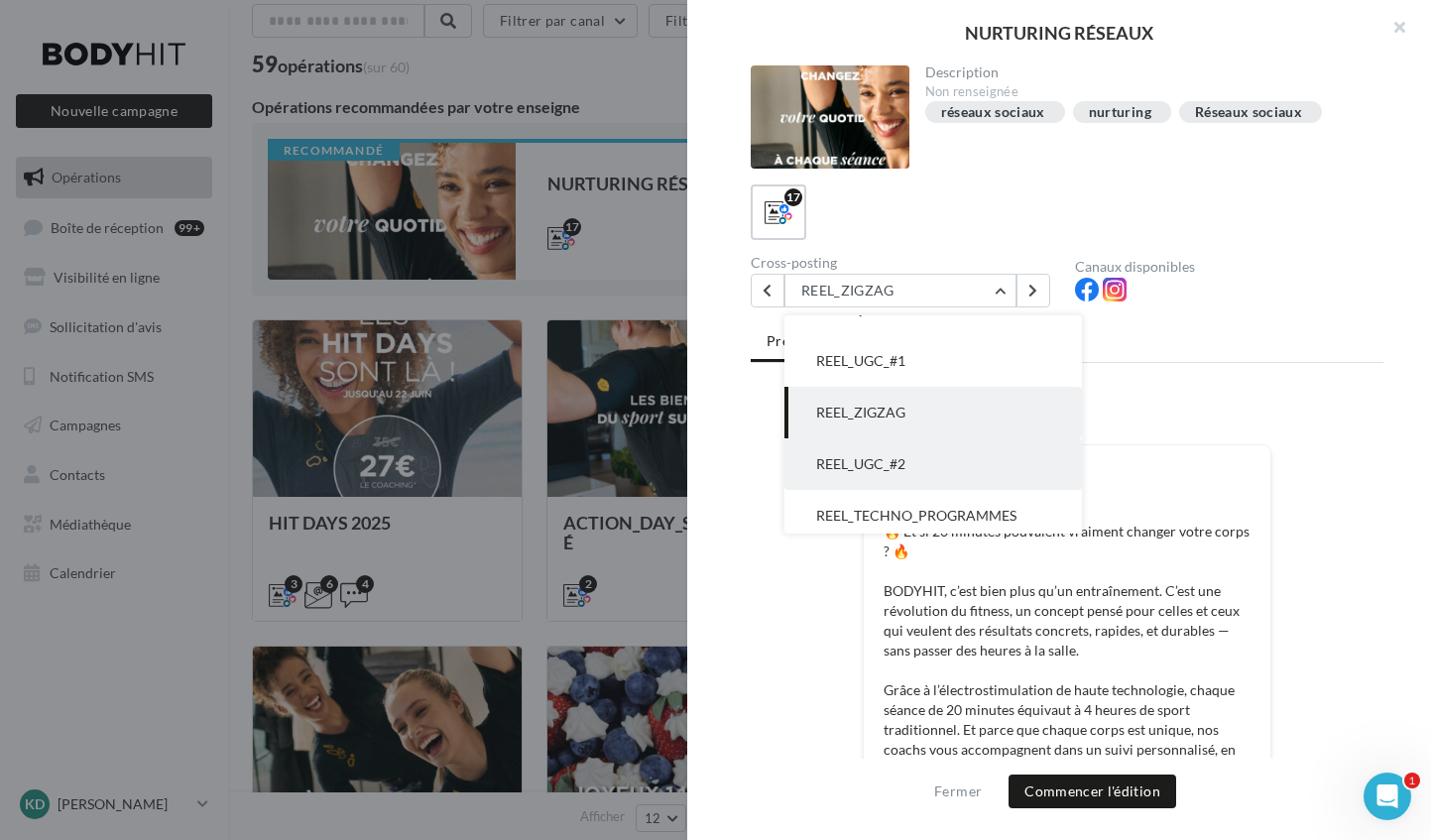 click on "REEL_UGC_#2" at bounding box center [861, 463] 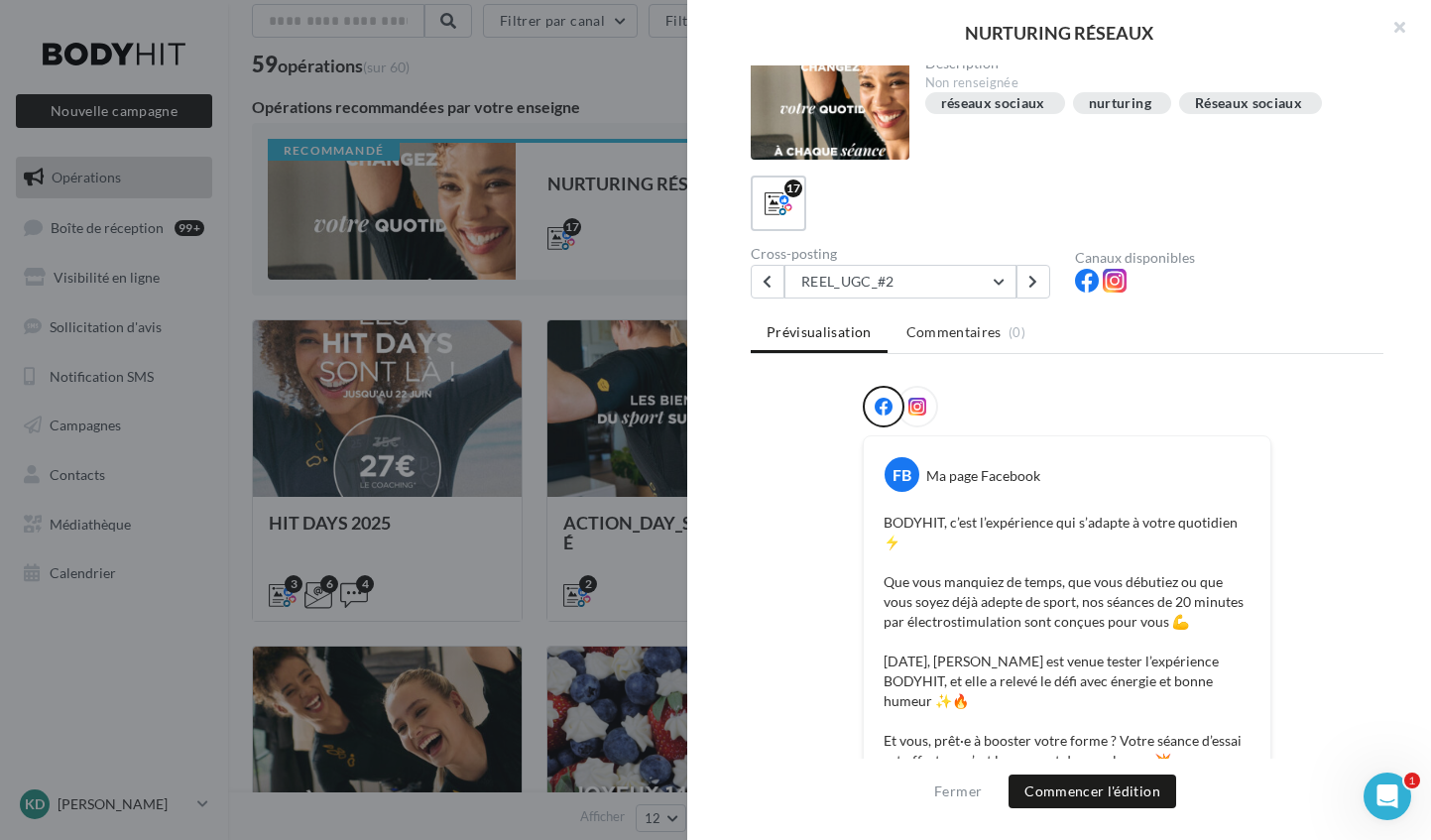 scroll, scrollTop: 0, scrollLeft: 0, axis: both 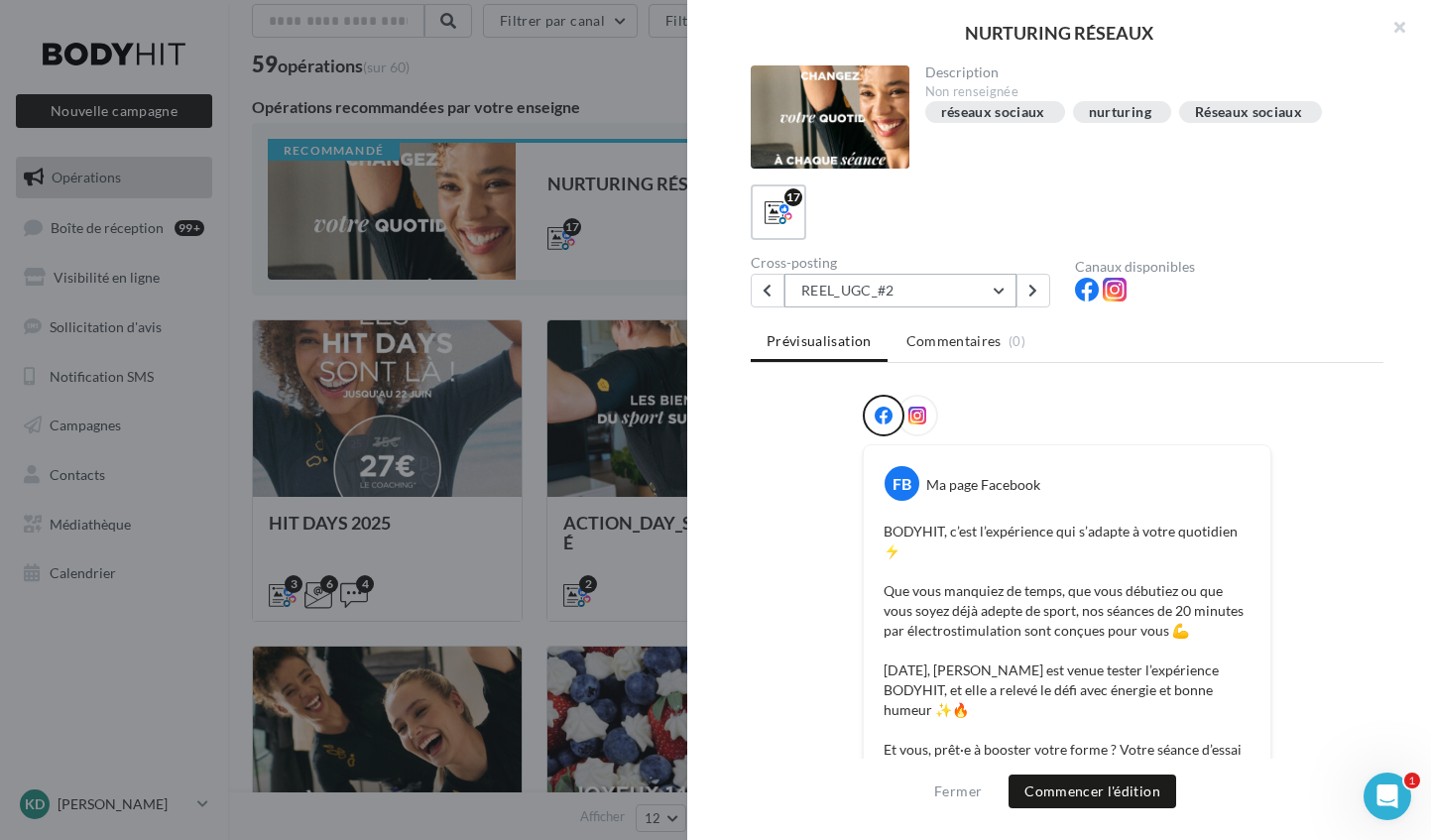 click on "REEL_UGC_#2" at bounding box center [900, 291] 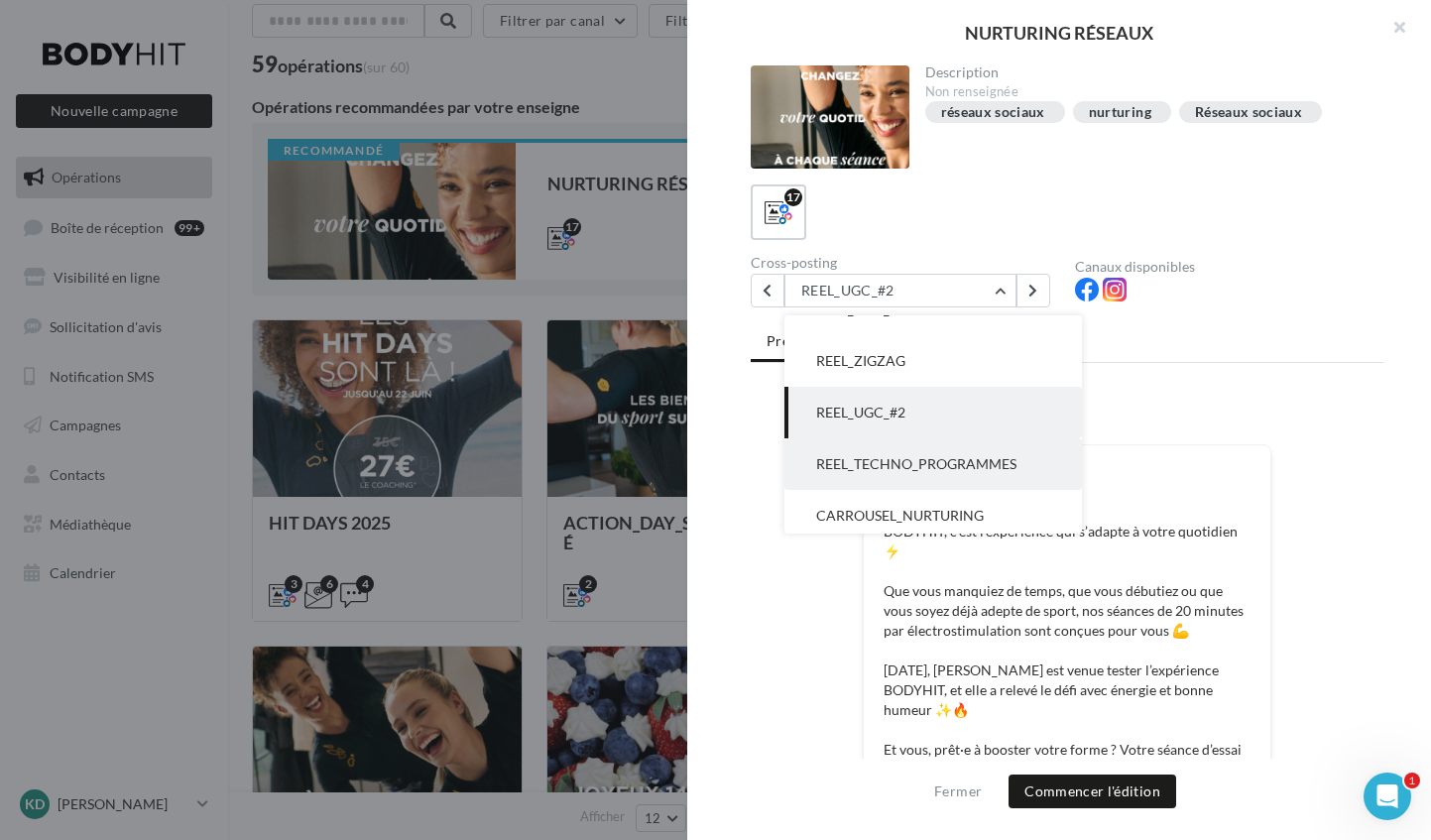 click on "REEL_TECHNO_PROGRAMMES" at bounding box center (933, 464) 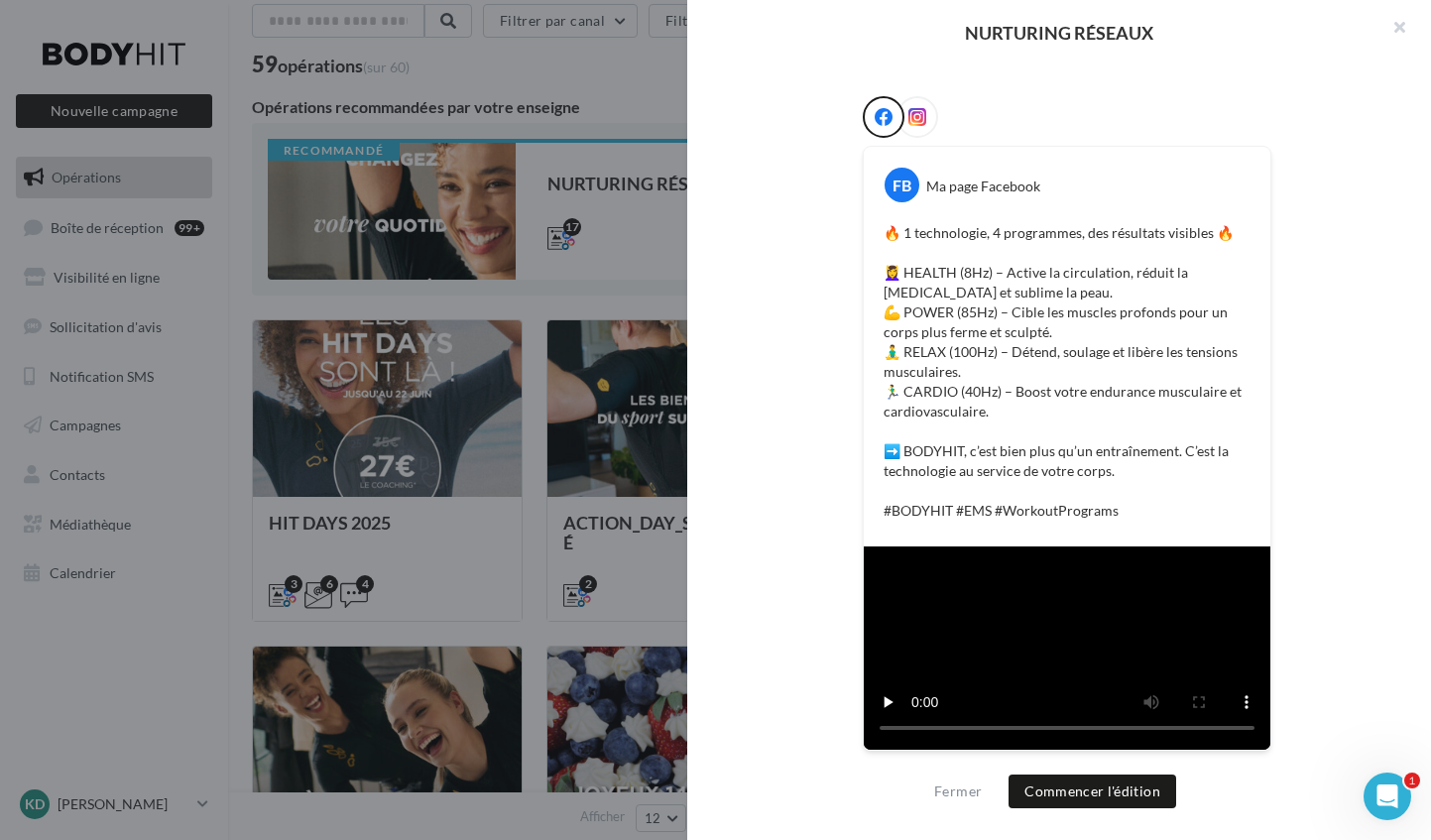 scroll, scrollTop: 631, scrollLeft: 0, axis: vertical 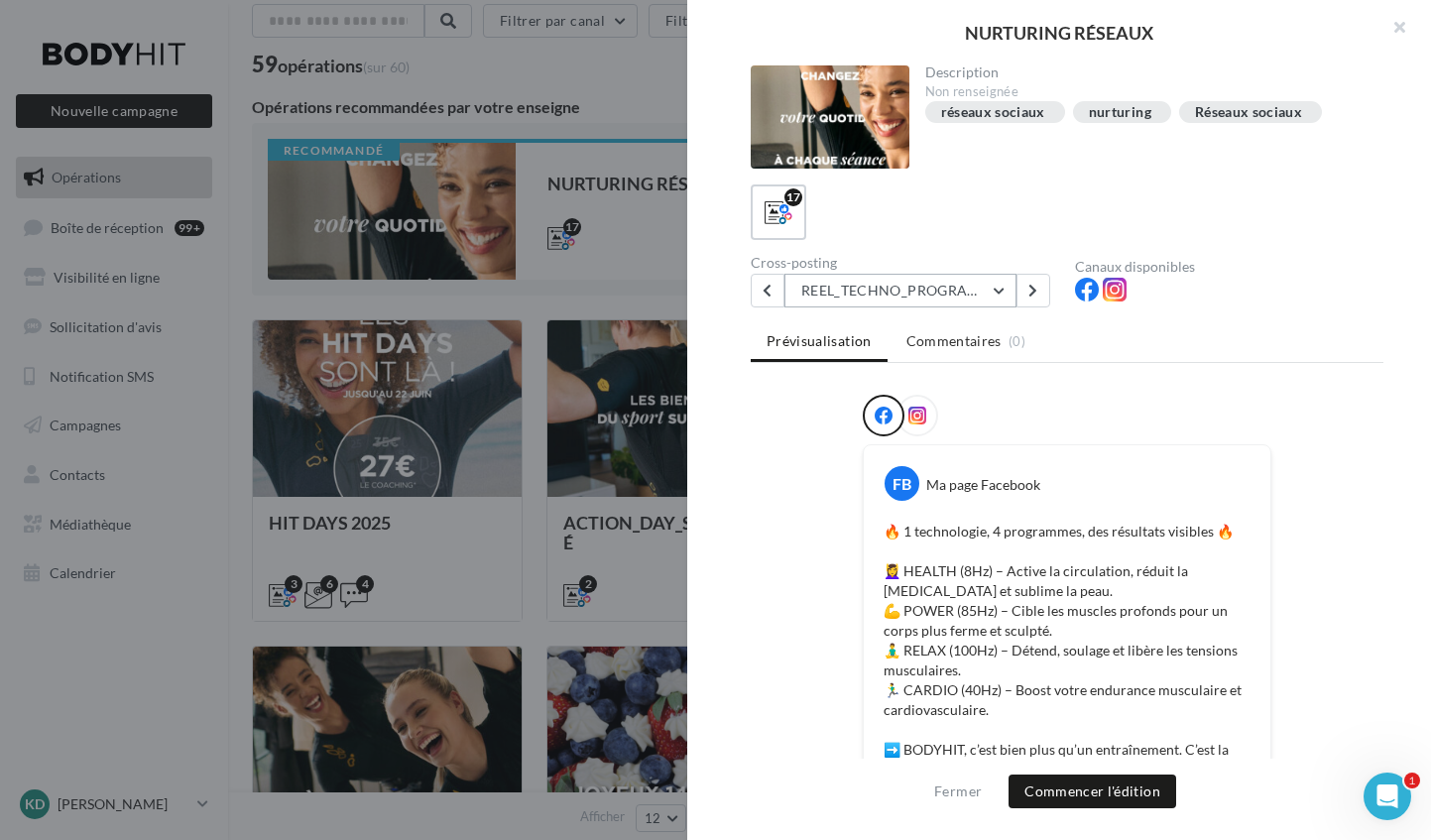 click on "REEL_TECHNO_PROGRAMMES" at bounding box center [900, 291] 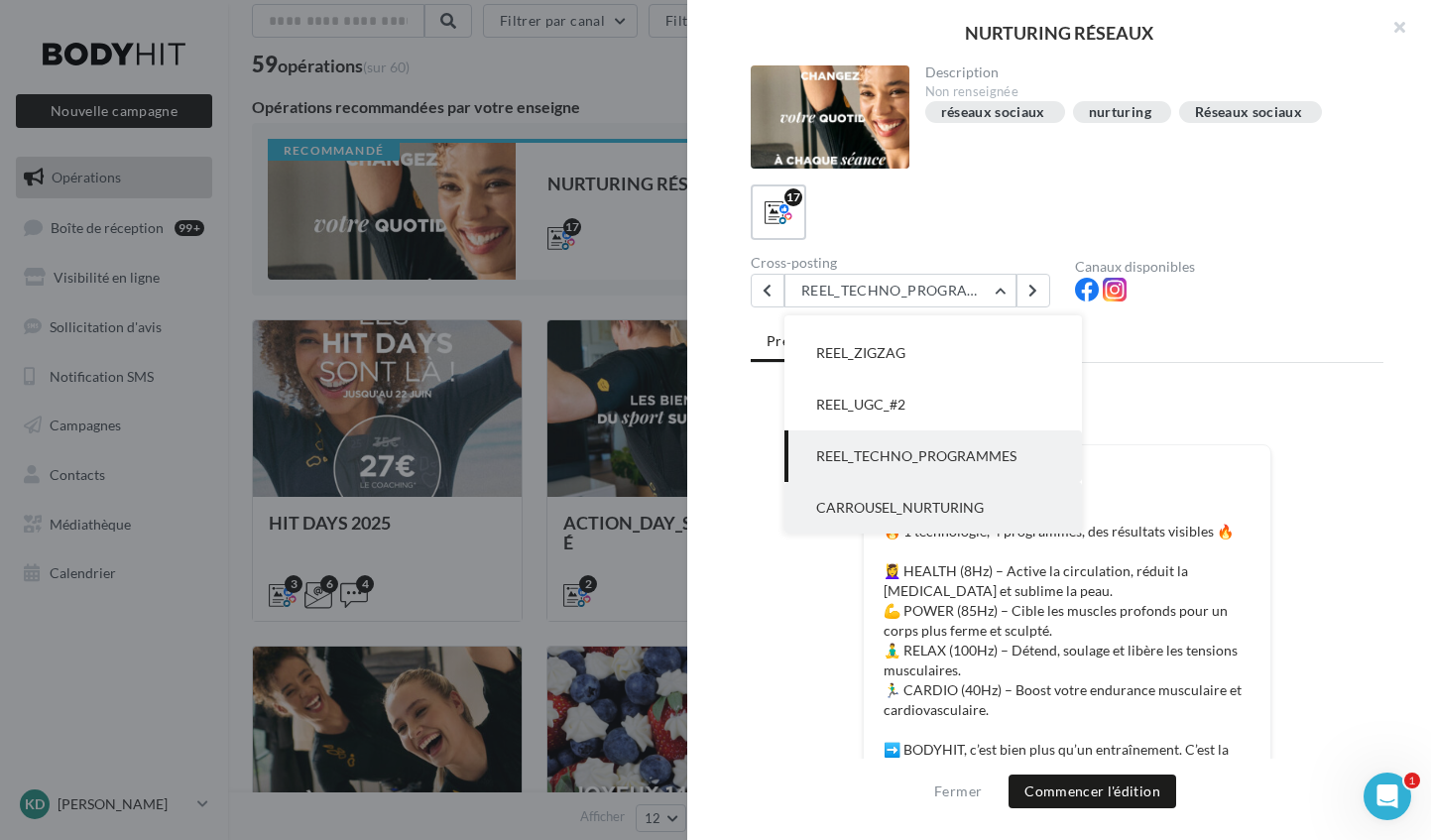 click on "CARROUSEL_NURTURING" at bounding box center (899, 507) 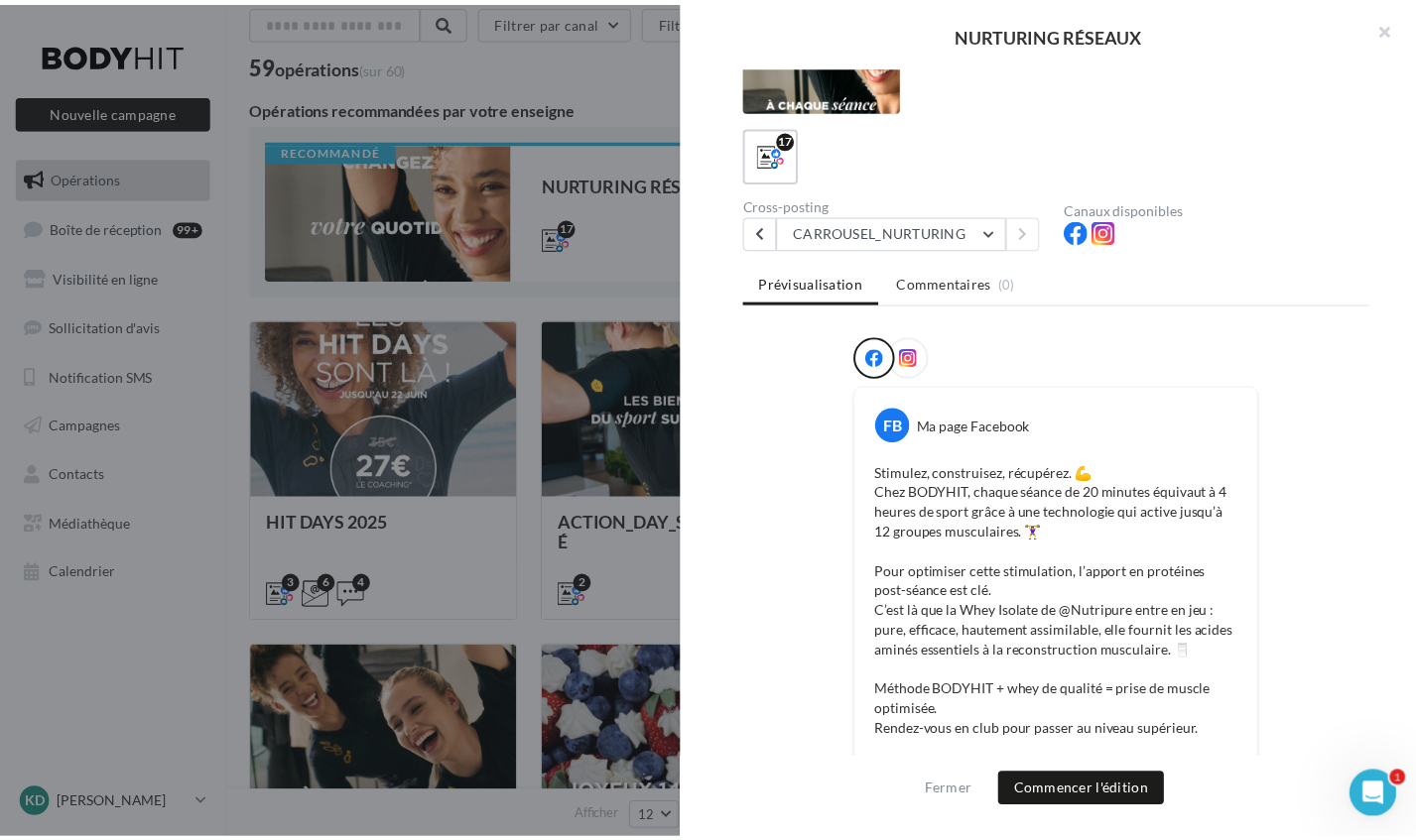 scroll, scrollTop: 53, scrollLeft: 0, axis: vertical 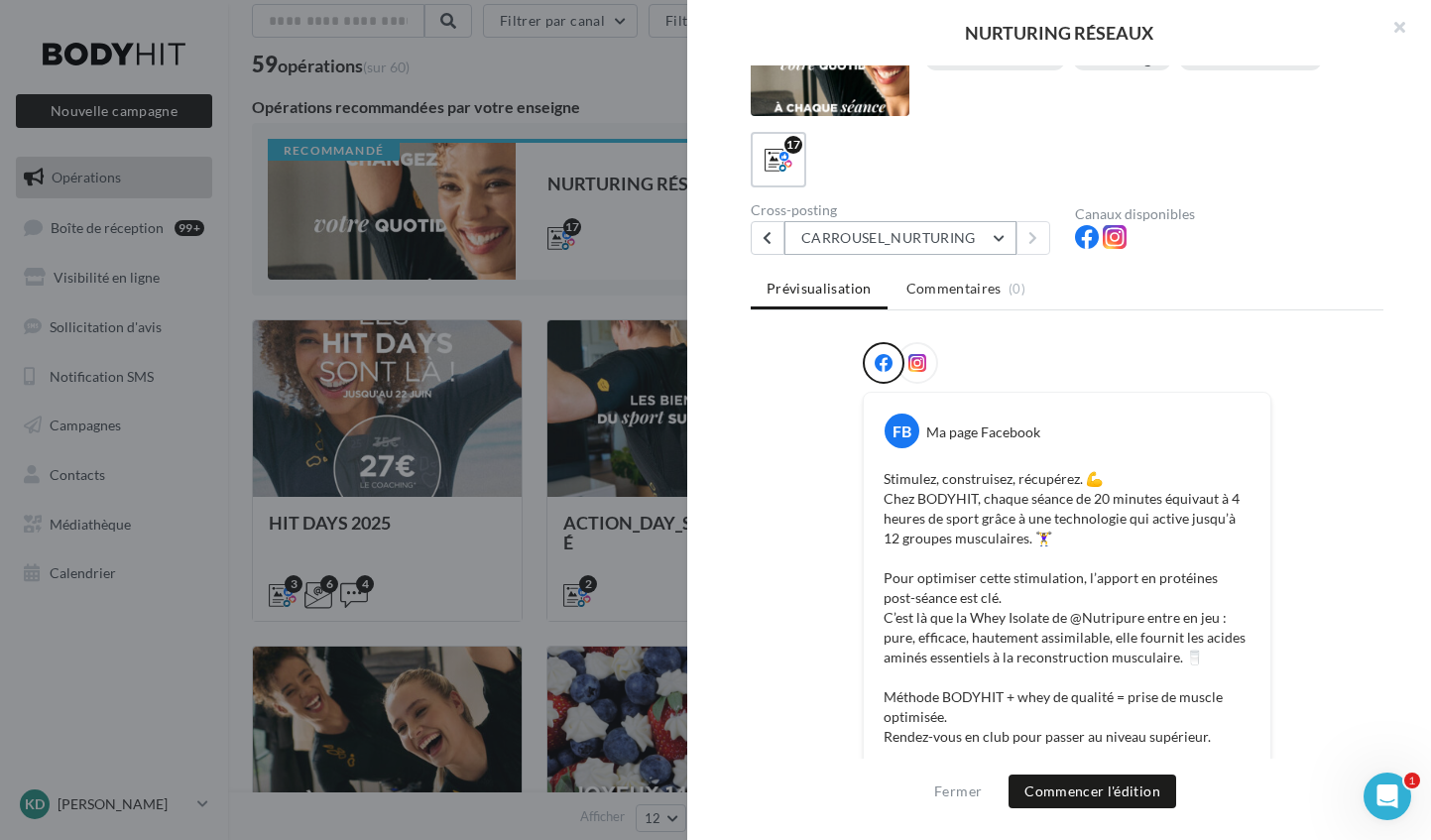 click on "CARROUSEL_NURTURING" at bounding box center [900, 238] 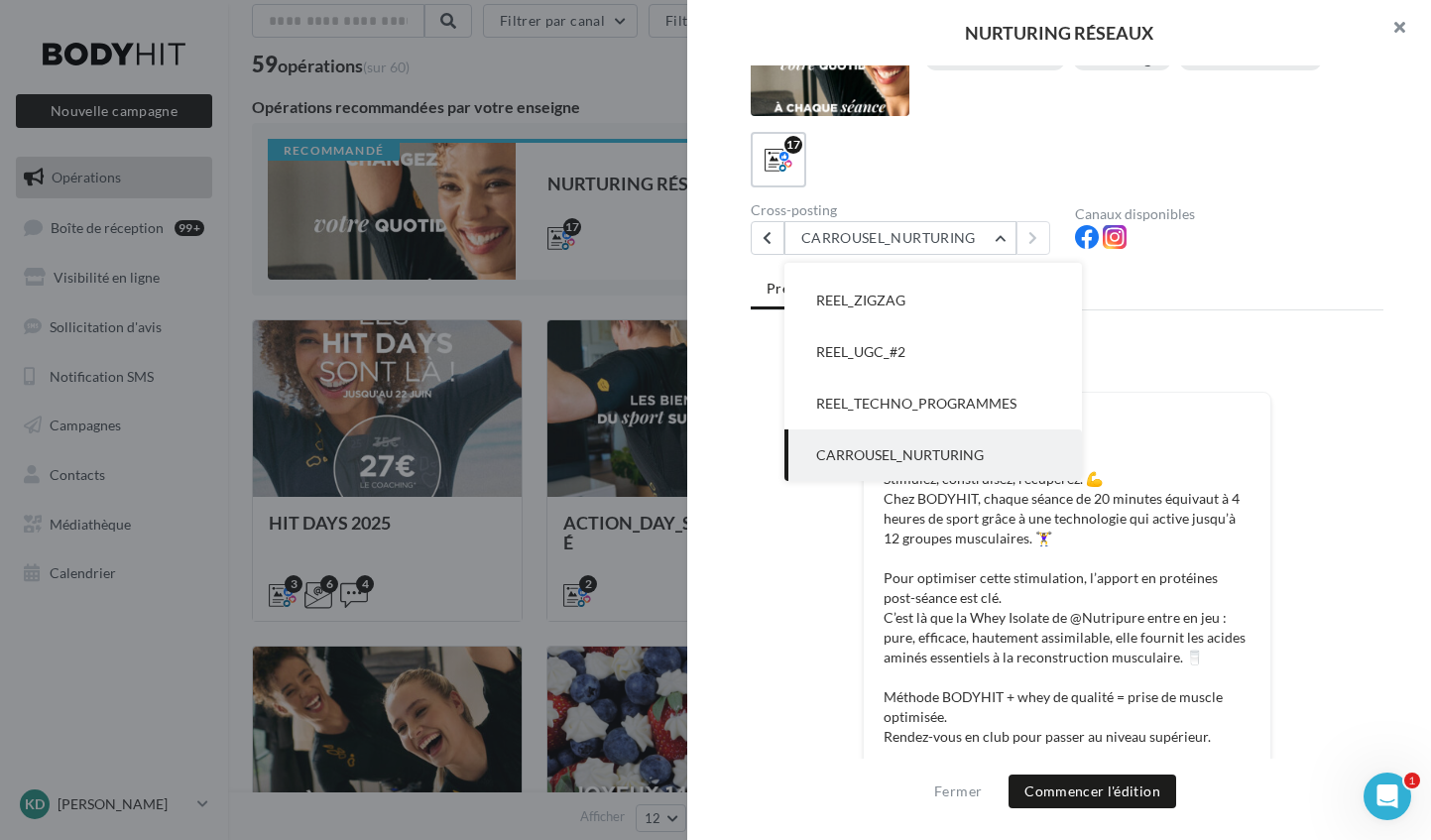 click at bounding box center [1391, 30] 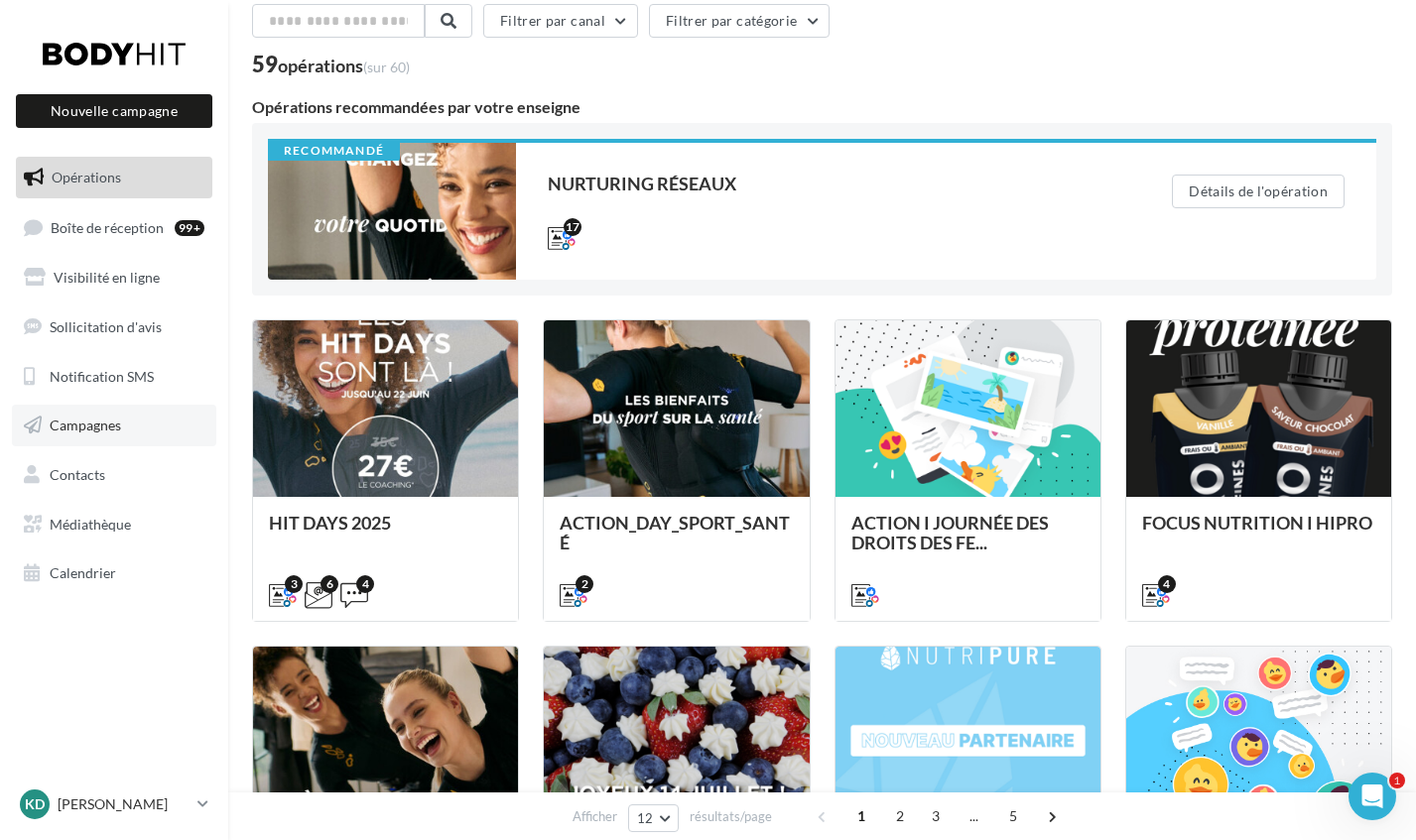 click on "Campagnes" at bounding box center (85, 424) 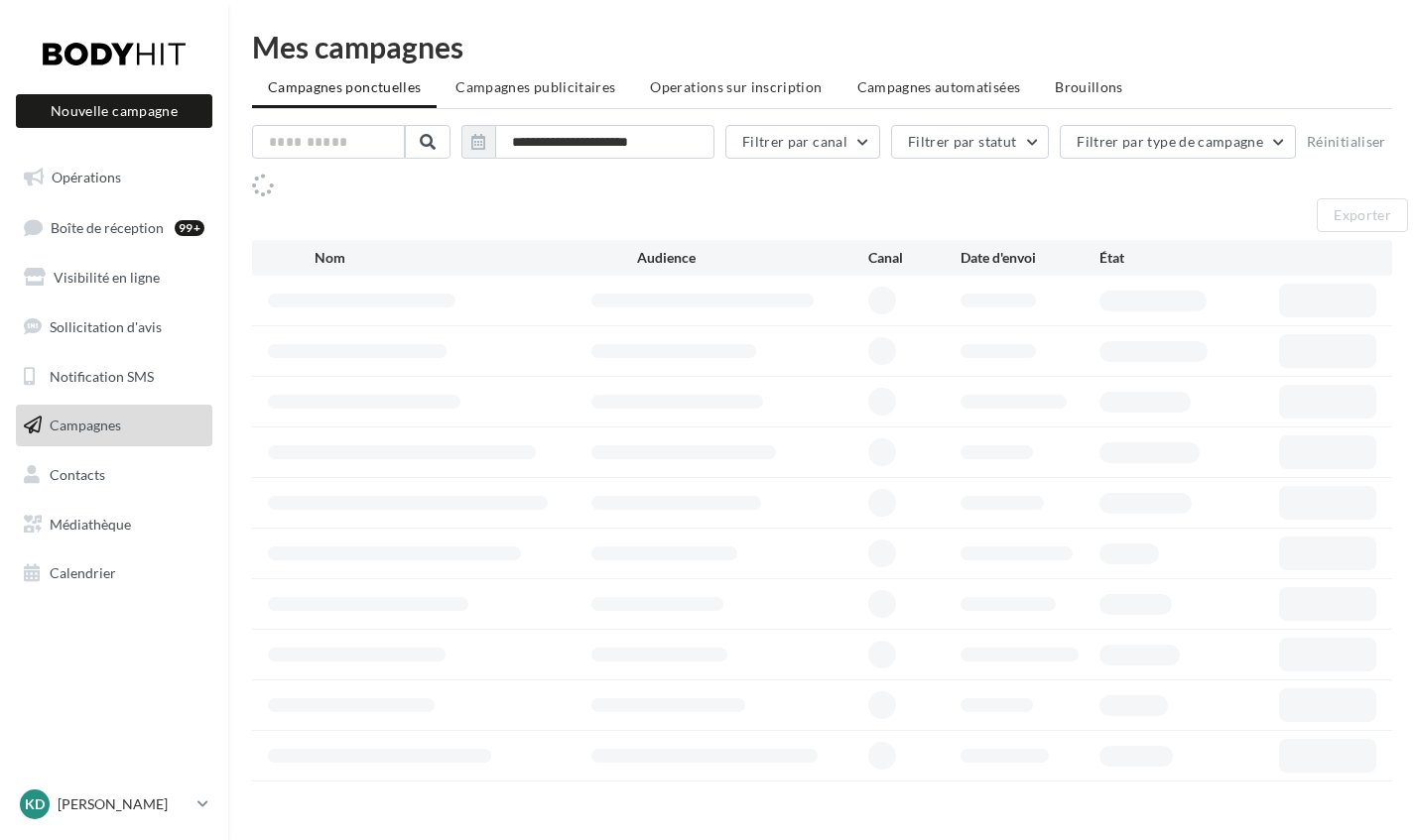 scroll, scrollTop: 0, scrollLeft: 0, axis: both 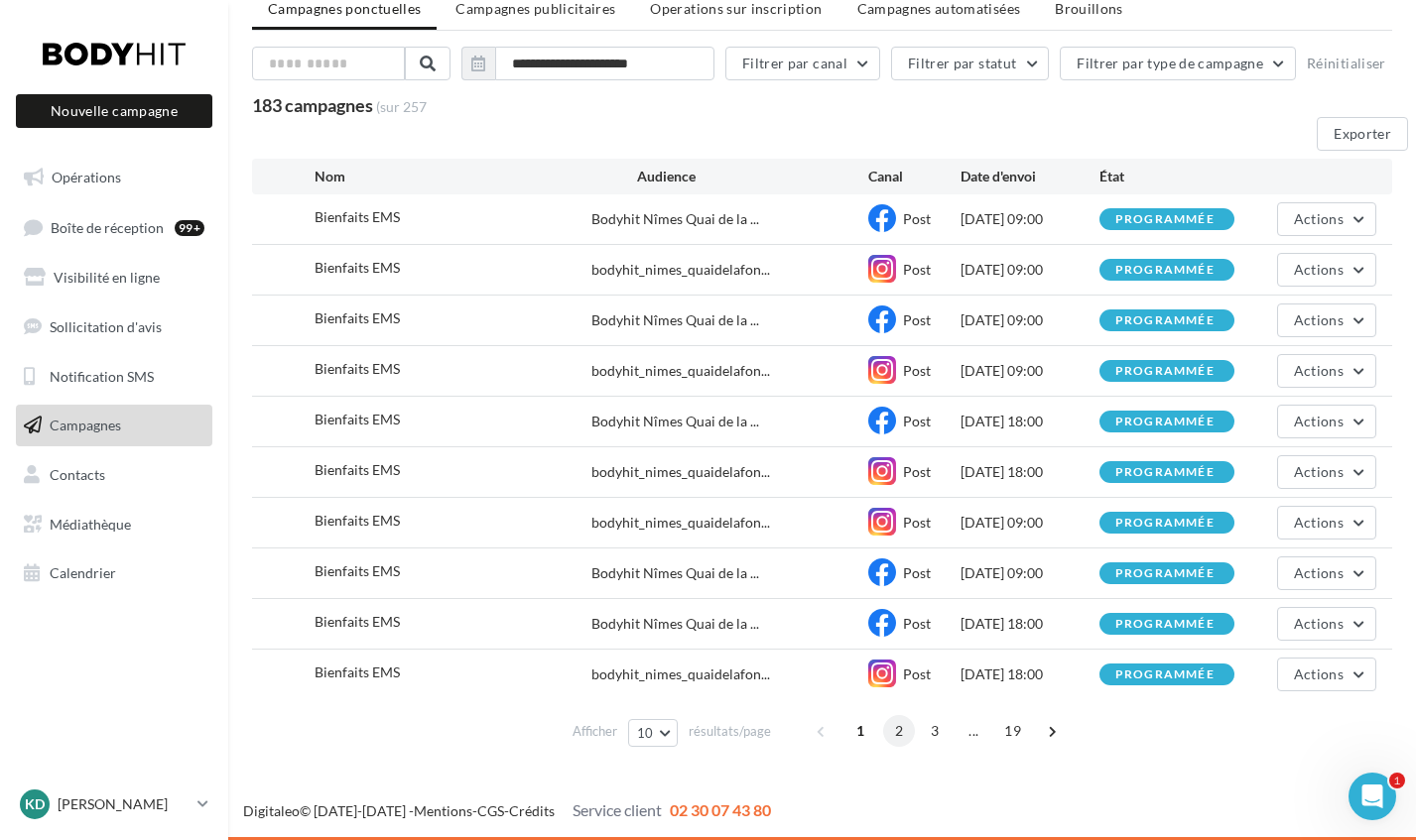 click on "2" at bounding box center [899, 731] 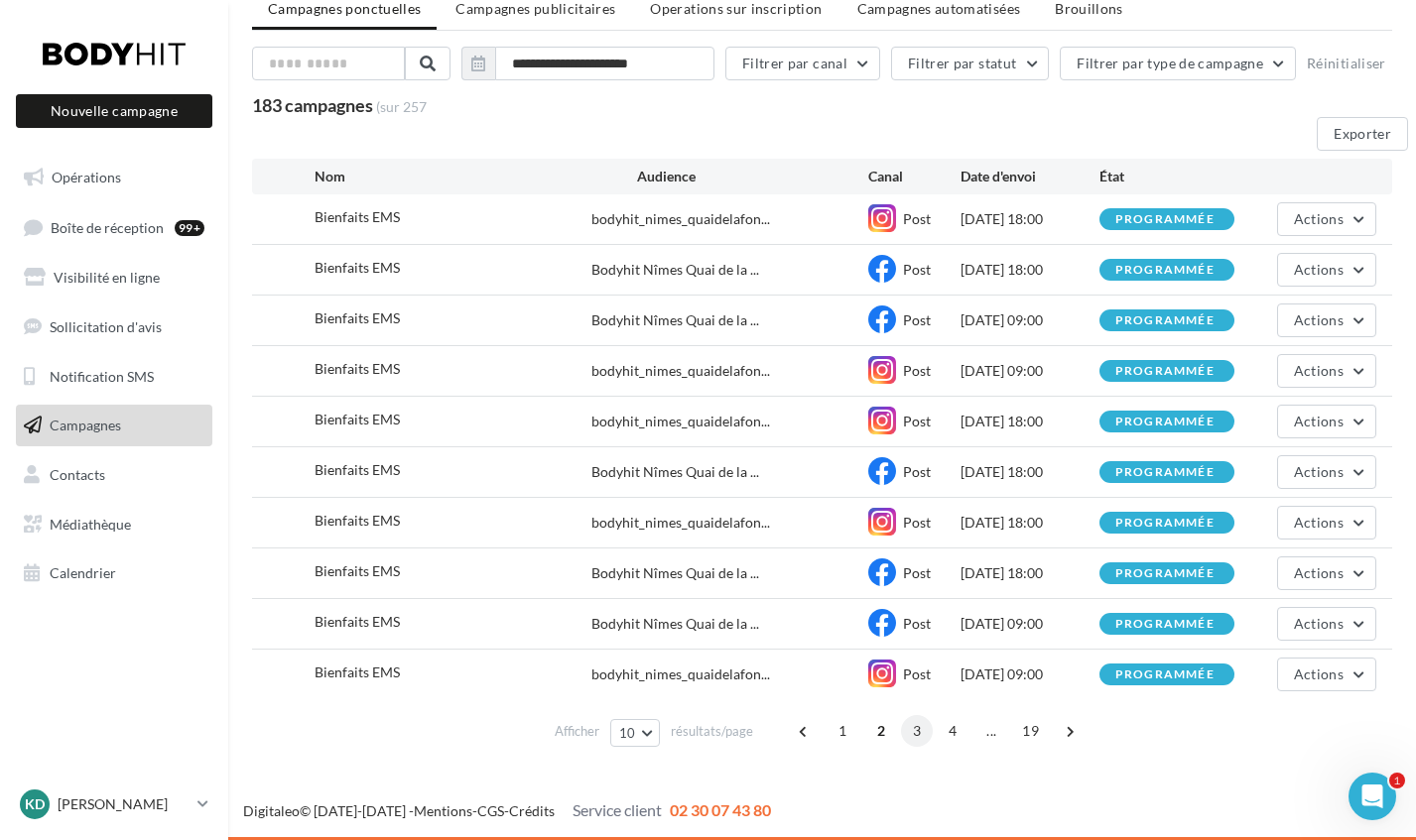 click on "3" at bounding box center [917, 731] 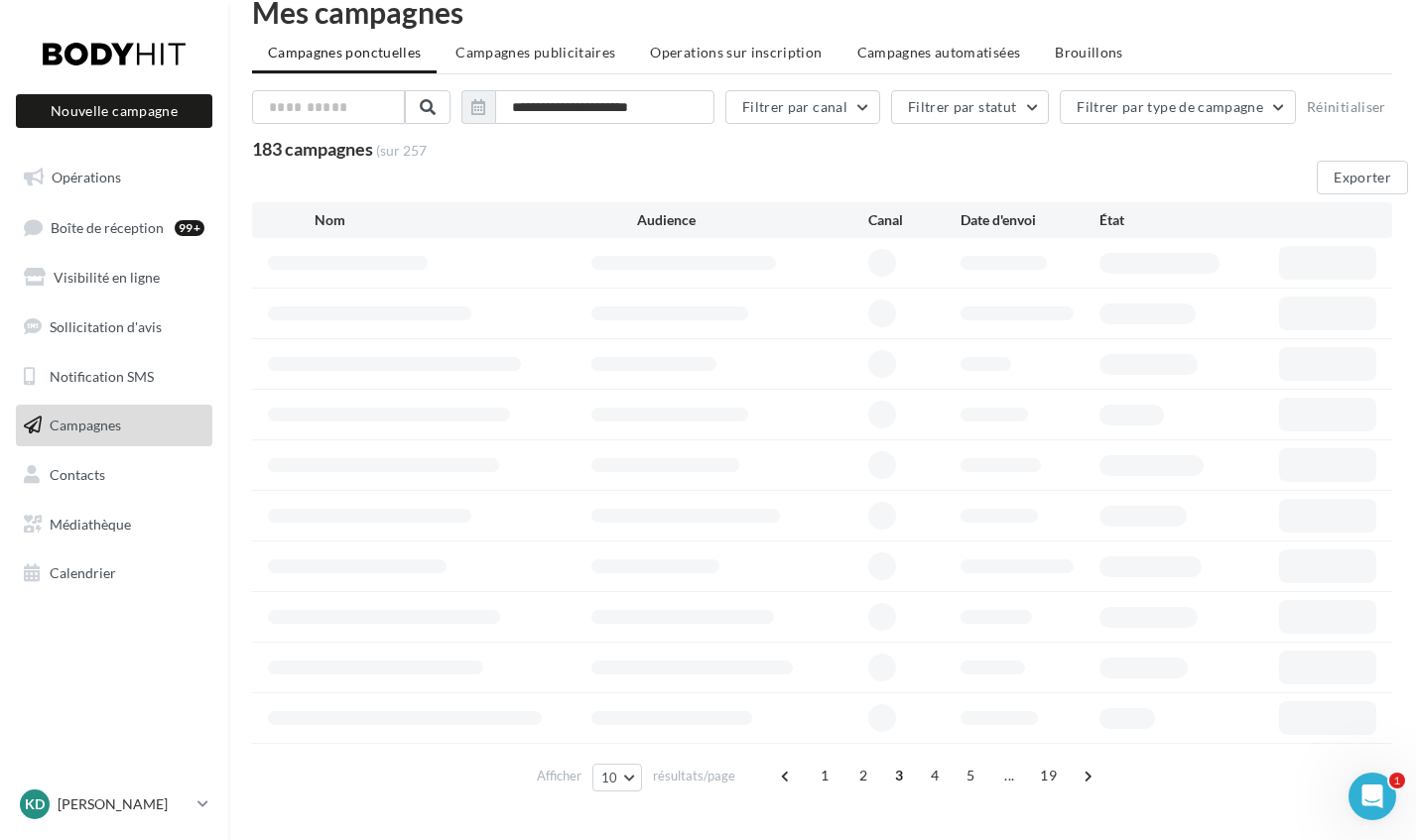scroll, scrollTop: 78, scrollLeft: 0, axis: vertical 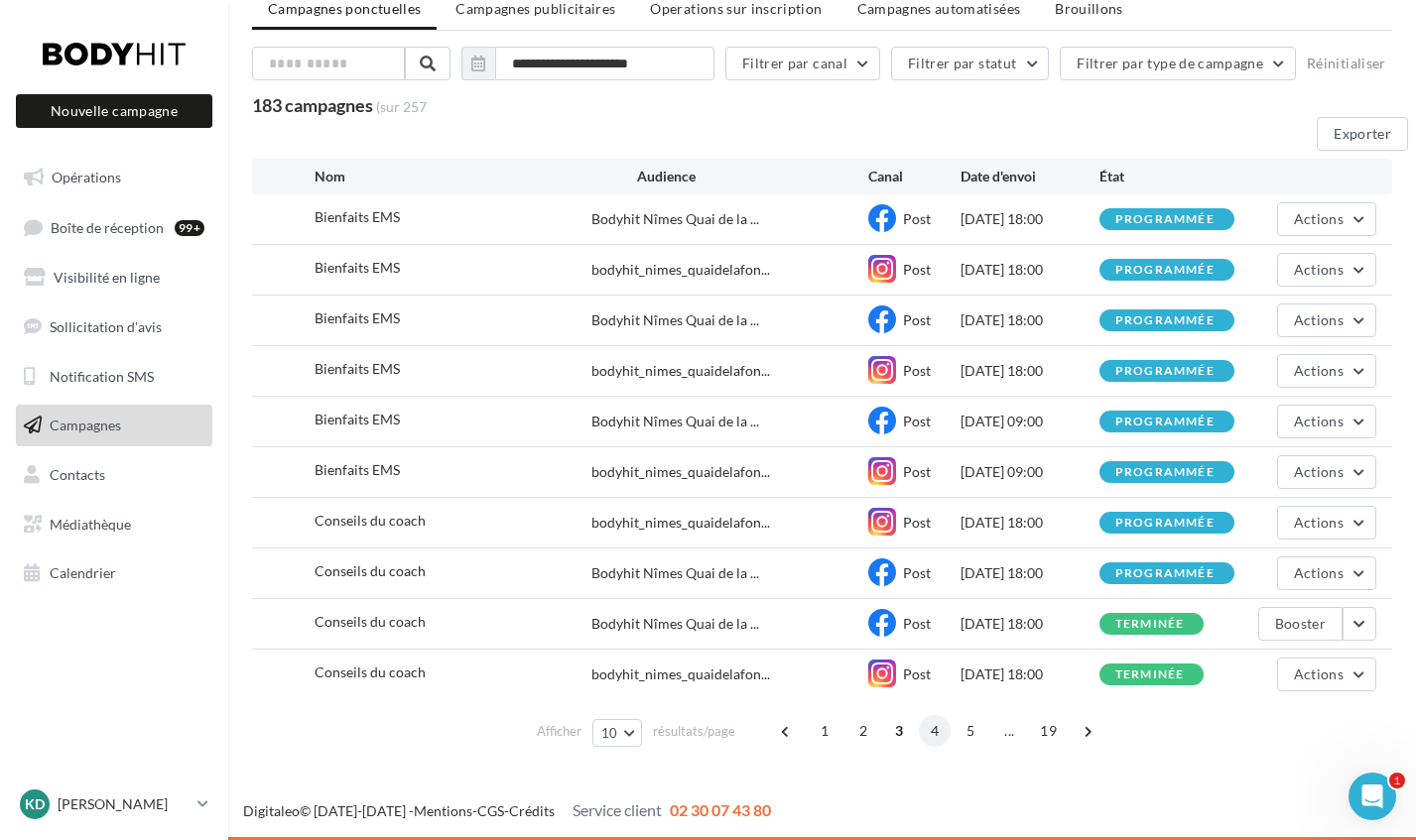 click on "4" at bounding box center [935, 731] 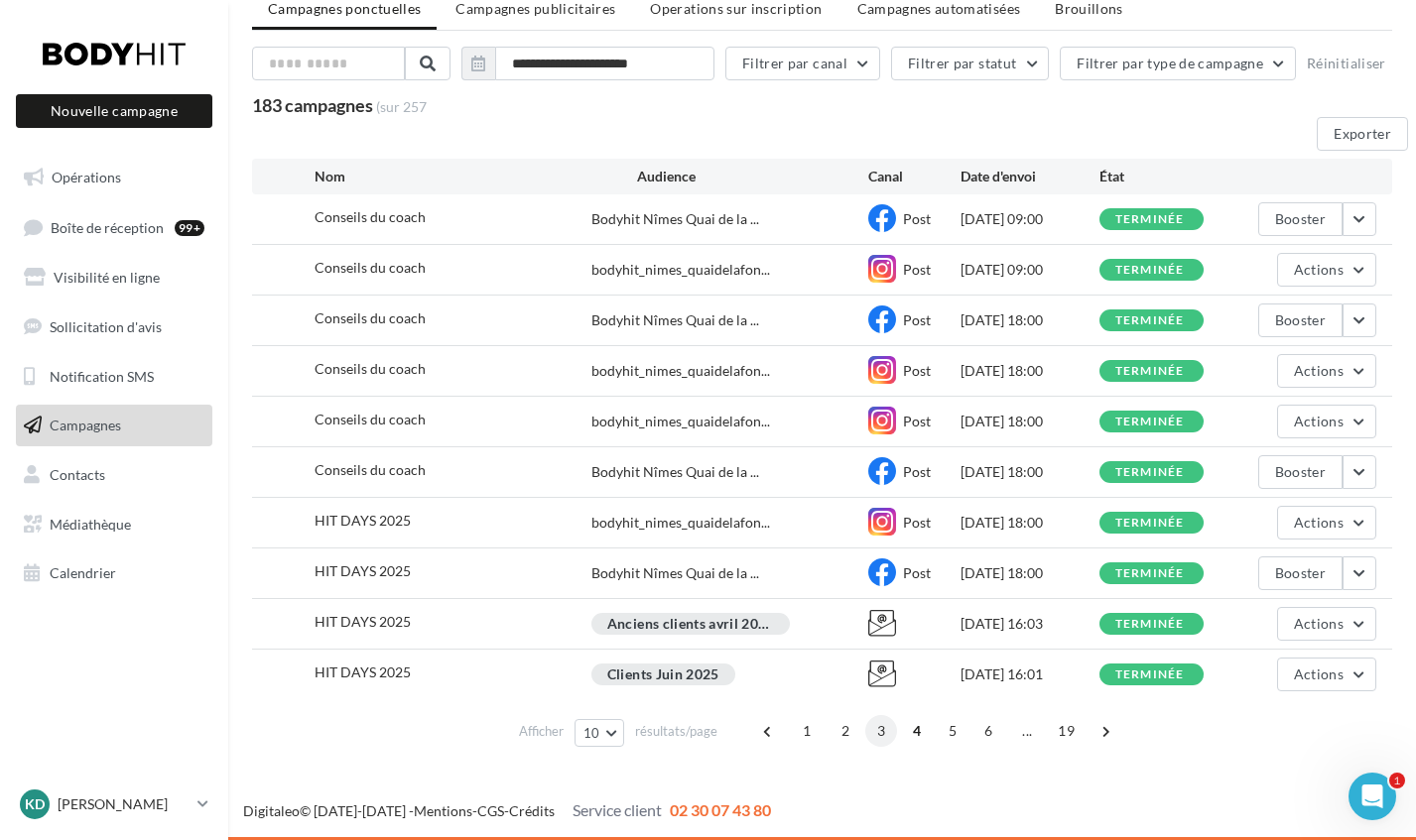 click on "3" at bounding box center (881, 731) 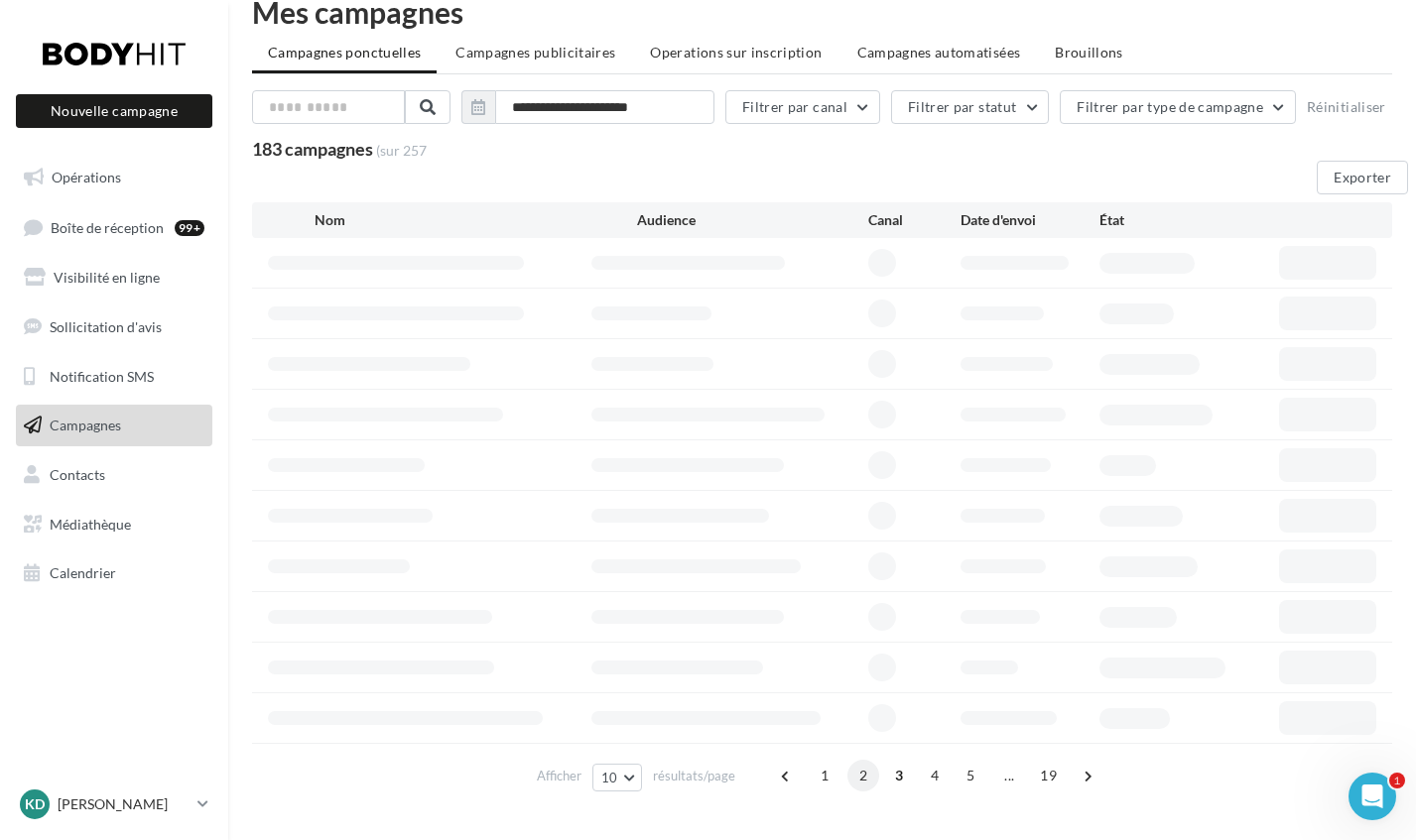 scroll, scrollTop: 78, scrollLeft: 0, axis: vertical 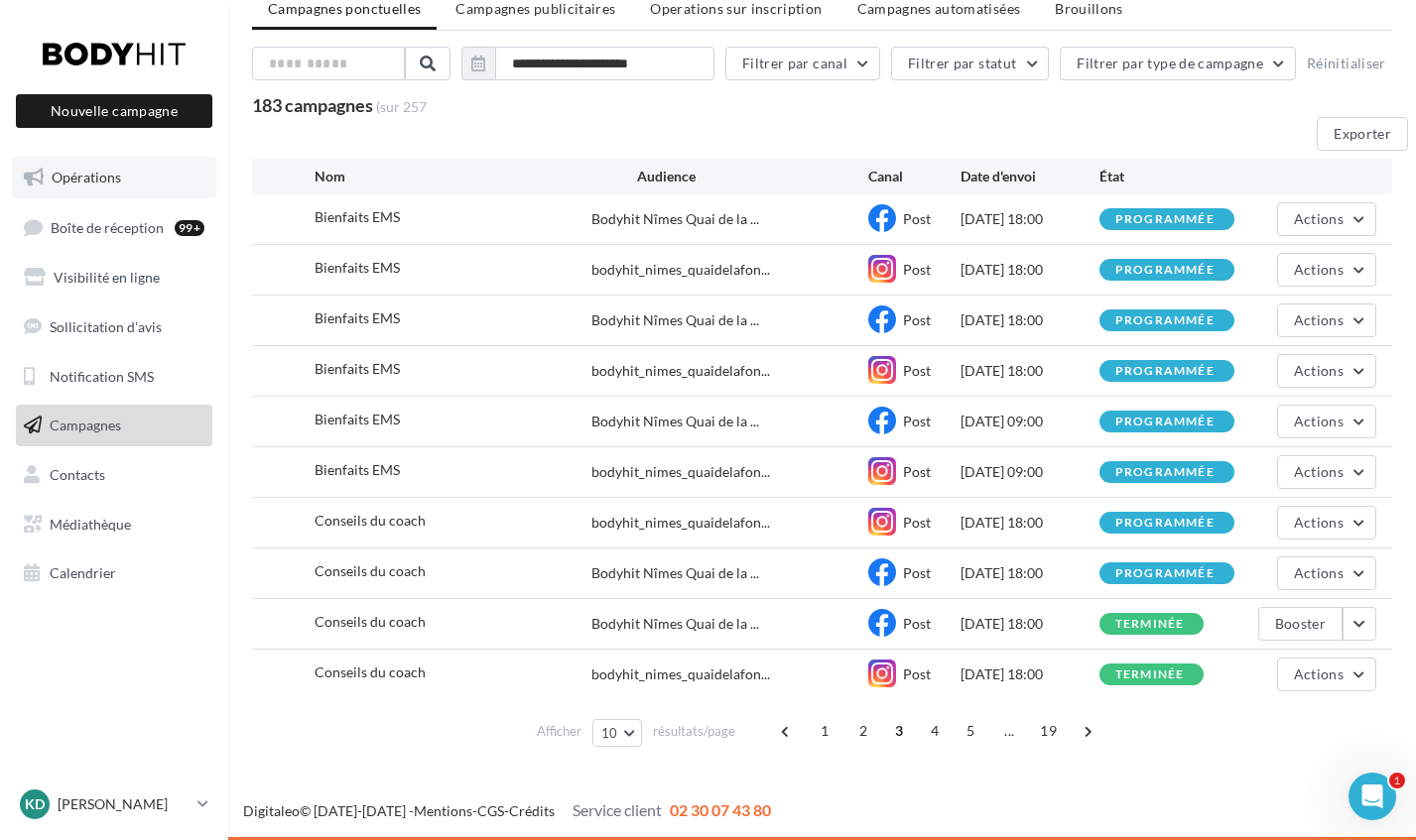 click on "Opérations" at bounding box center (86, 177) 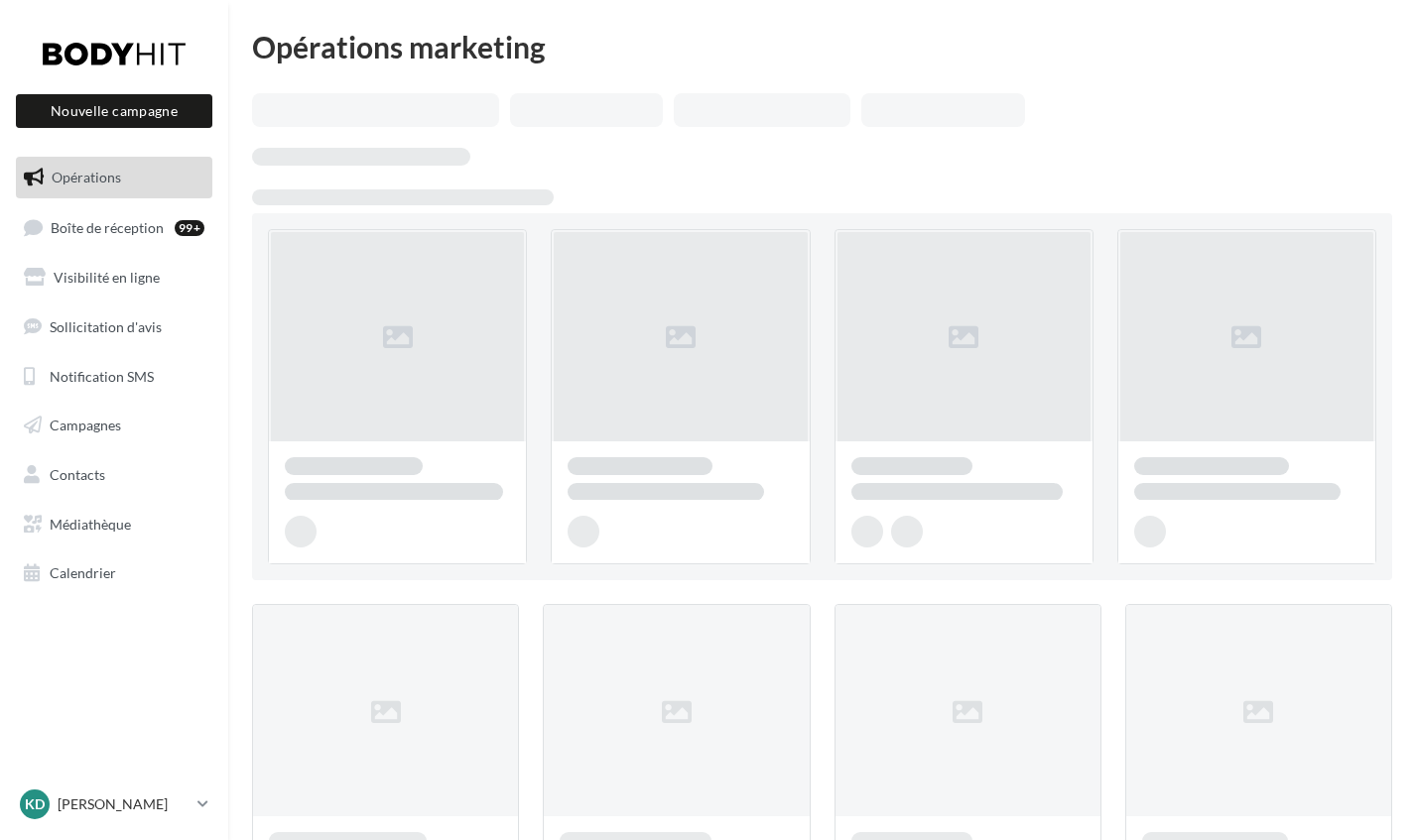 scroll, scrollTop: 0, scrollLeft: 0, axis: both 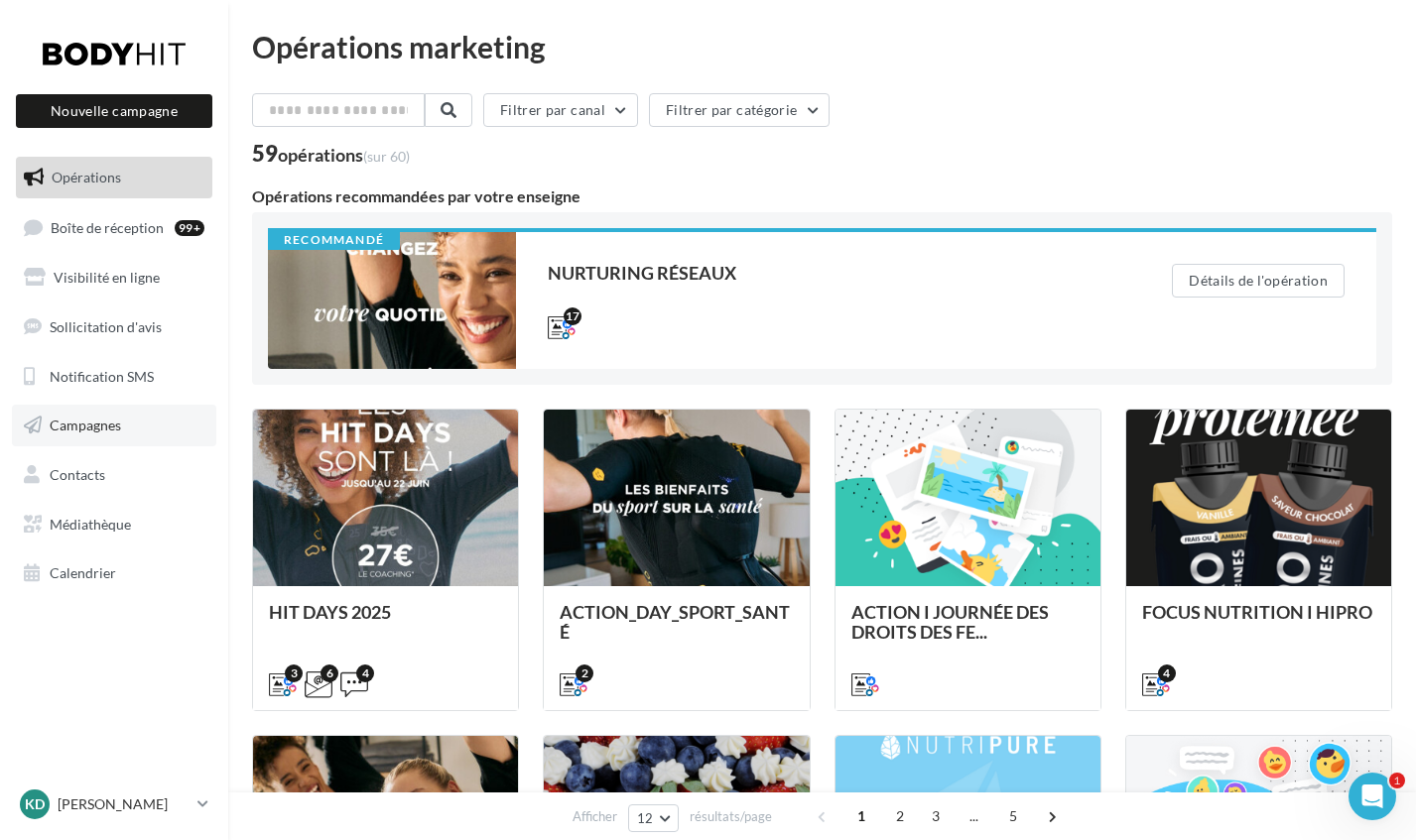 click on "Campagnes" at bounding box center [85, 424] 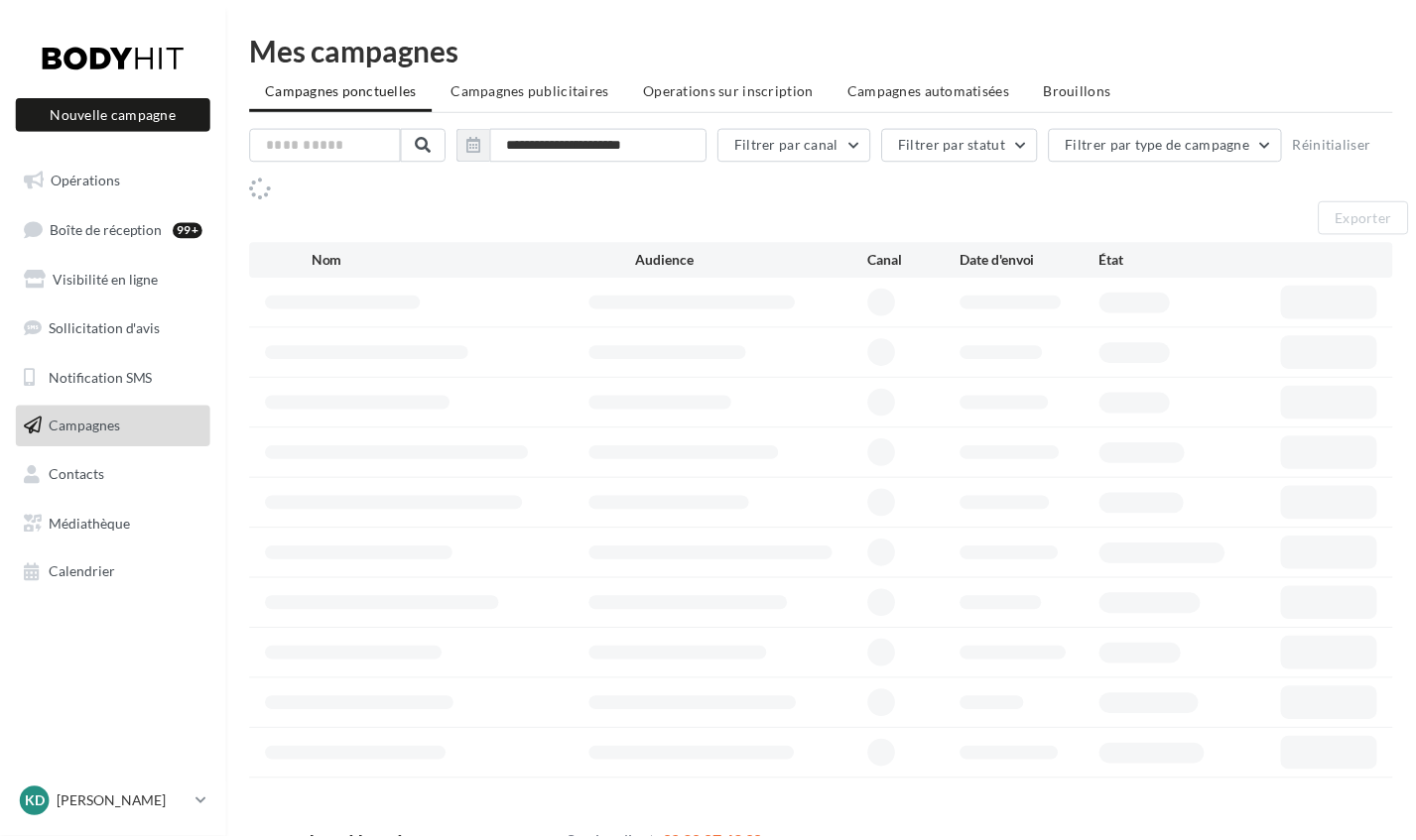 scroll, scrollTop: 0, scrollLeft: 0, axis: both 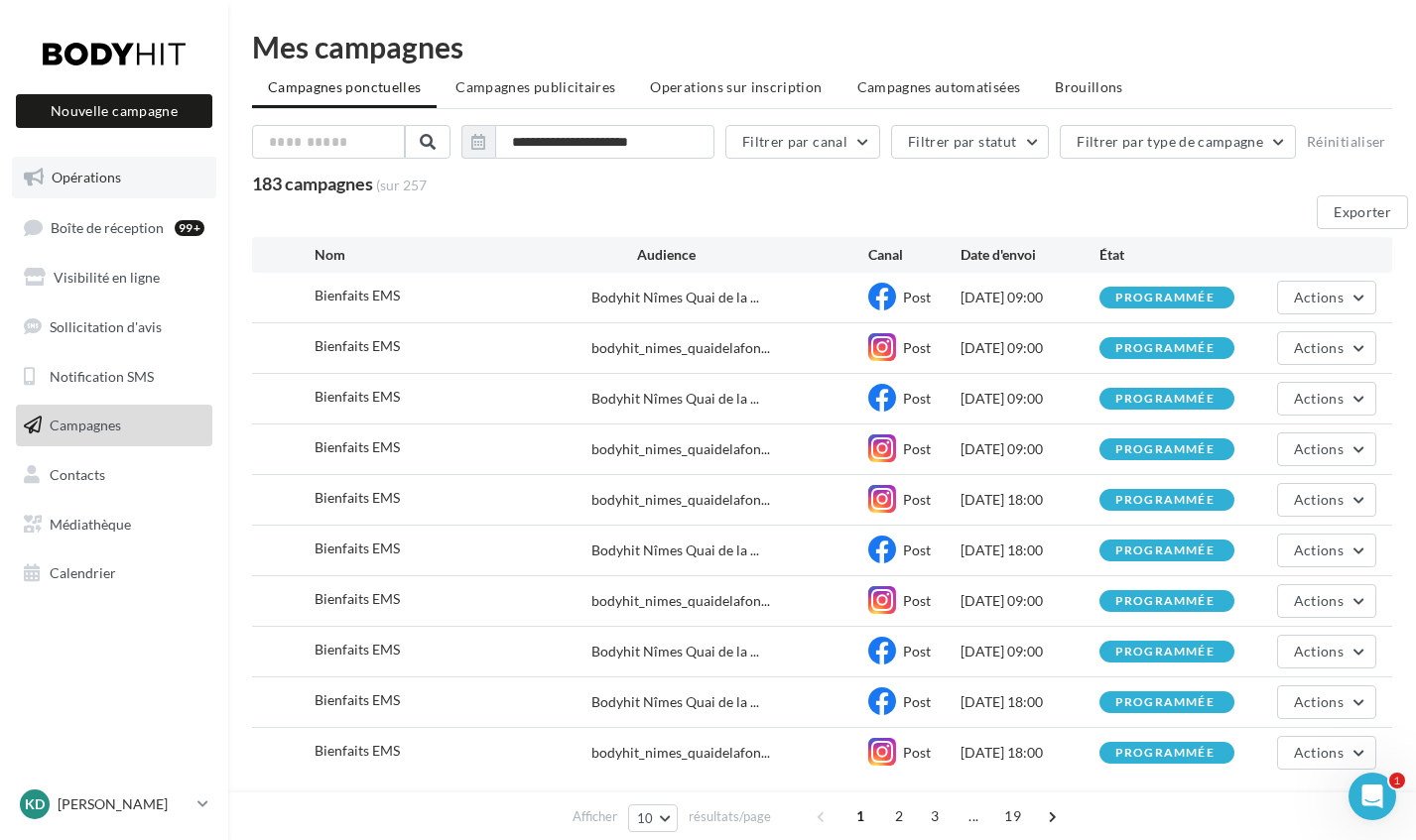 click on "Opérations" at bounding box center (86, 177) 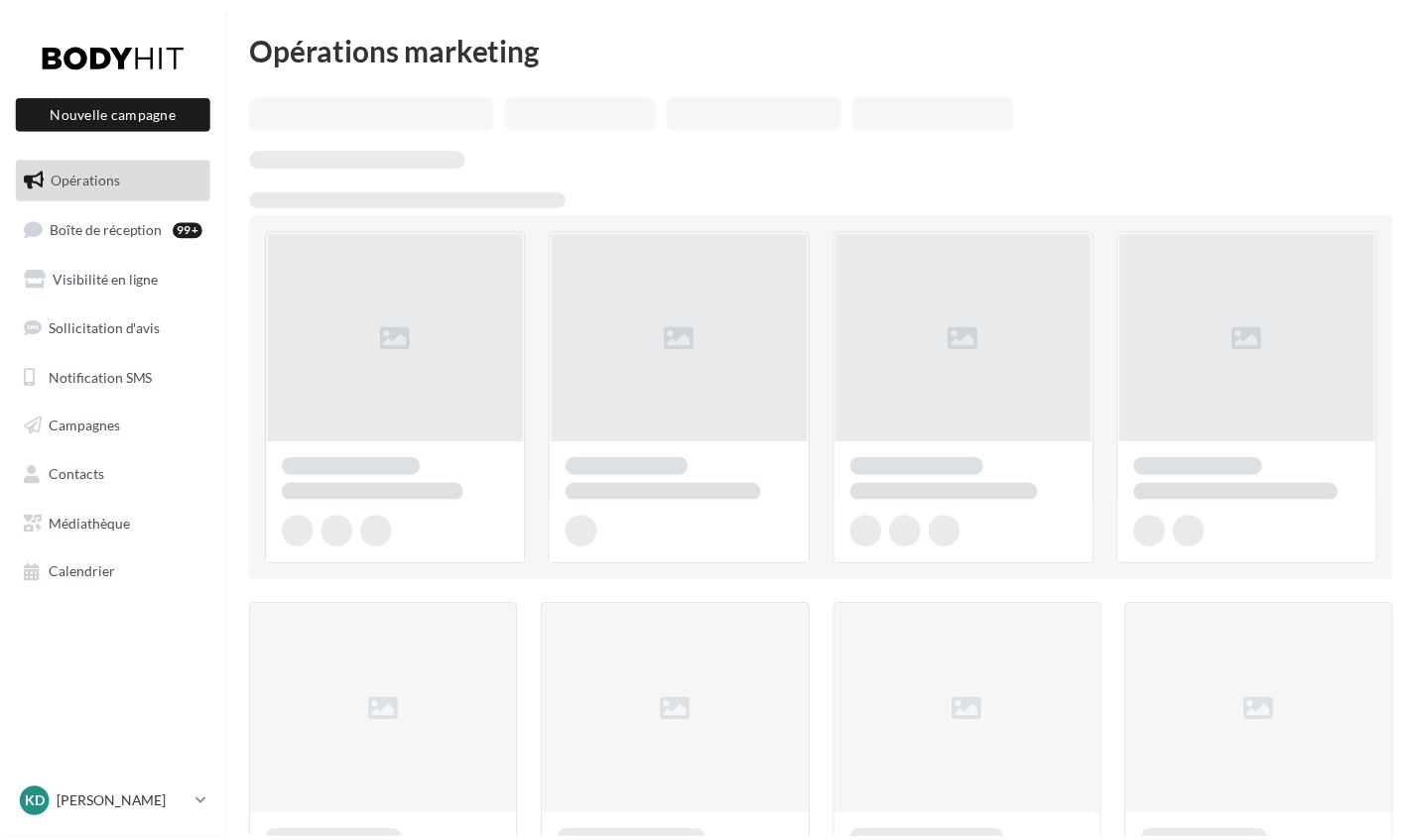 scroll, scrollTop: 0, scrollLeft: 0, axis: both 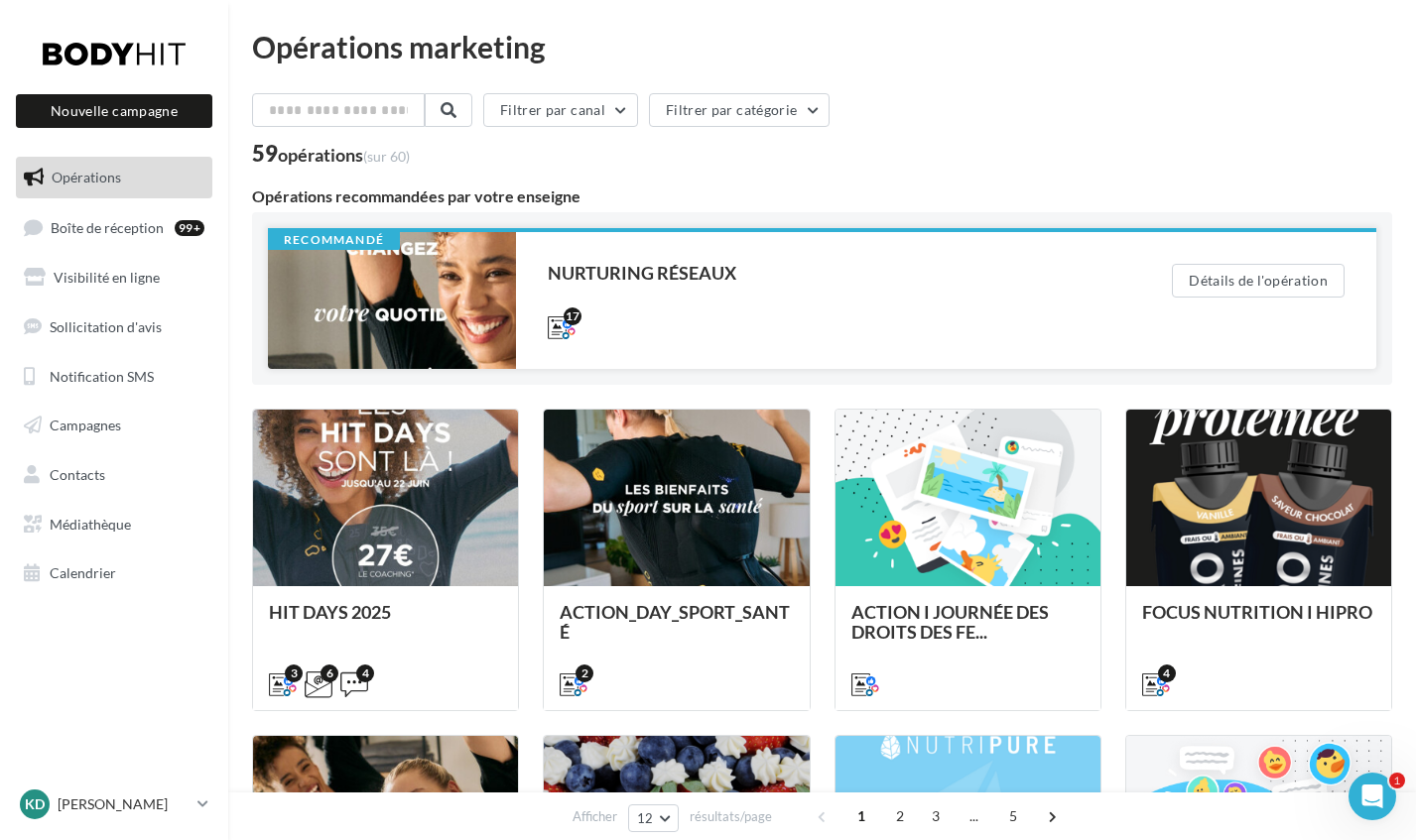 click at bounding box center [392, 300] 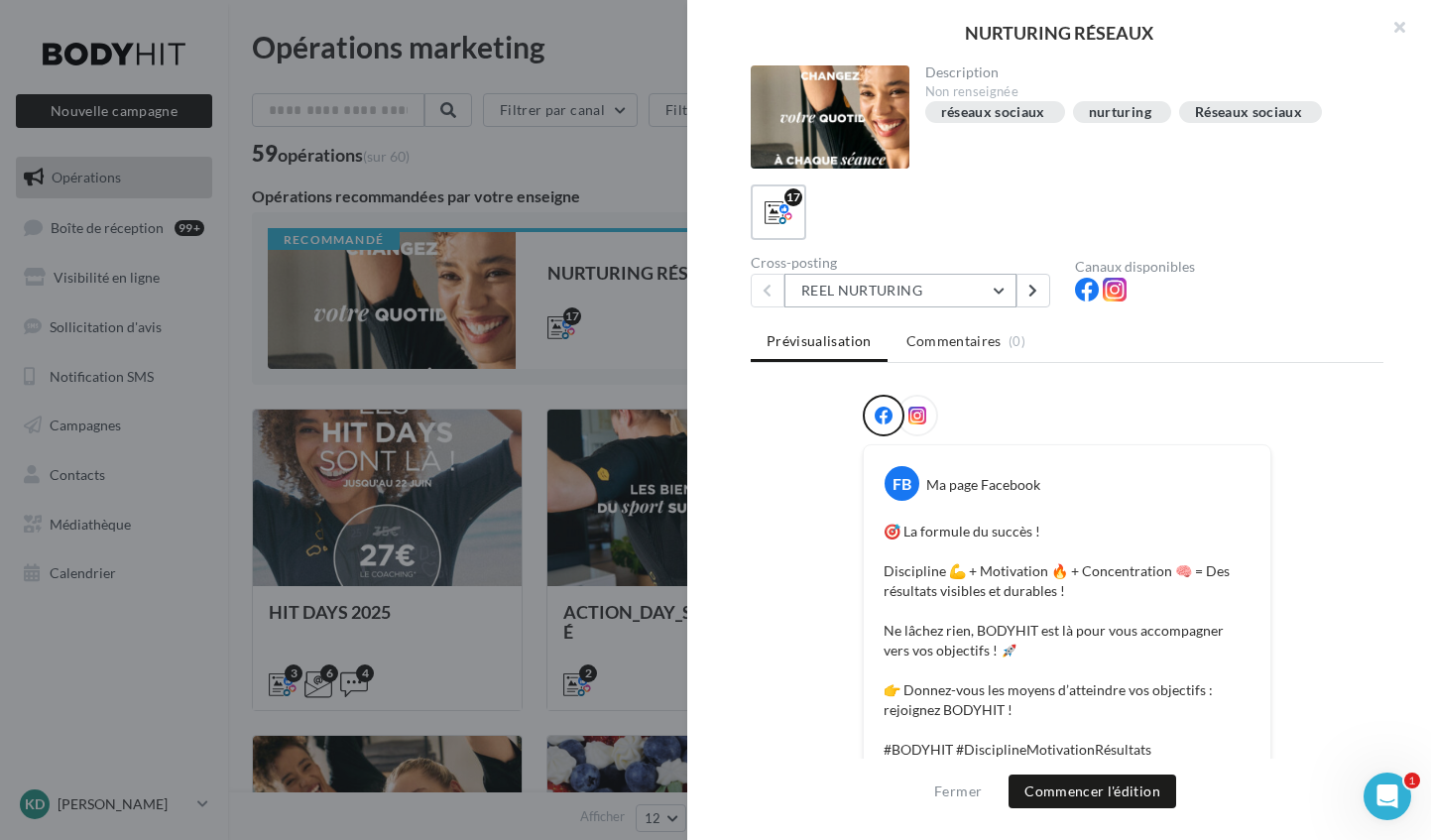 click on "REEL NURTURING" at bounding box center (900, 291) 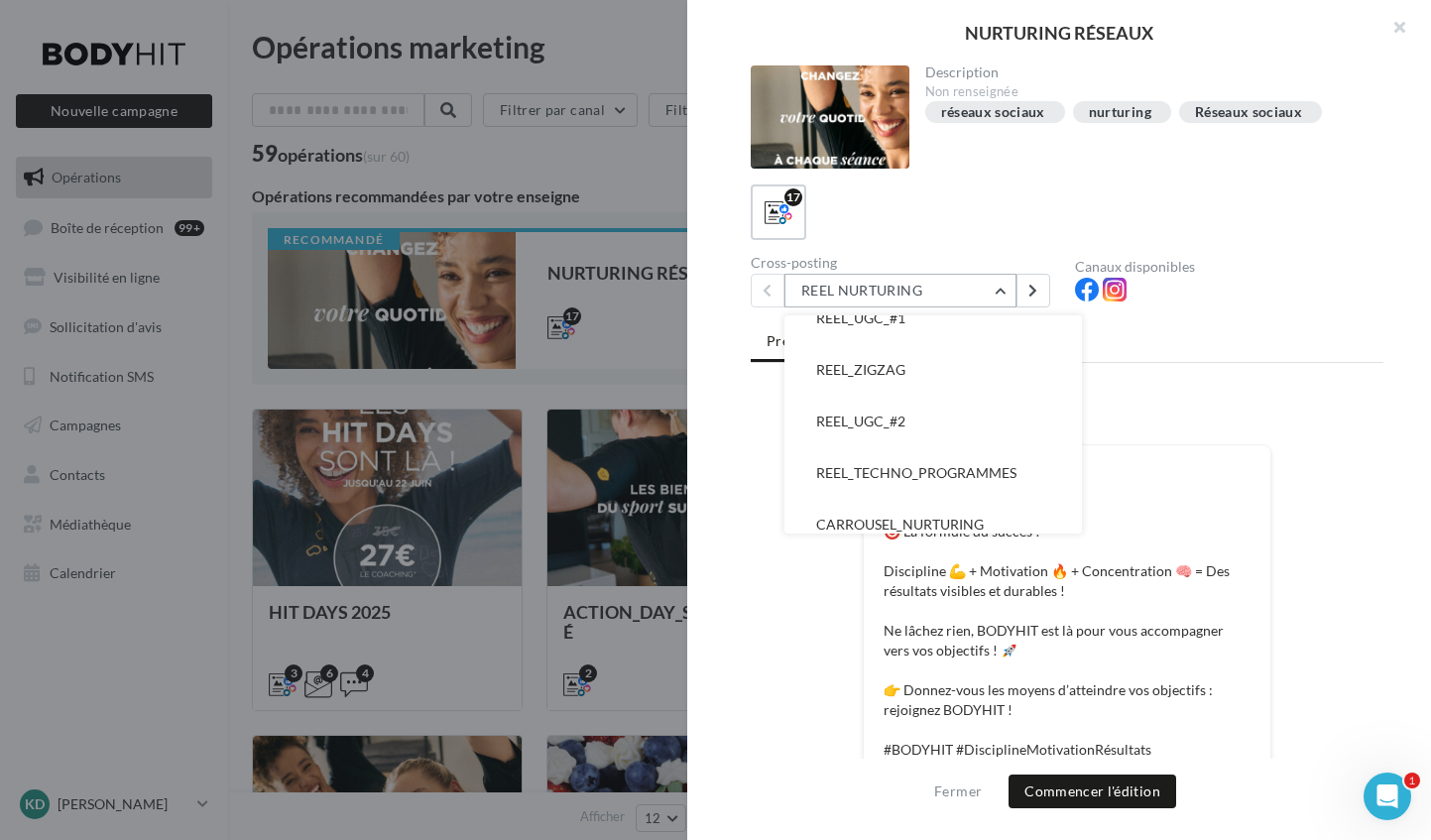 scroll, scrollTop: 678, scrollLeft: 0, axis: vertical 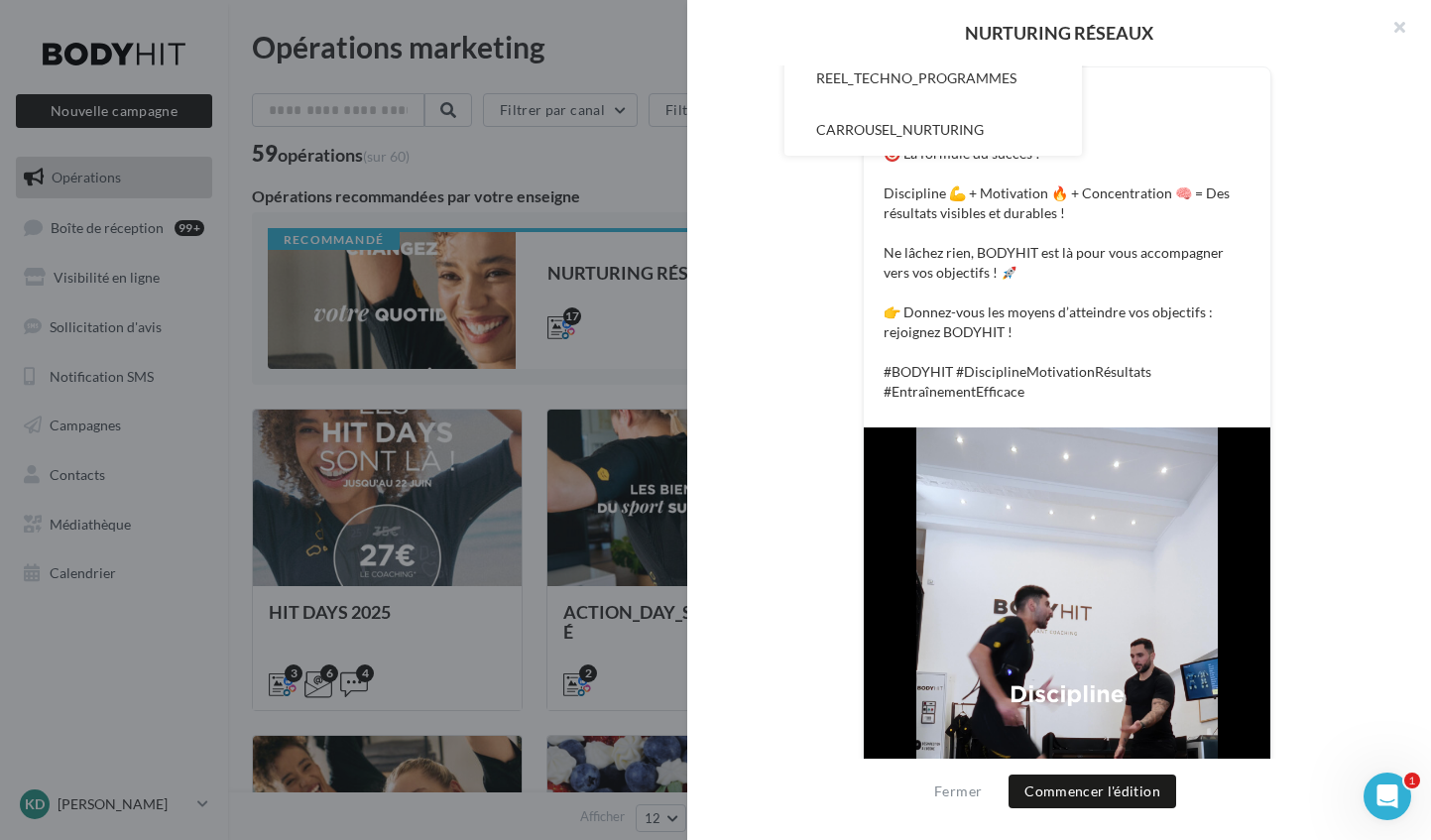 click on "REEL_TECHNO_PROGRAMMES" at bounding box center (916, 77) 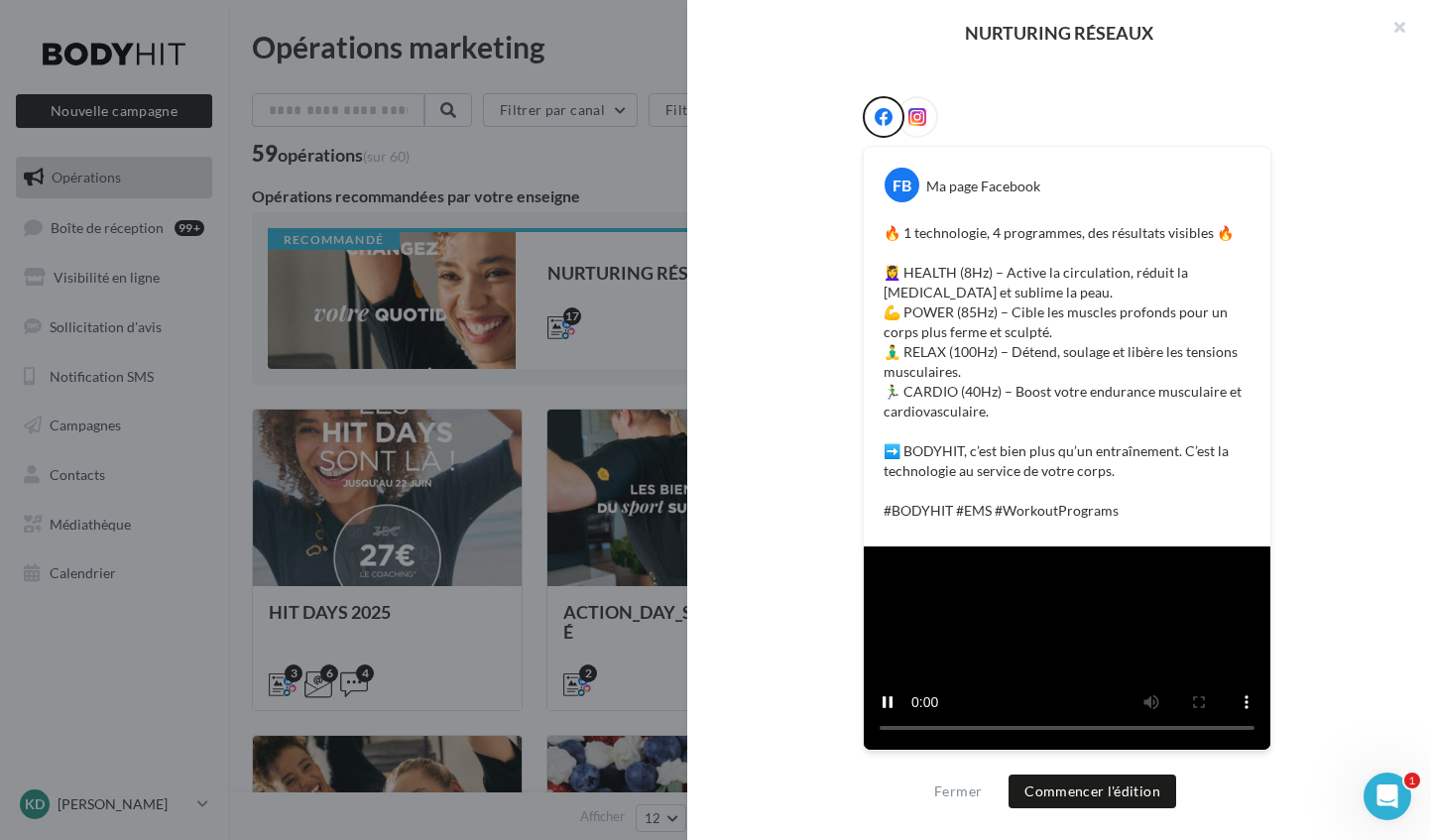 scroll, scrollTop: 448, scrollLeft: 0, axis: vertical 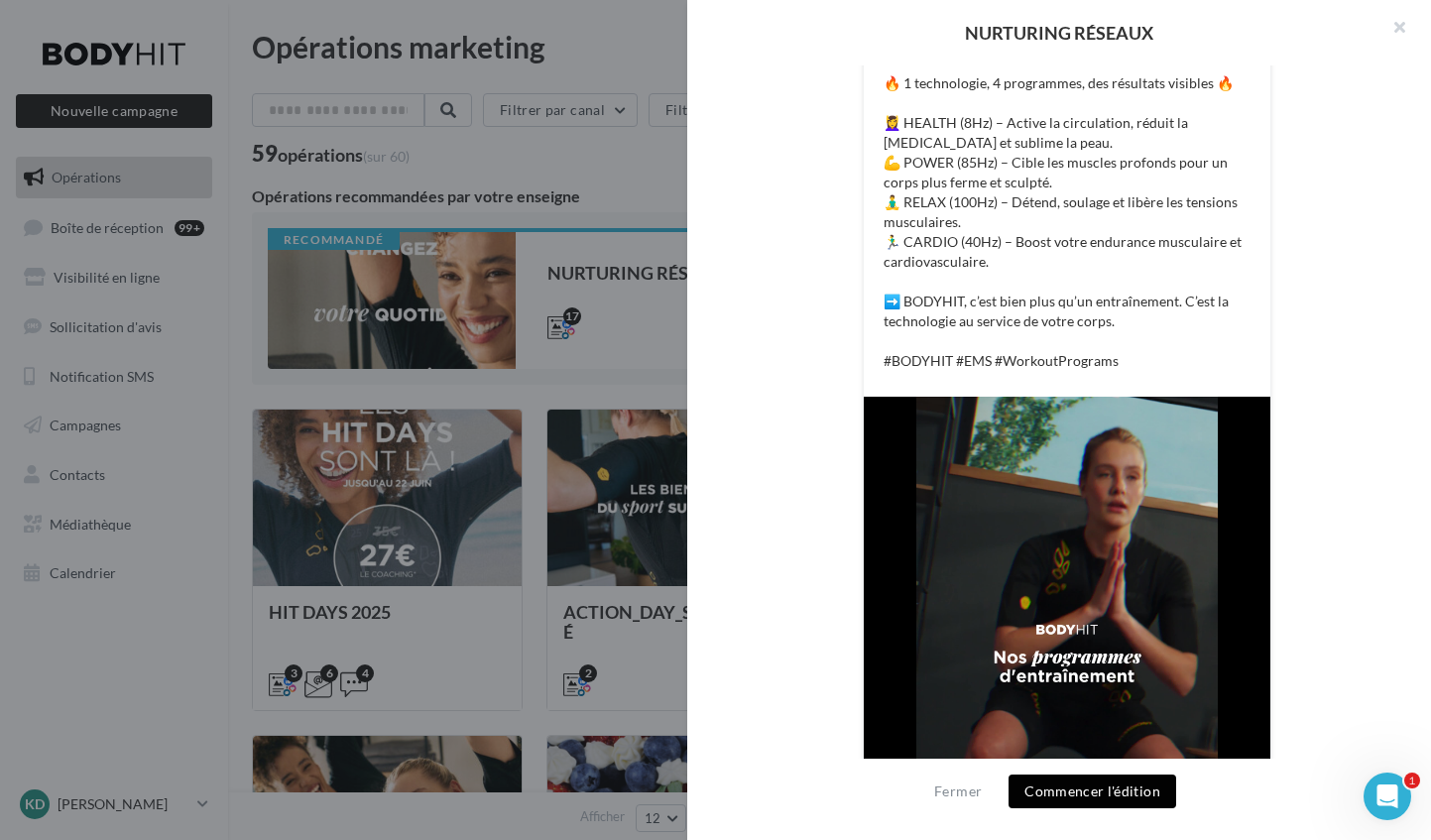 click on "Commencer l'édition" at bounding box center (1092, 791) 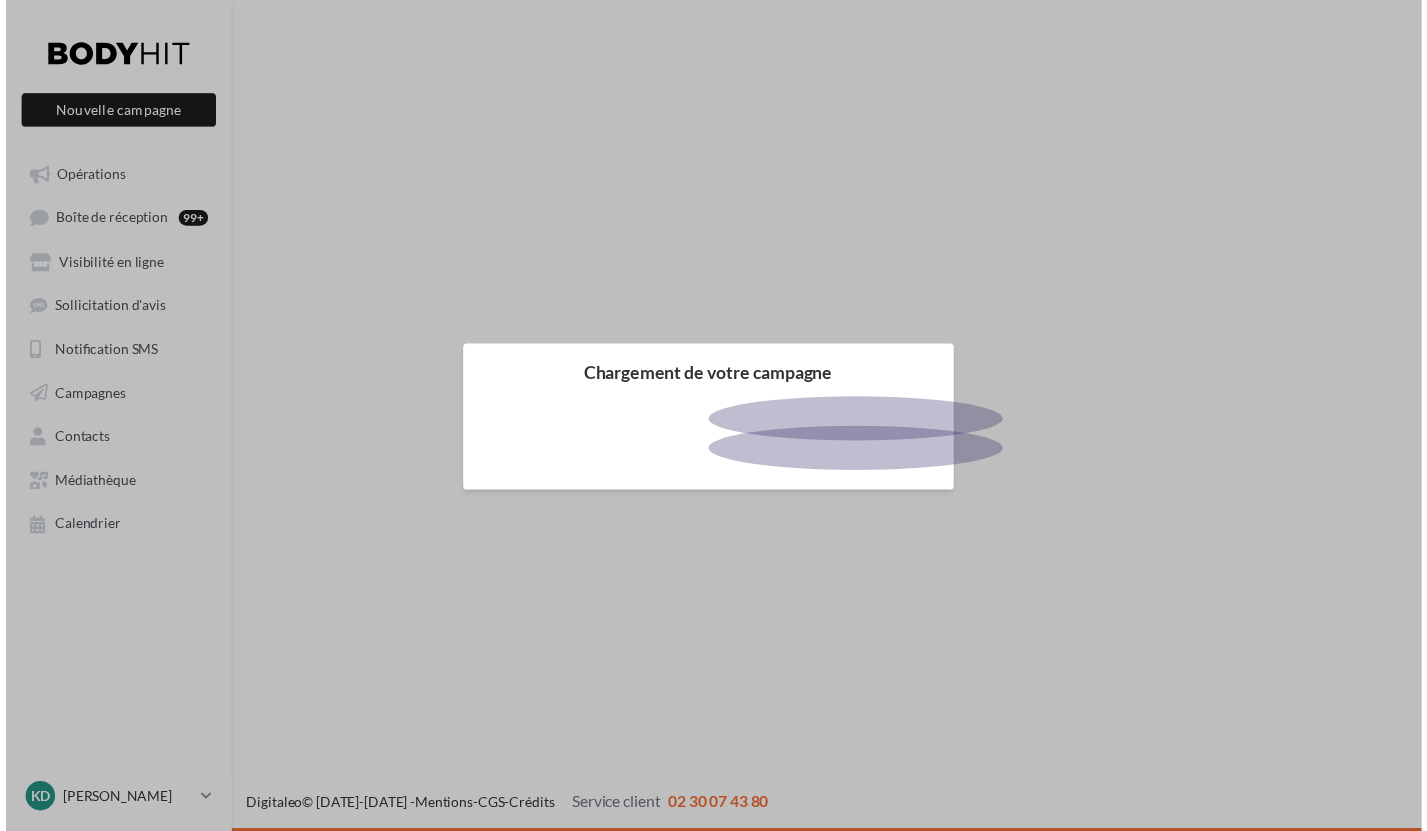 scroll, scrollTop: 0, scrollLeft: 0, axis: both 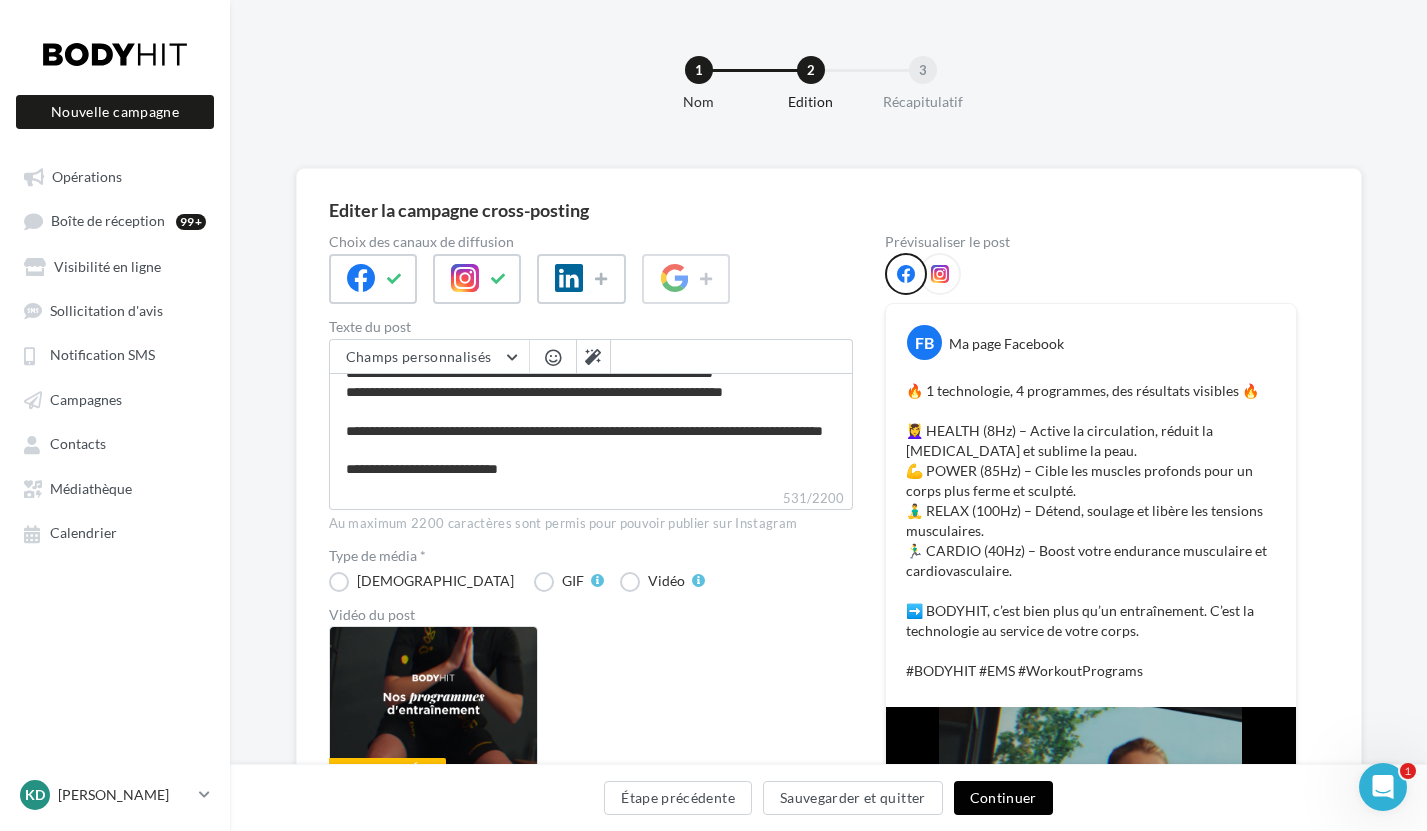 click on "Continuer" at bounding box center [1003, 798] 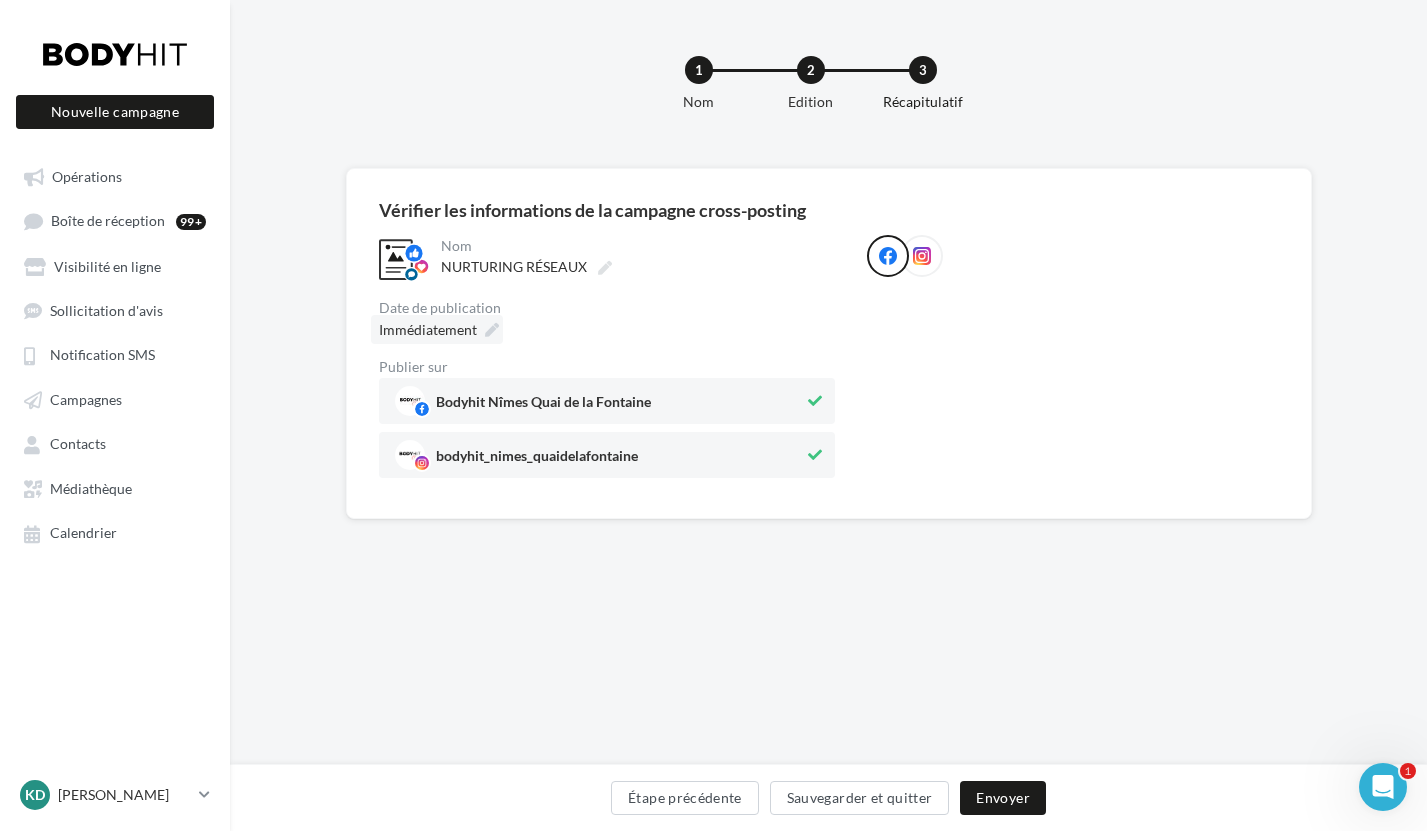 click on "Immédiatement" at bounding box center (428, 329) 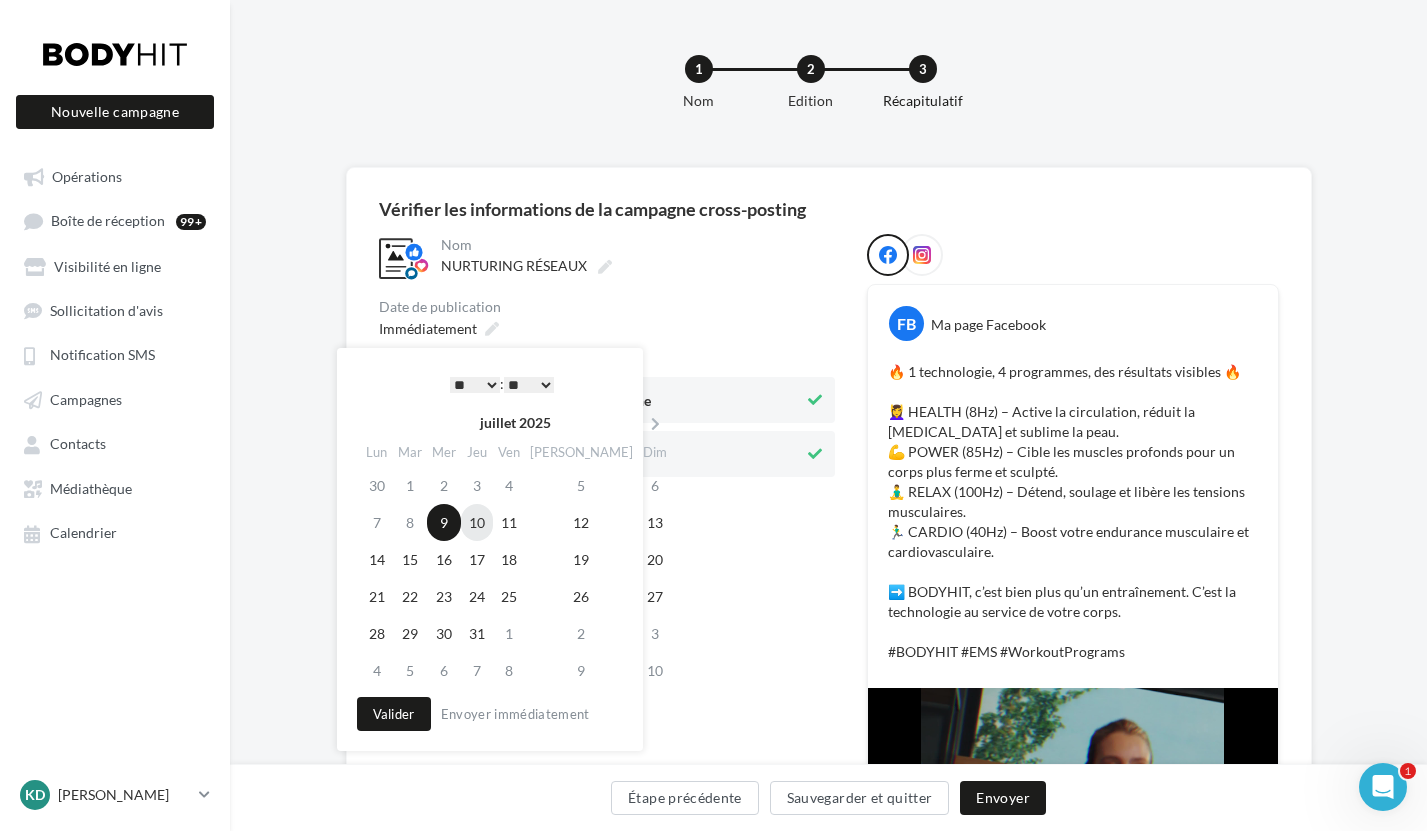 click on "10" at bounding box center (477, 522) 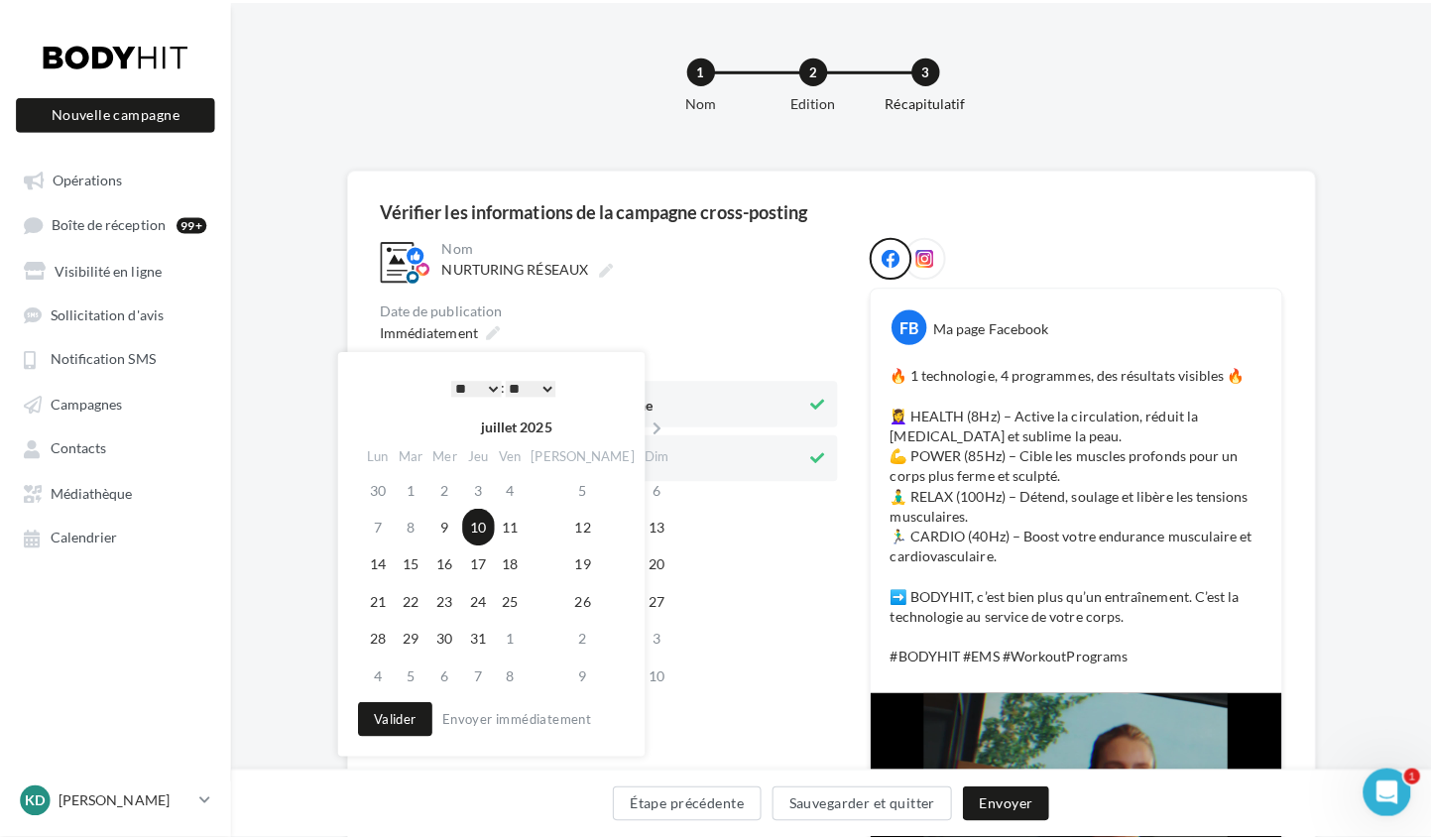 scroll, scrollTop: 4, scrollLeft: 0, axis: vertical 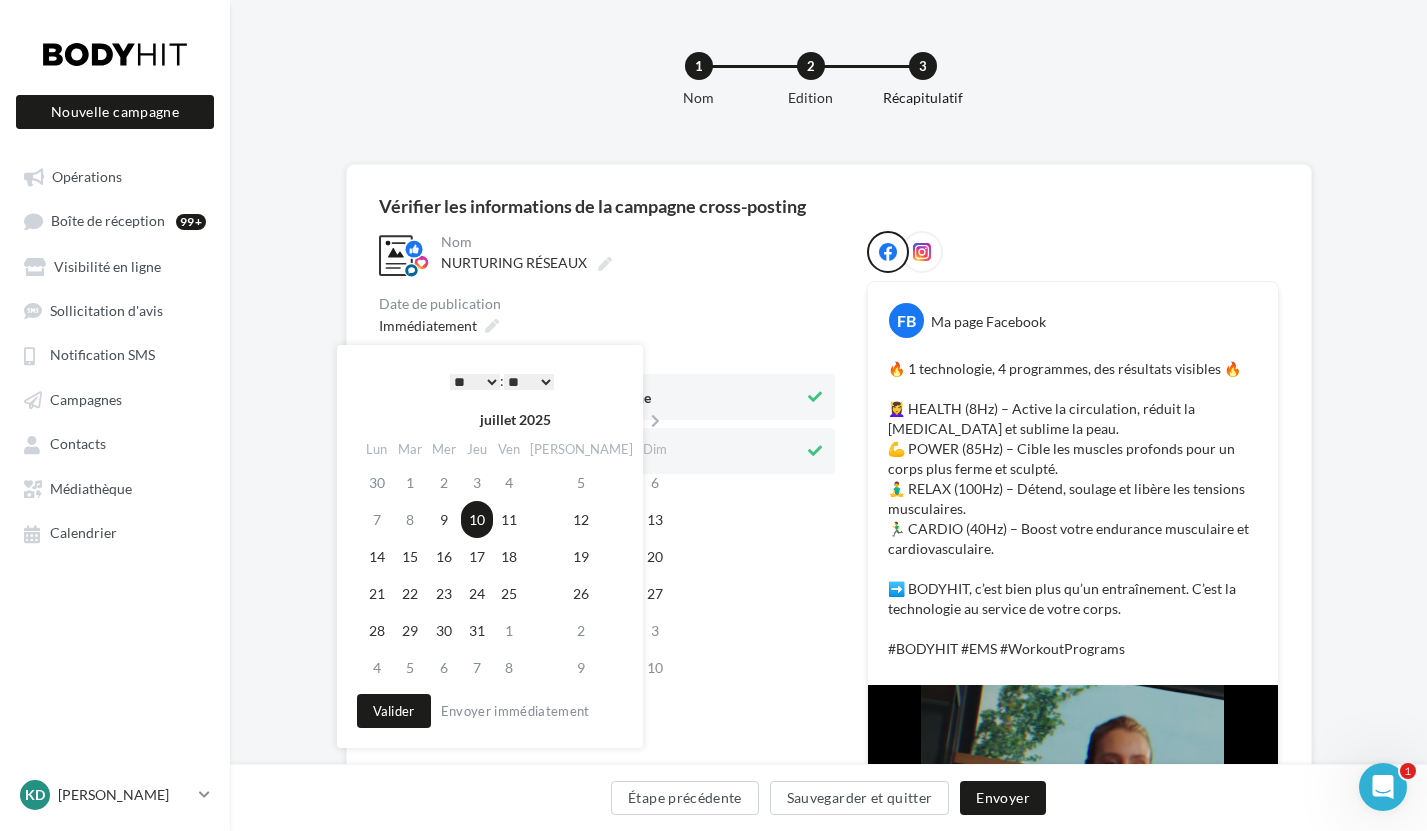 click on "* * * * * * * * * * ** ** ** ** ** ** ** ** ** ** ** ** ** **" at bounding box center [475, 382] 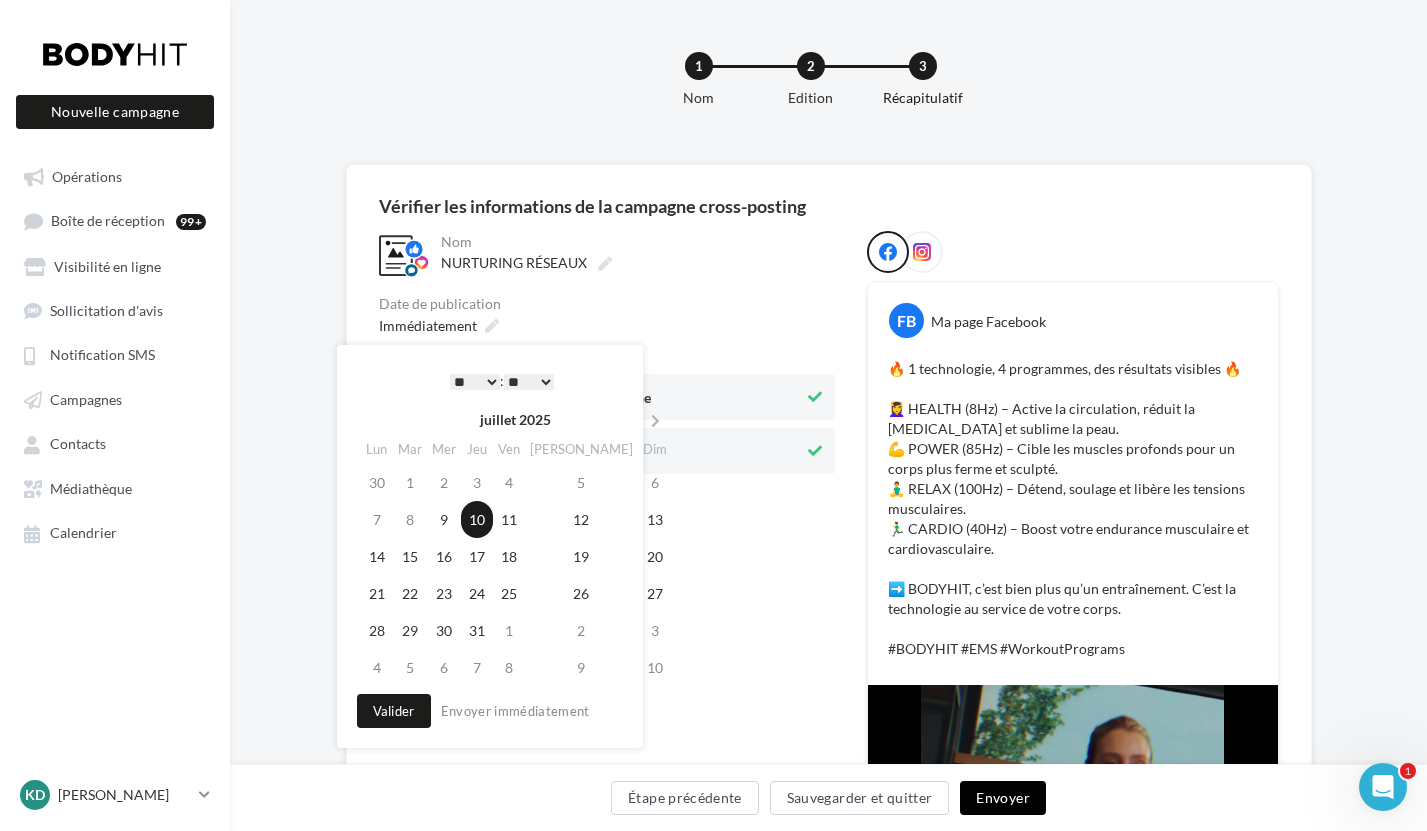 click on "Envoyer" at bounding box center (1002, 798) 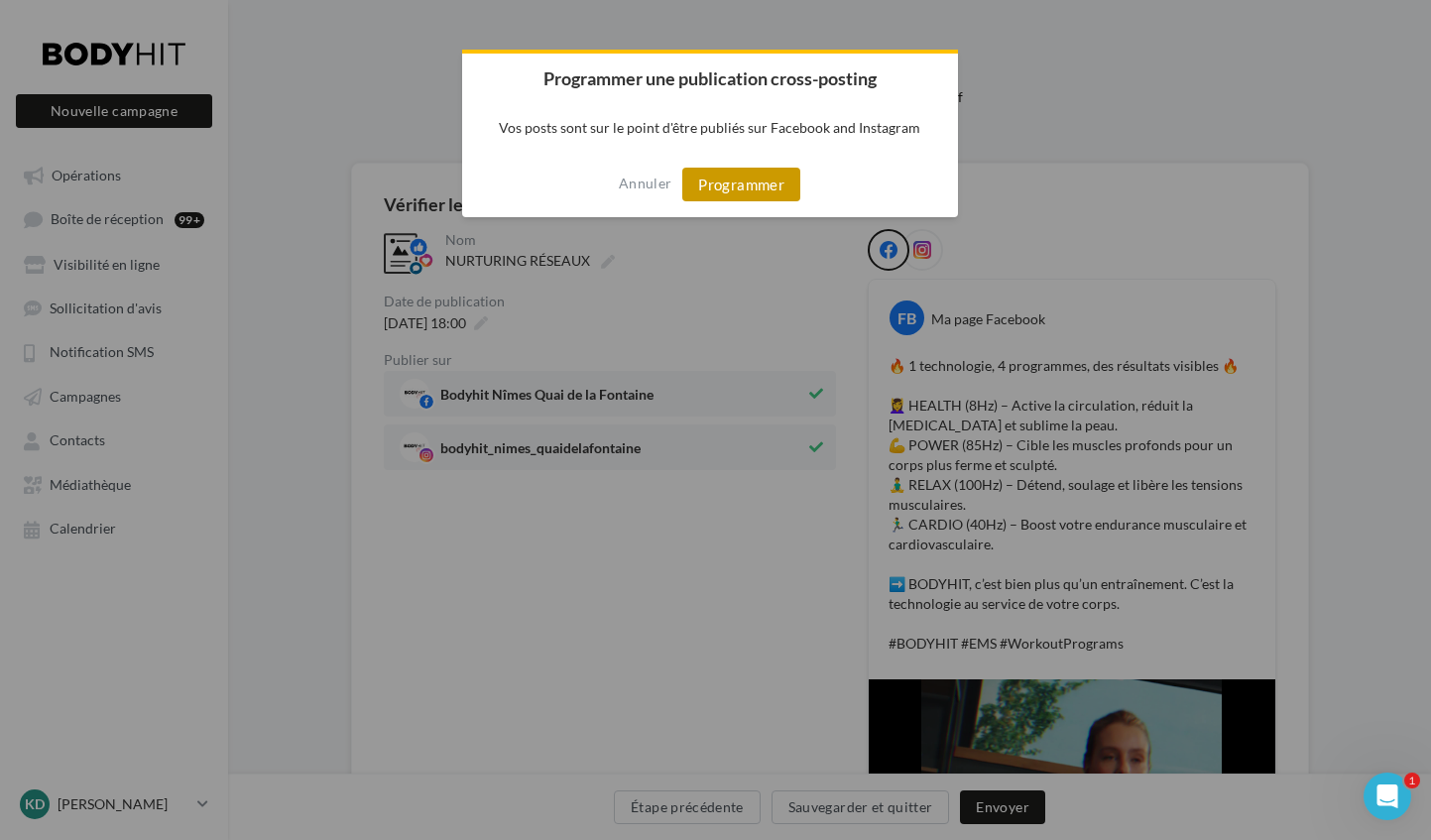 click on "Programmer" at bounding box center (741, 184) 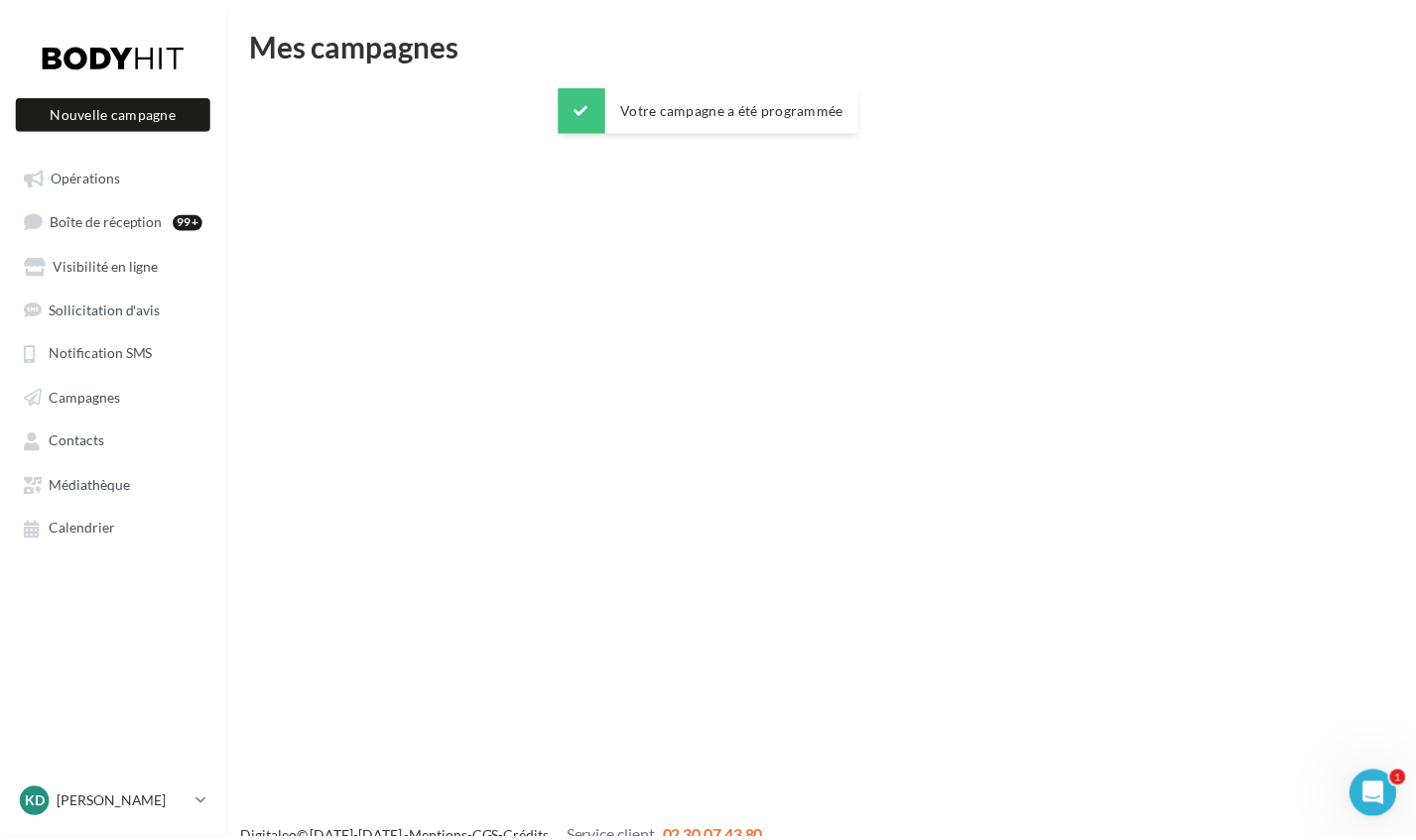 scroll, scrollTop: 32, scrollLeft: 0, axis: vertical 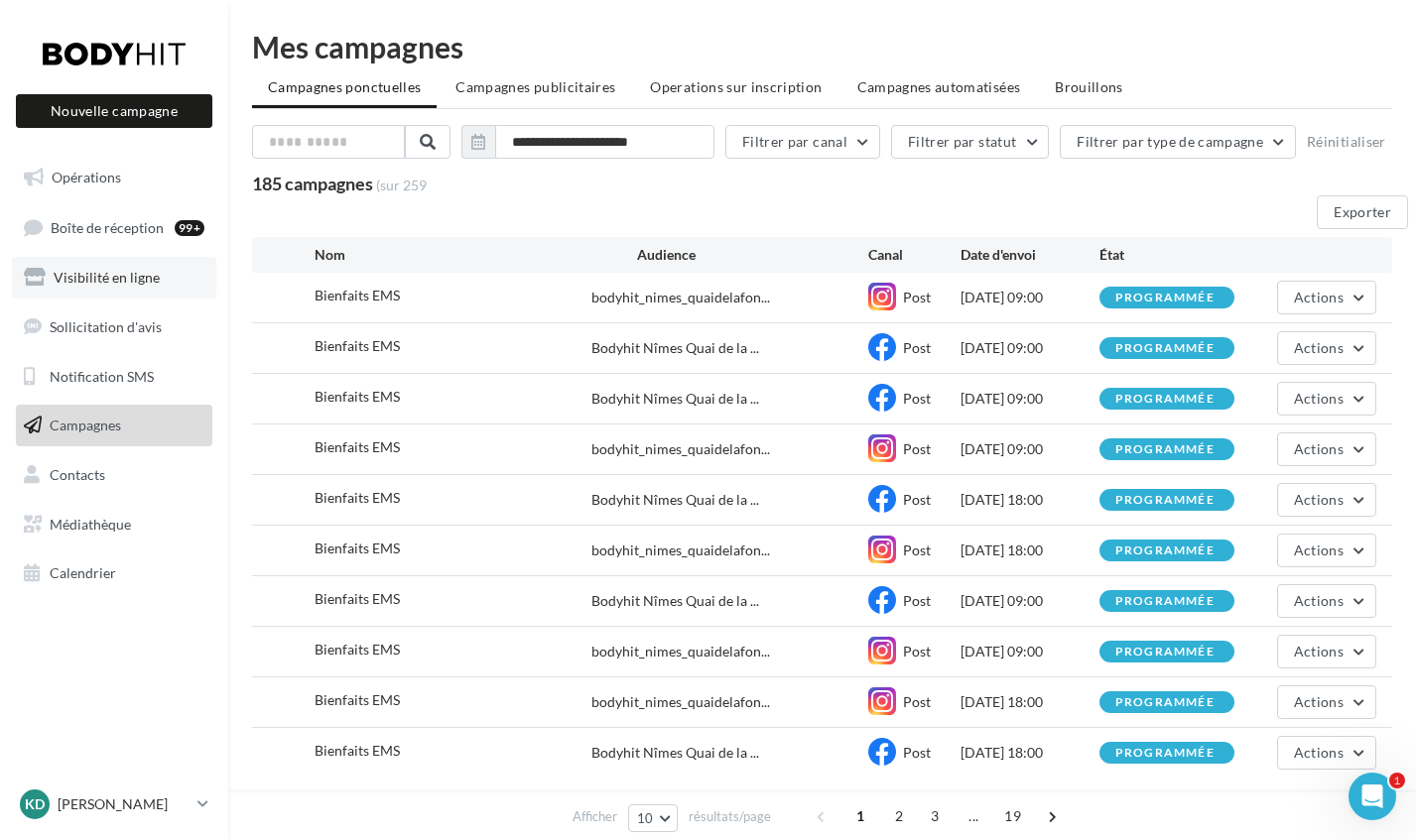 click on "Visibilité en ligne" at bounding box center (106, 277) 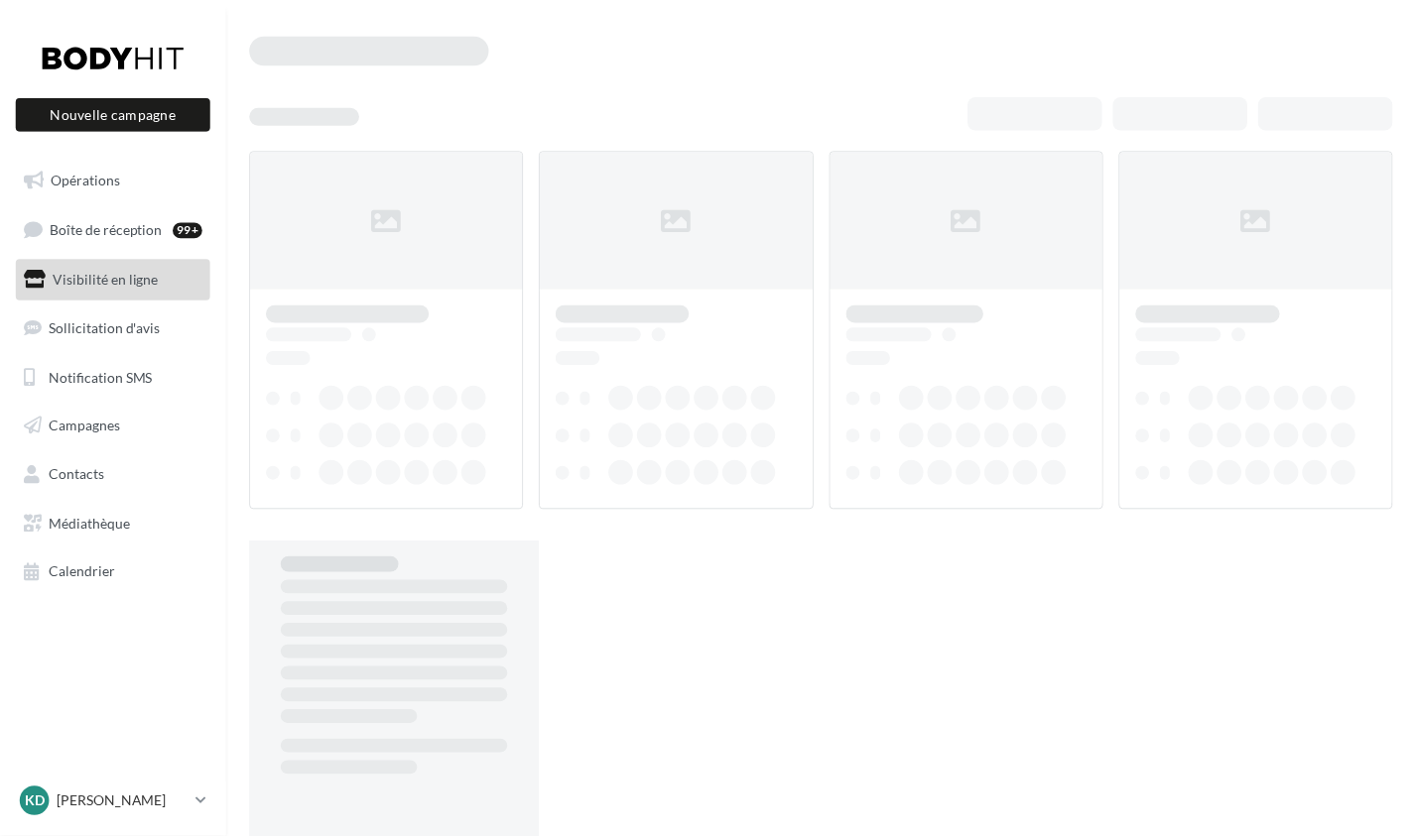 scroll, scrollTop: 0, scrollLeft: 0, axis: both 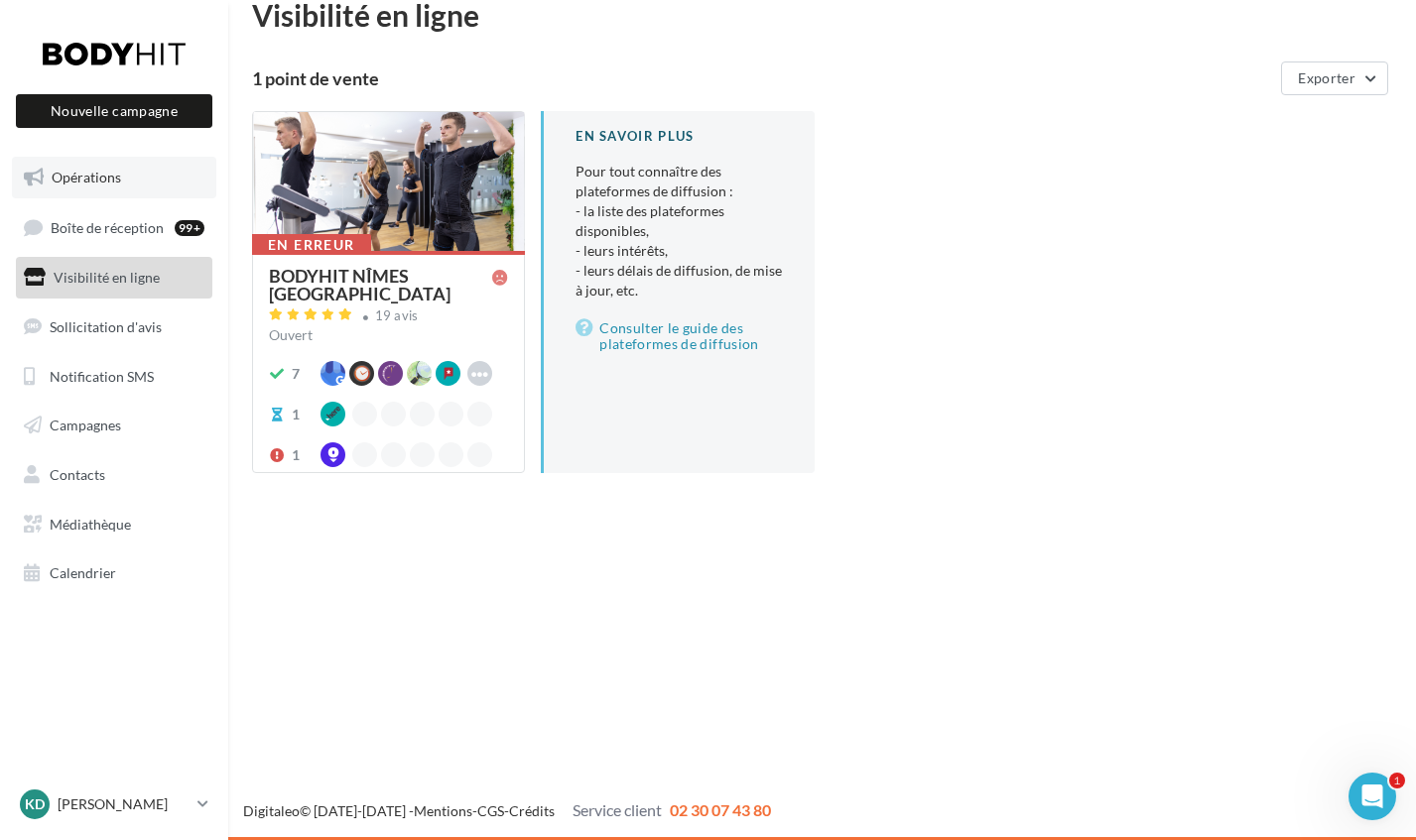 click on "Opérations" at bounding box center (86, 177) 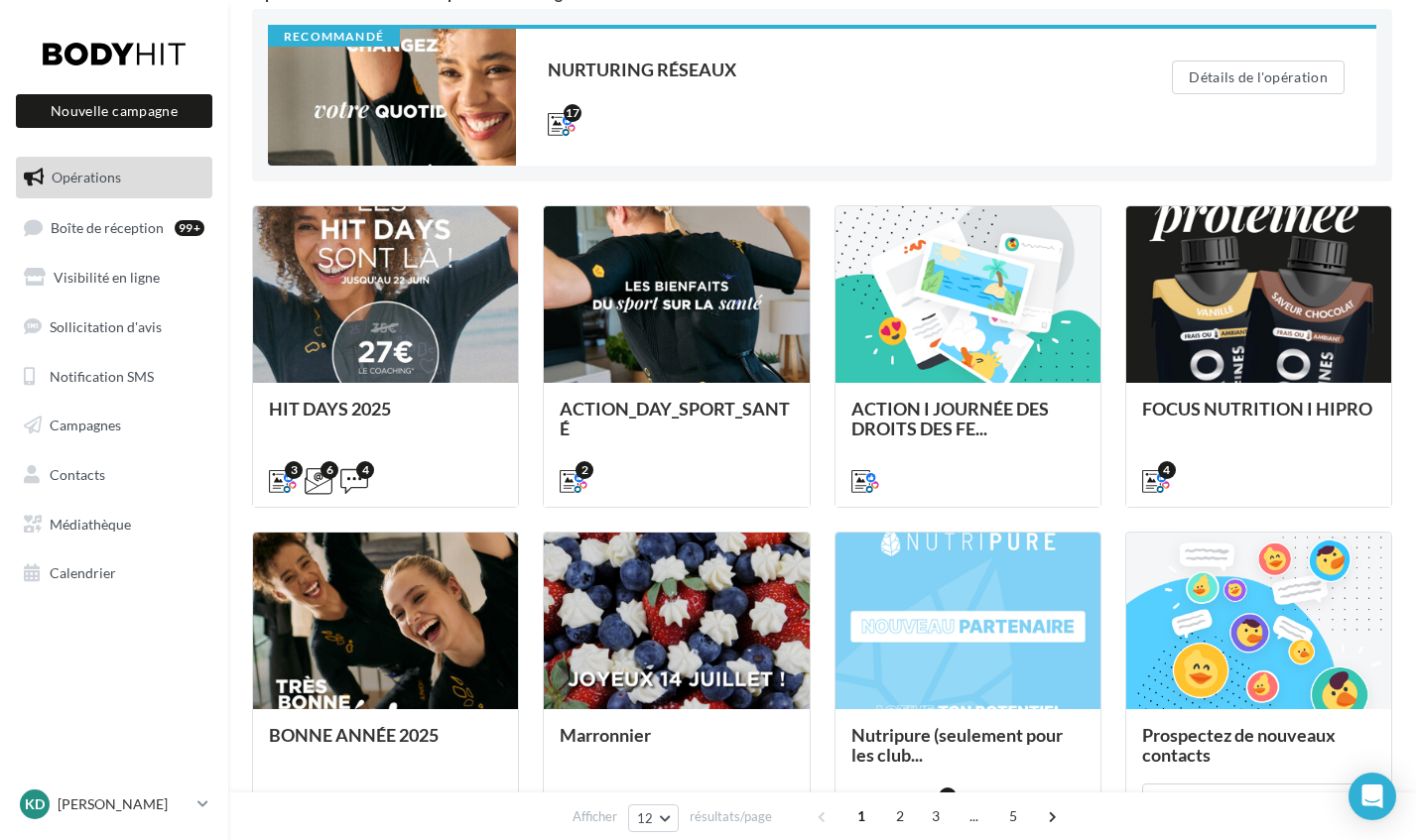 scroll, scrollTop: 0, scrollLeft: 0, axis: both 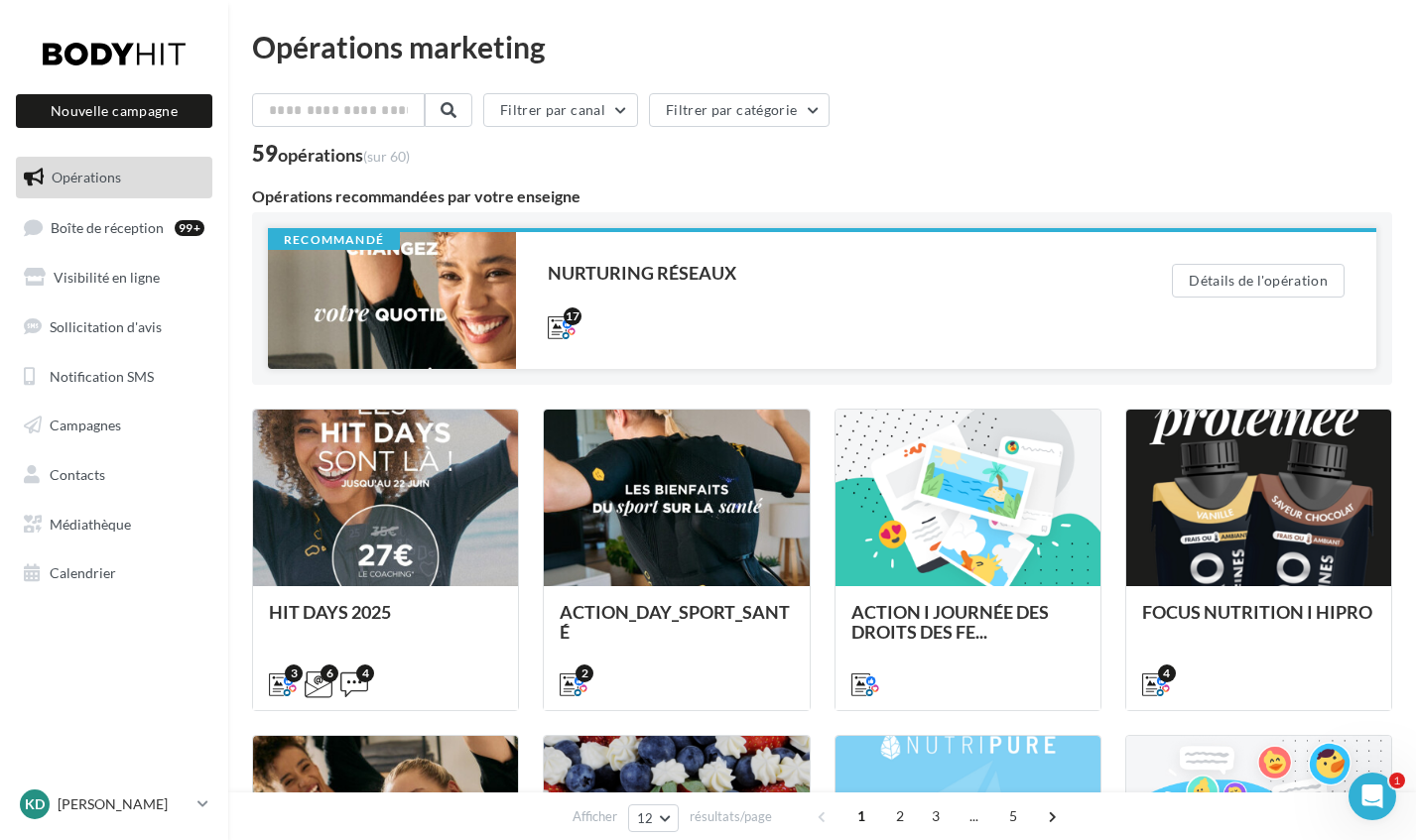 click at bounding box center [392, 300] 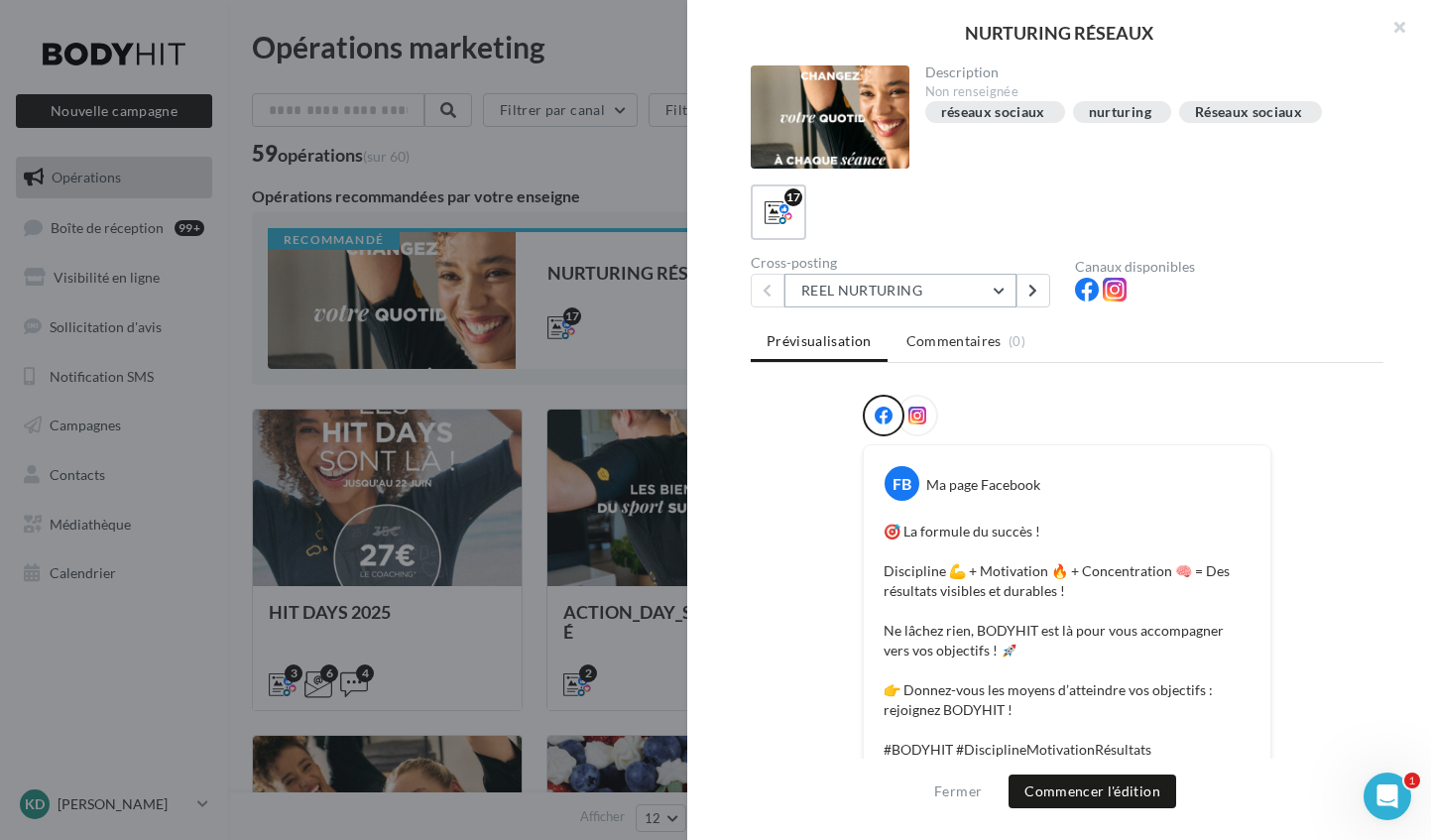 click on "REEL NURTURING" at bounding box center (900, 291) 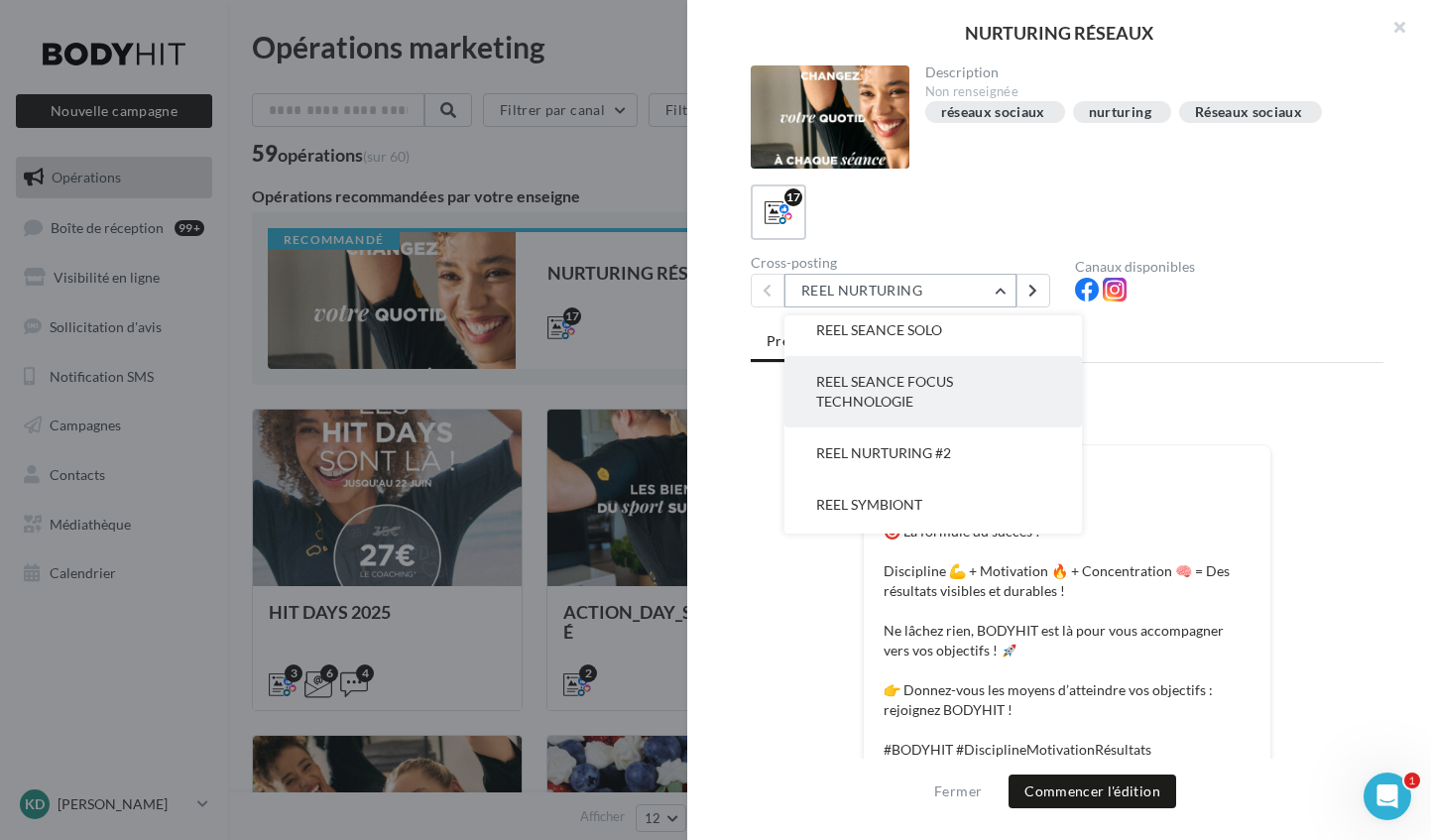 scroll, scrollTop: 678, scrollLeft: 0, axis: vertical 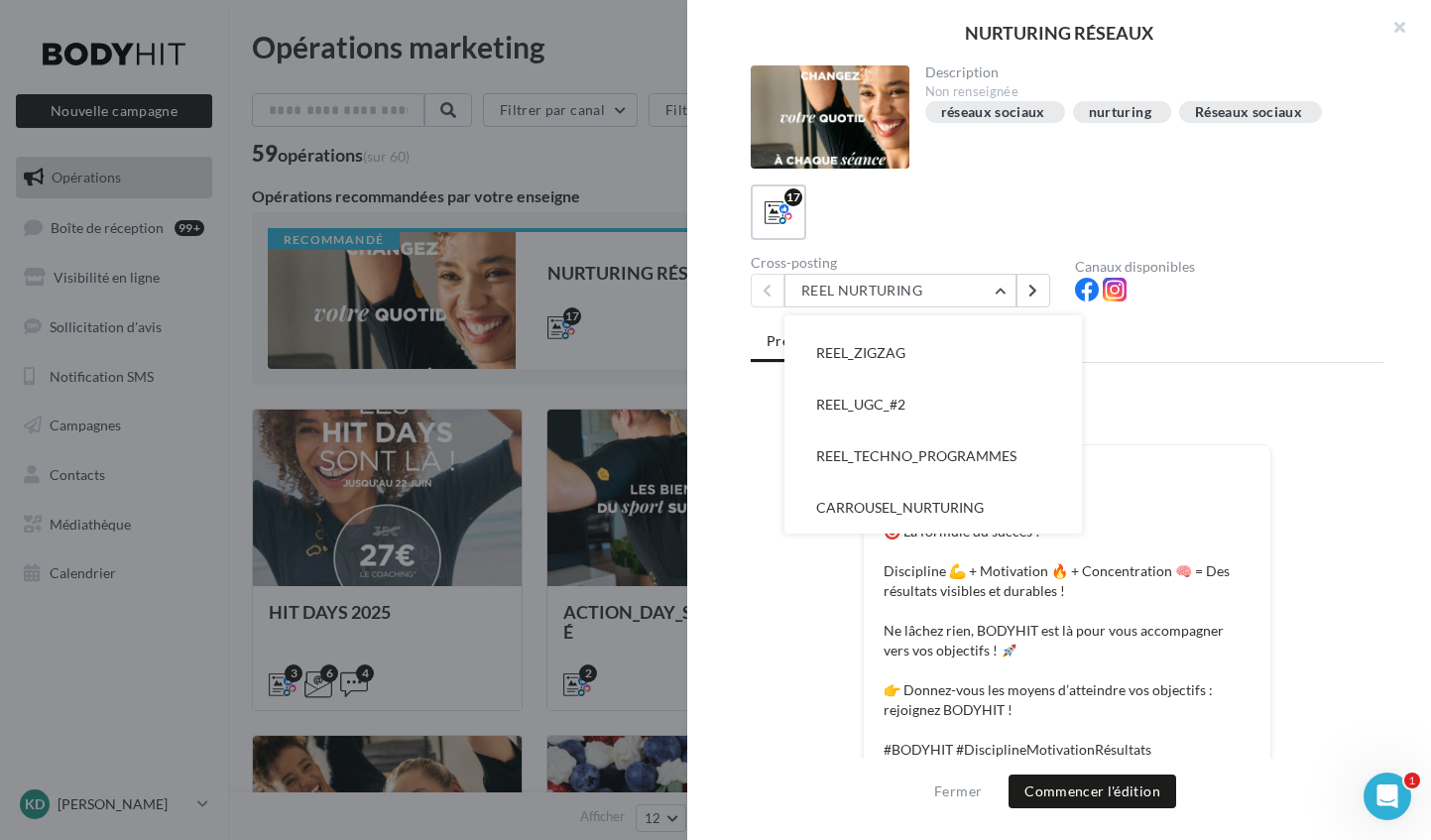 click on "CARROUSEL_NURTURING" at bounding box center (899, 507) 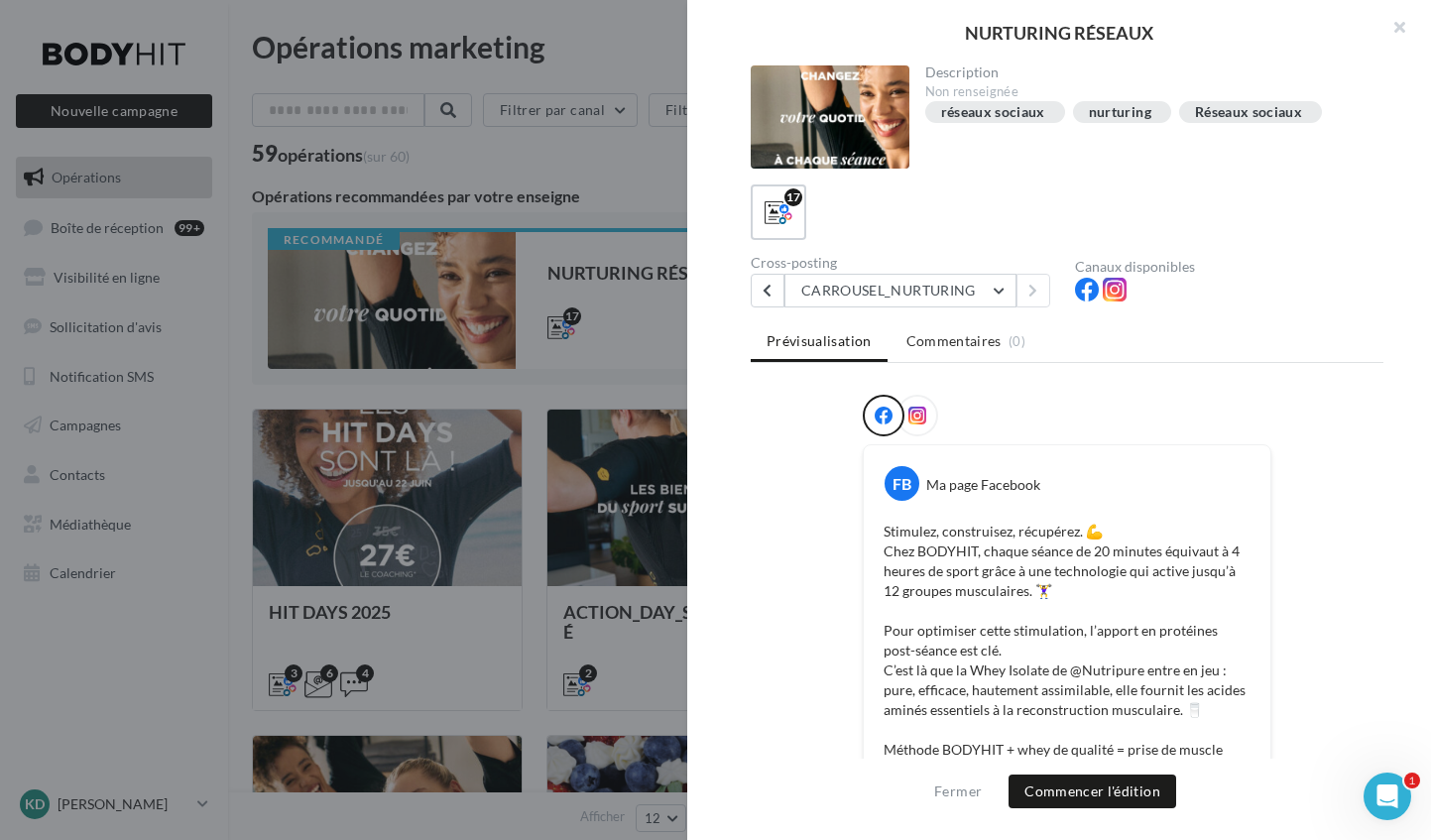scroll, scrollTop: 522, scrollLeft: 0, axis: vertical 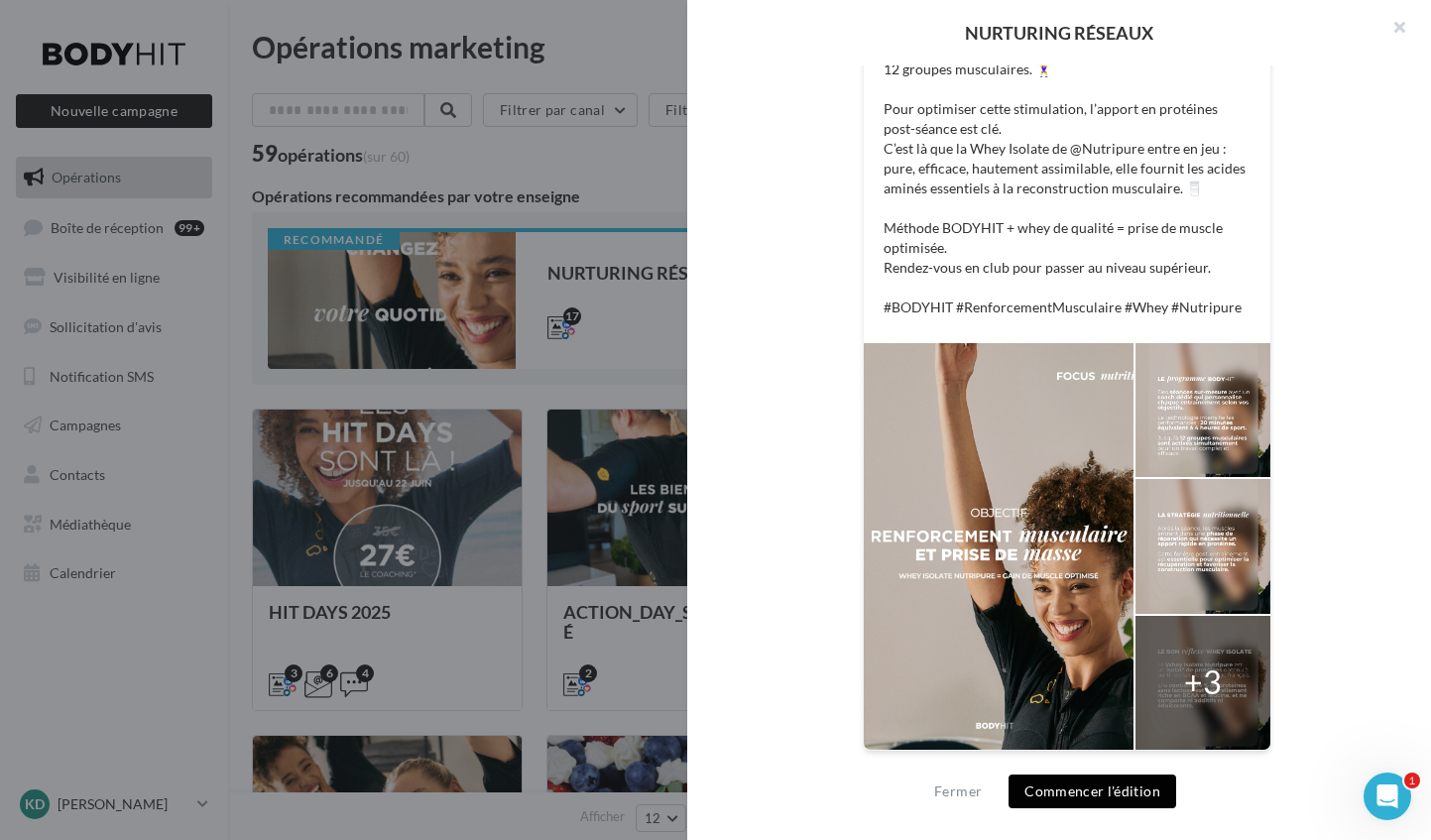 click on "Commencer l'édition" at bounding box center (1092, 791) 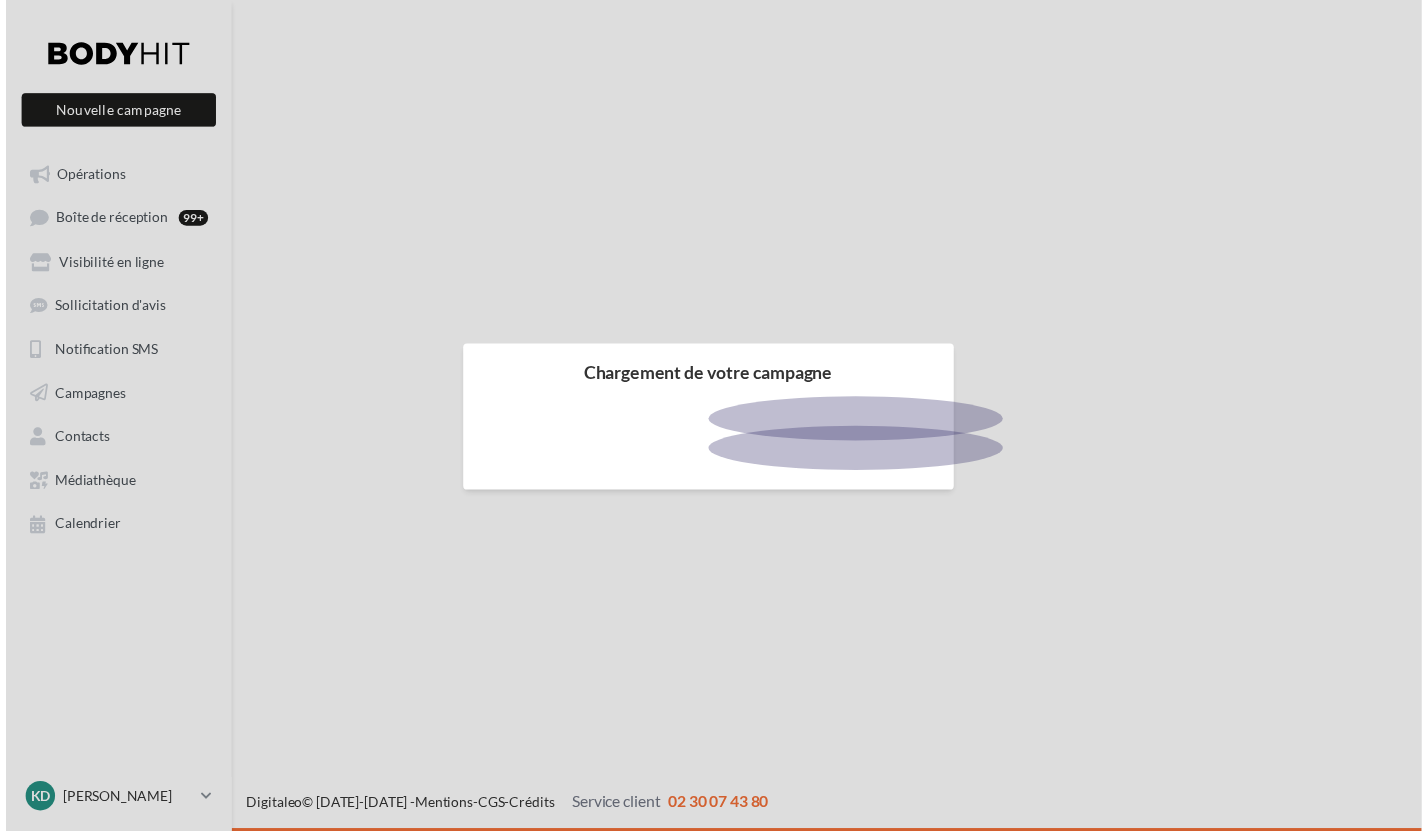 scroll, scrollTop: 0, scrollLeft: 0, axis: both 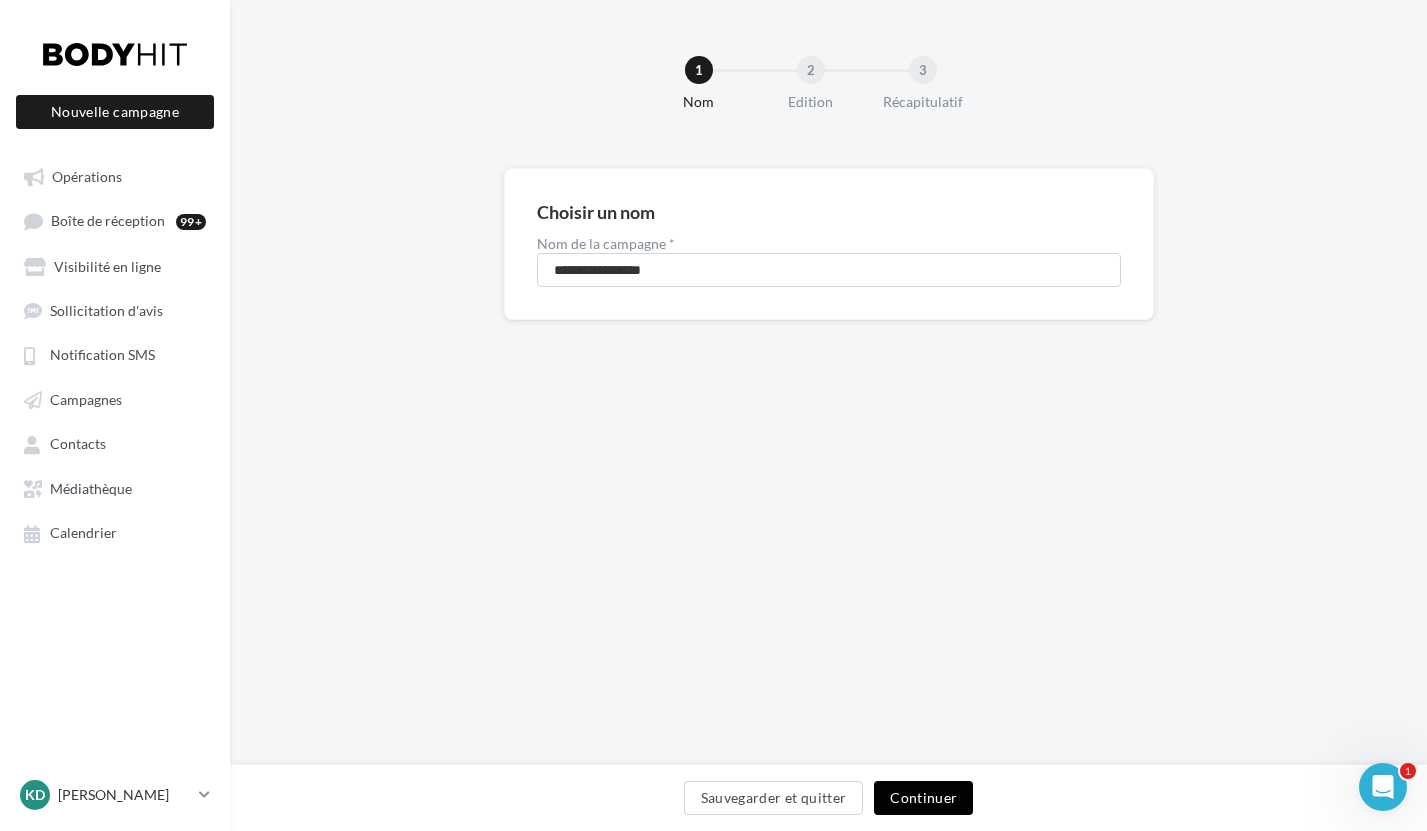 click on "Continuer" at bounding box center (923, 798) 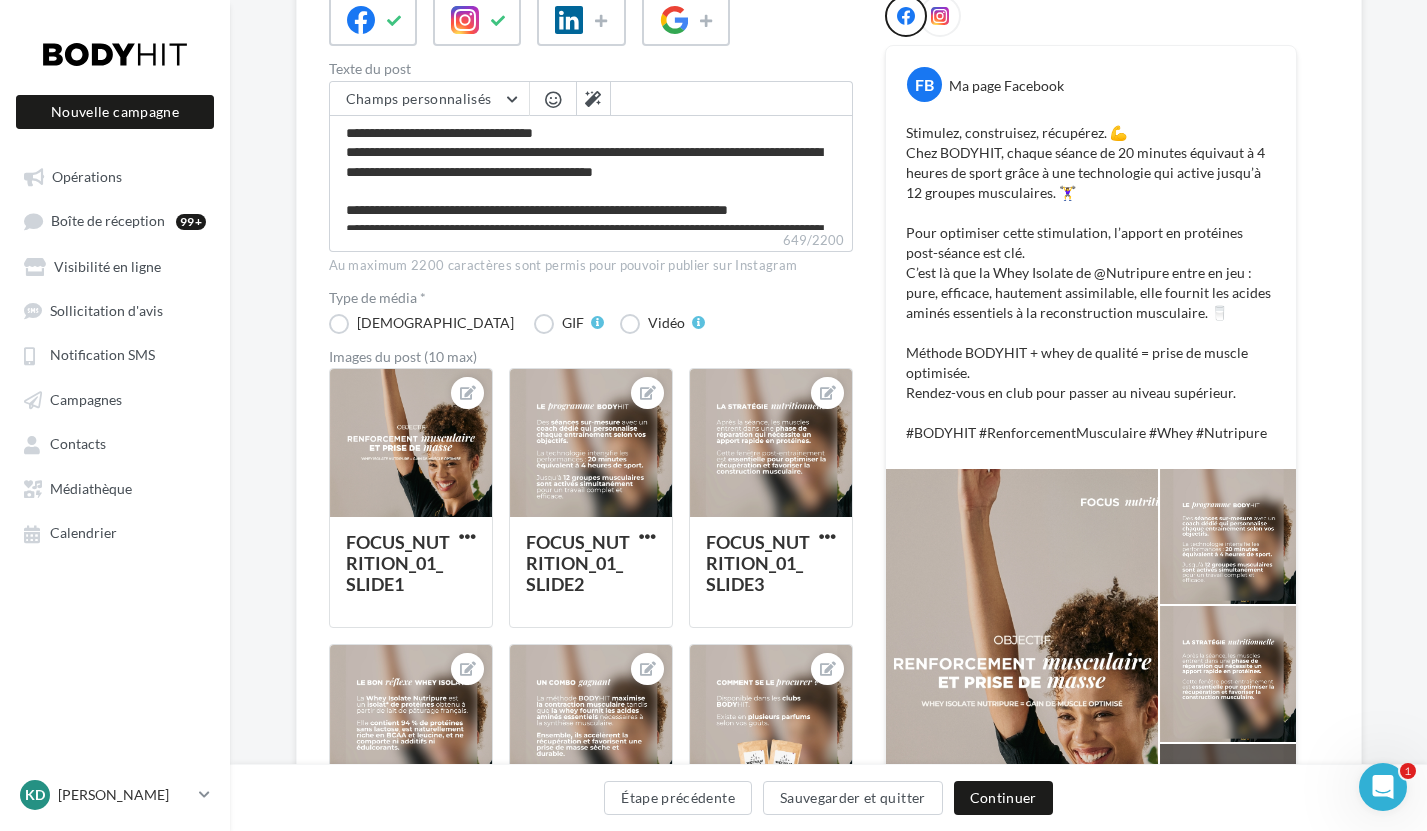 scroll, scrollTop: 262, scrollLeft: 0, axis: vertical 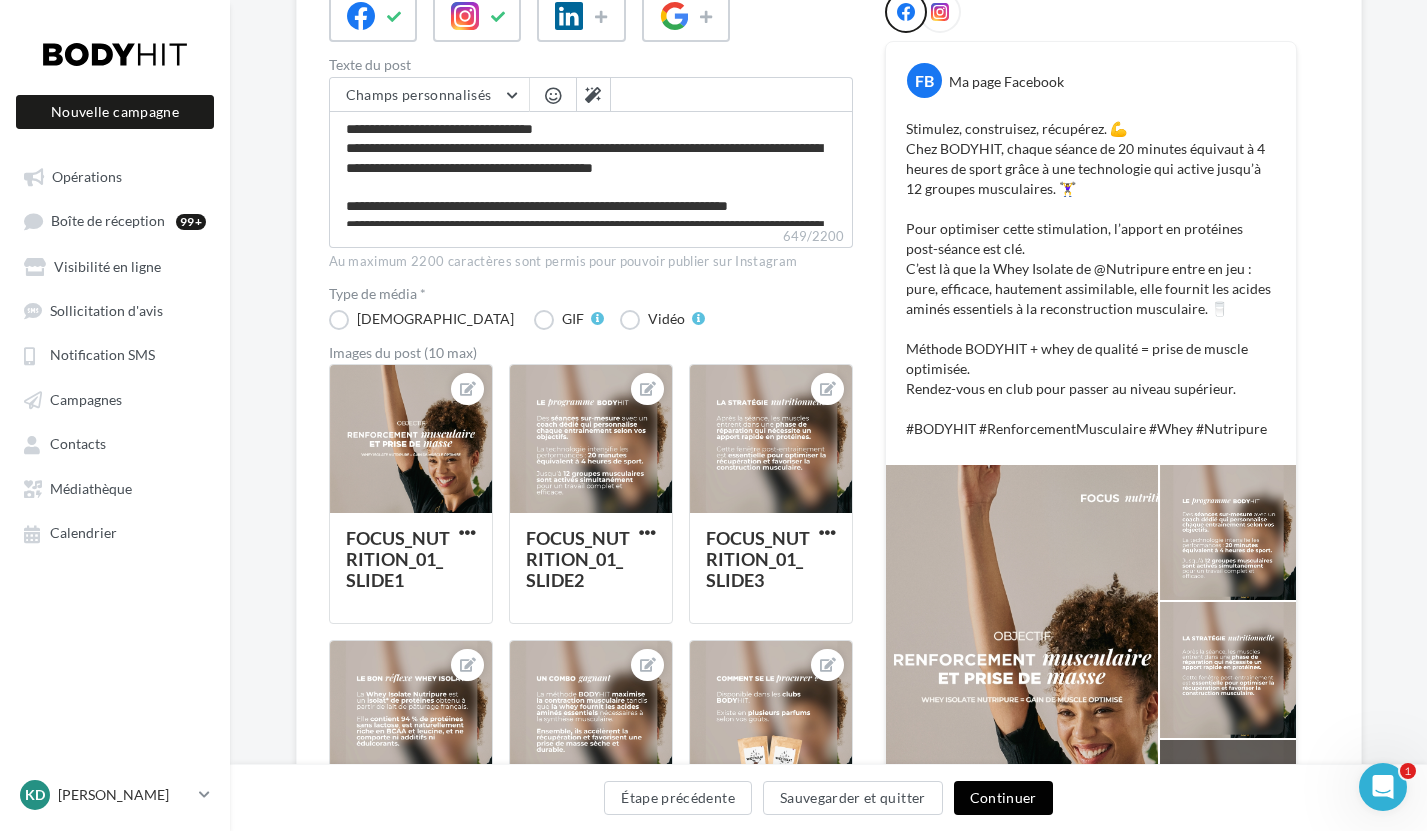 click on "Continuer" at bounding box center [1003, 798] 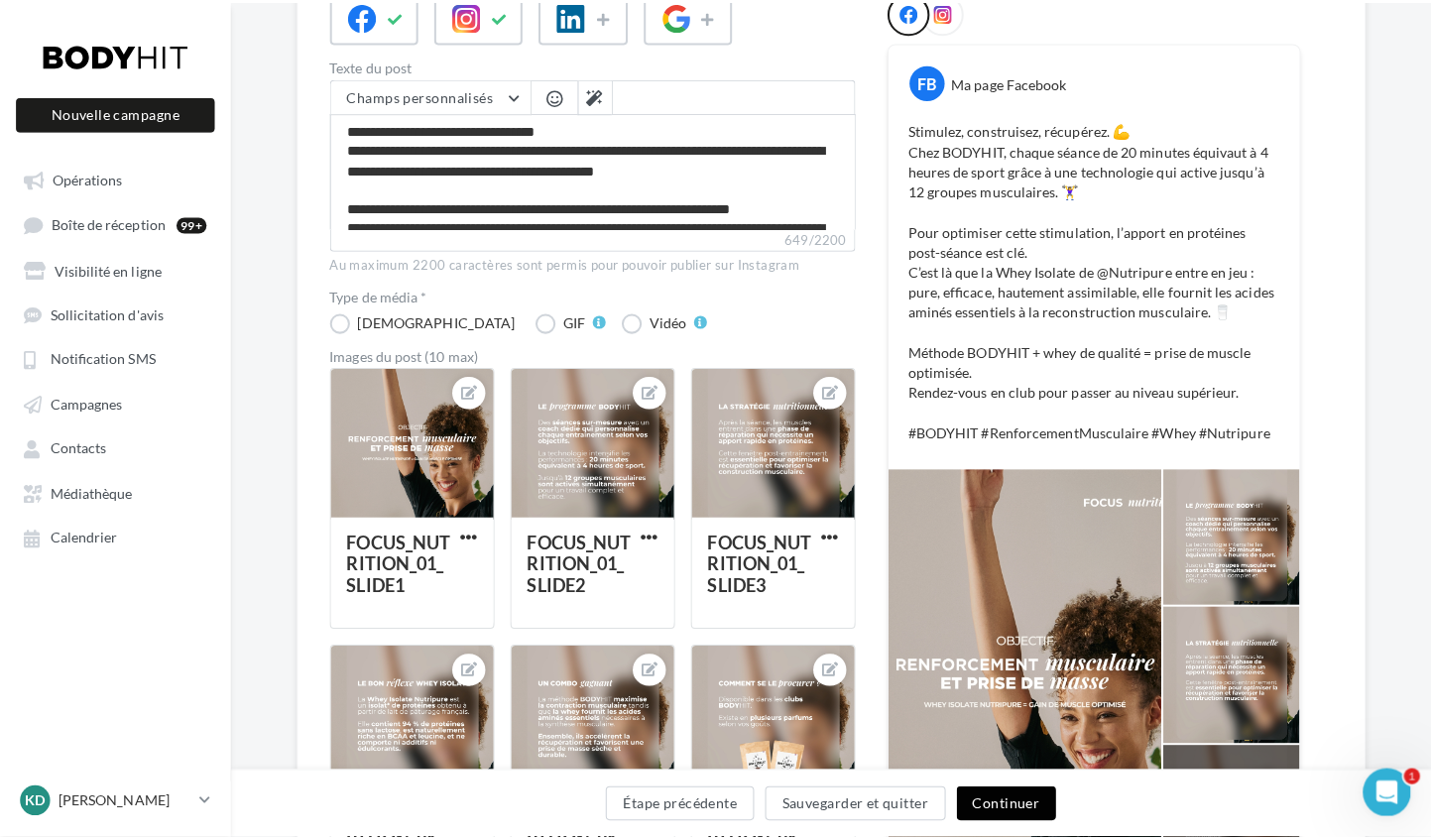 scroll, scrollTop: 4, scrollLeft: 0, axis: vertical 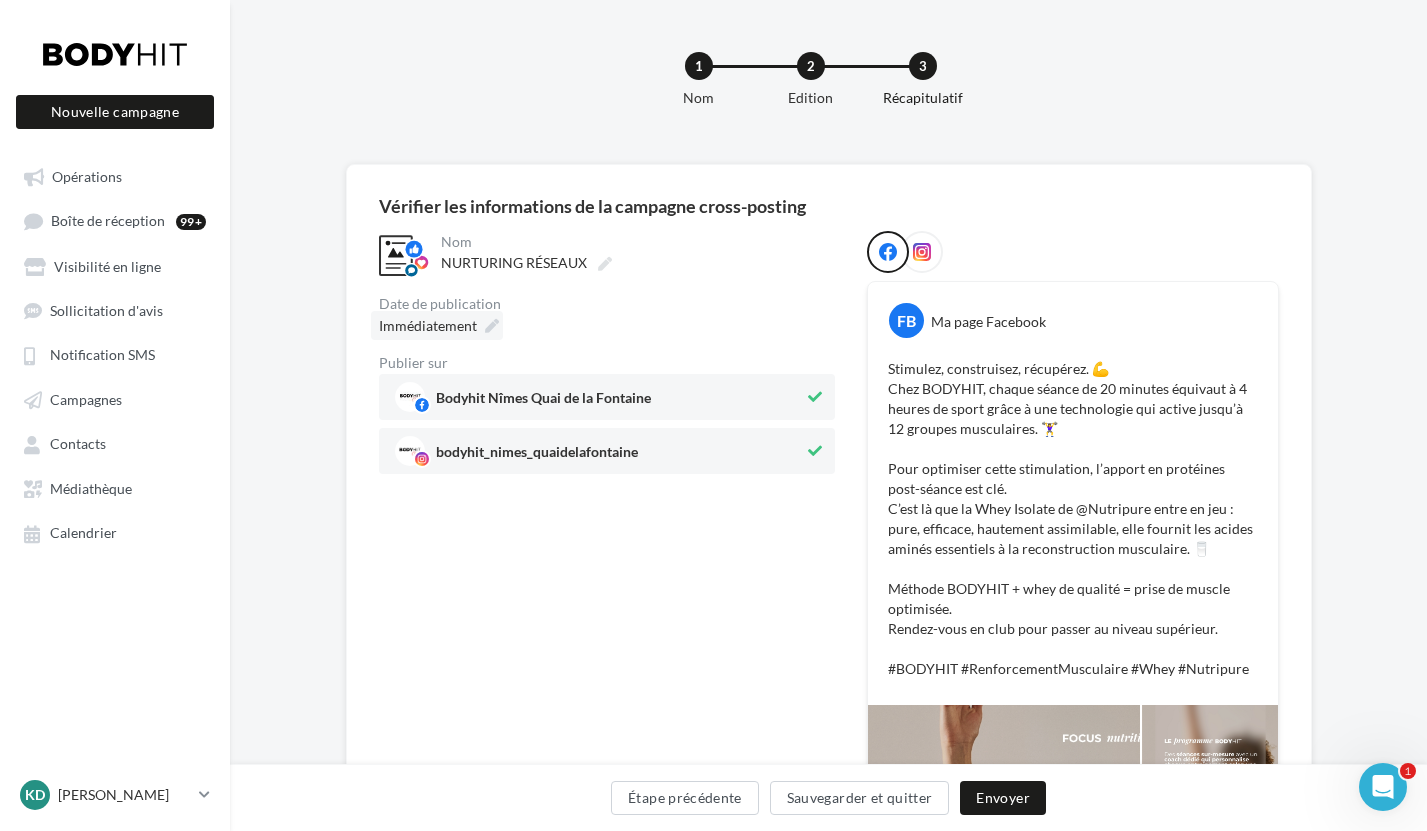 click on "Immédiatement" at bounding box center (428, 325) 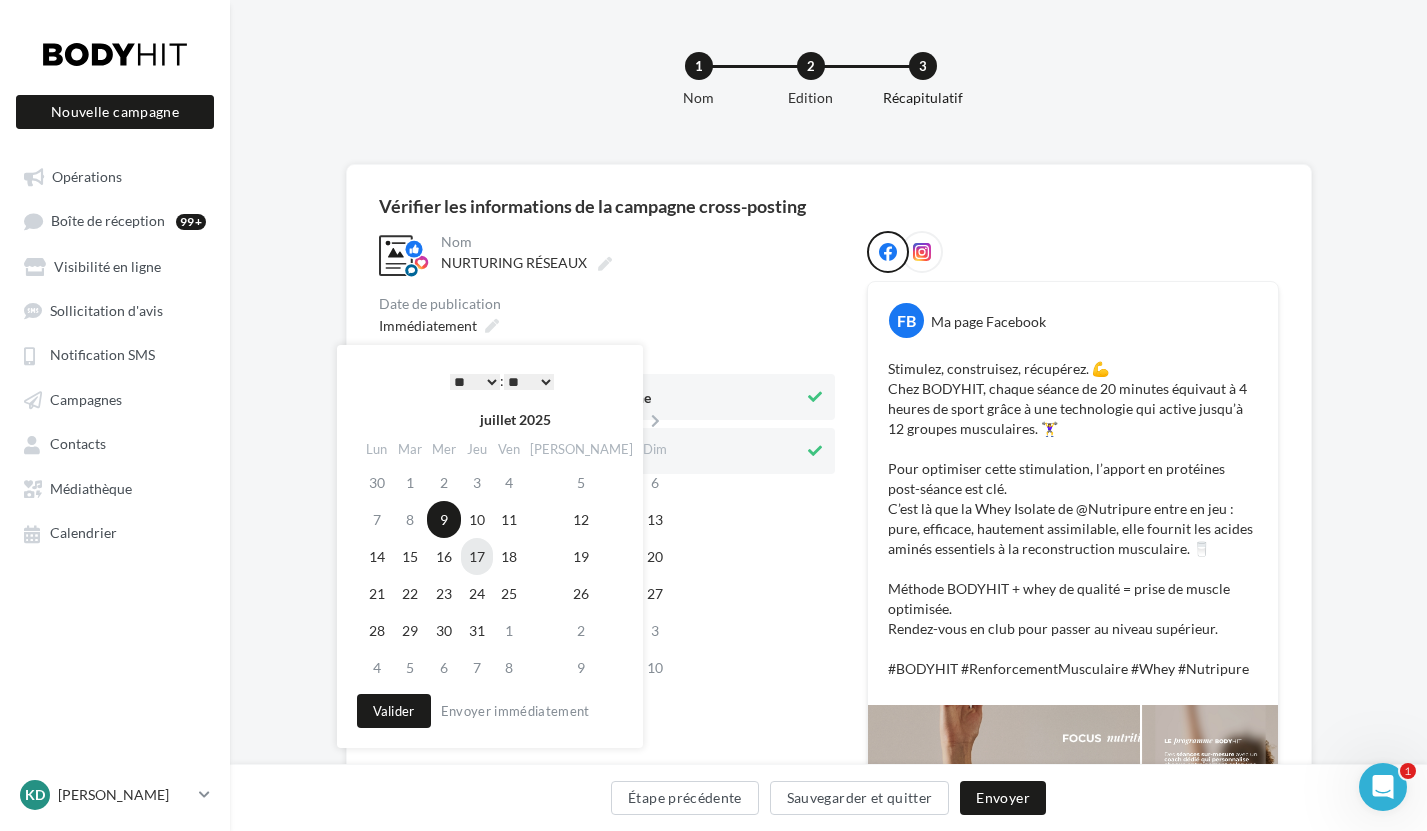 click on "17" at bounding box center (477, 556) 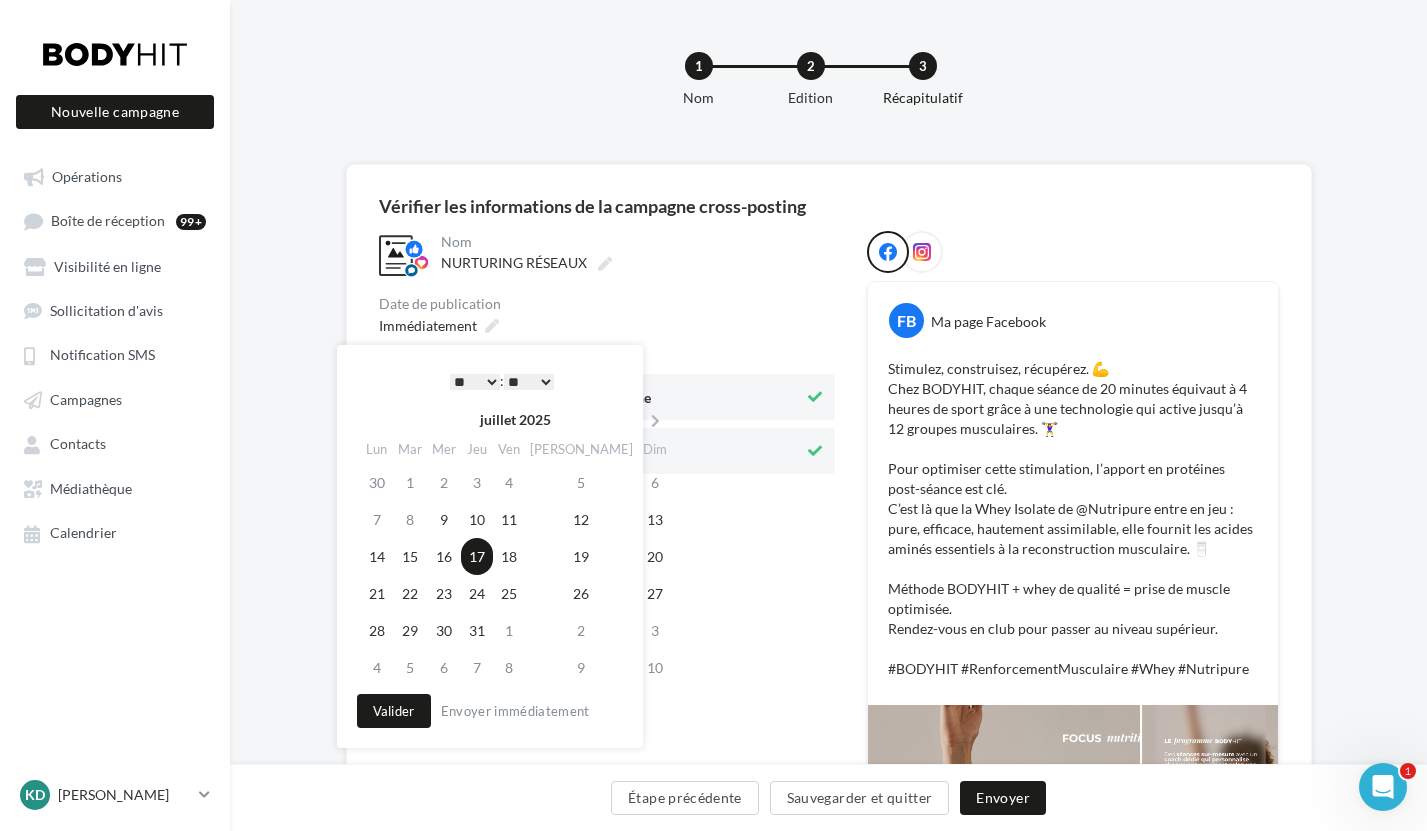 click on "* * * * * * * * * * ** ** ** ** ** ** ** ** ** ** ** ** ** **" at bounding box center (475, 382) 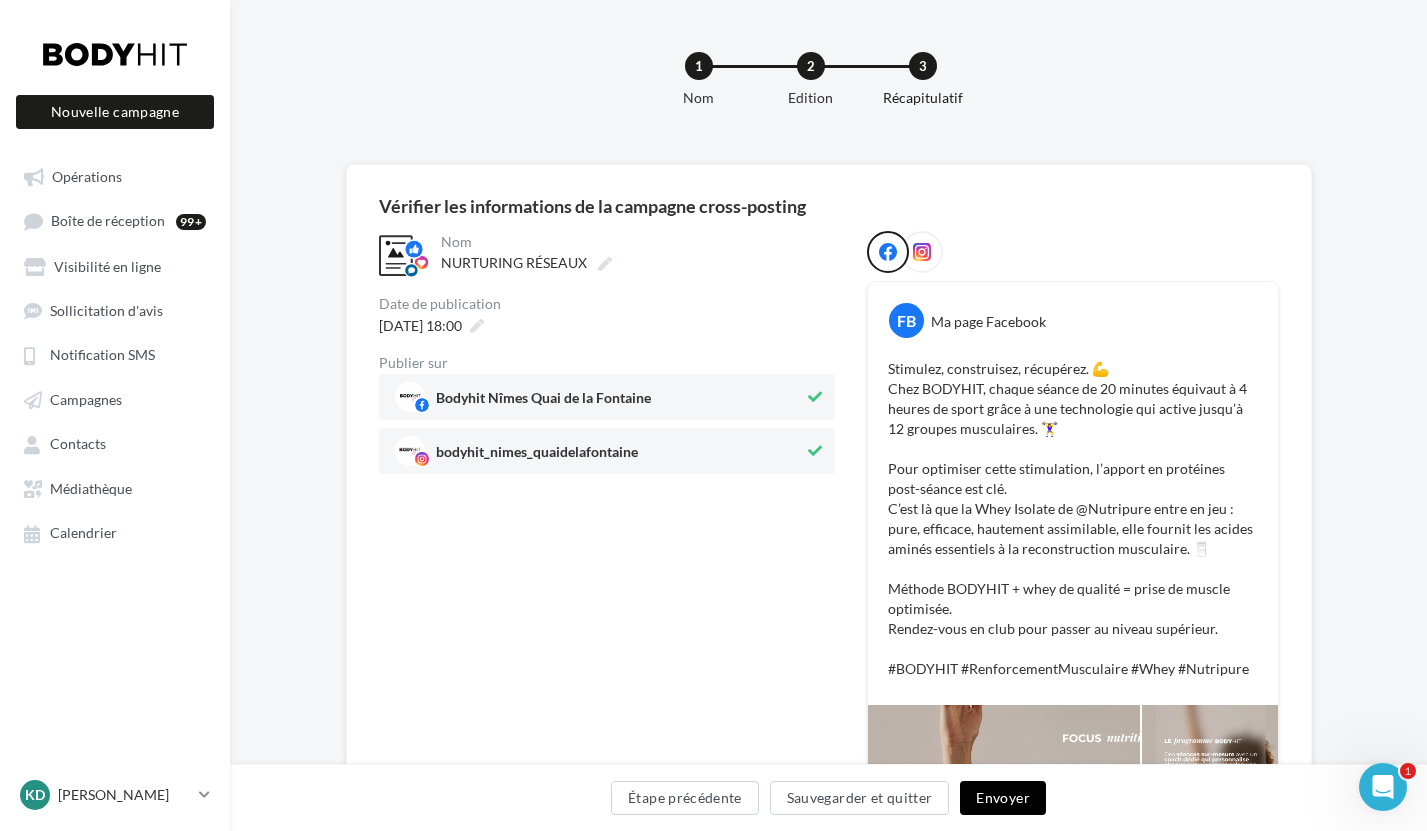 click on "Envoyer" at bounding box center (1002, 798) 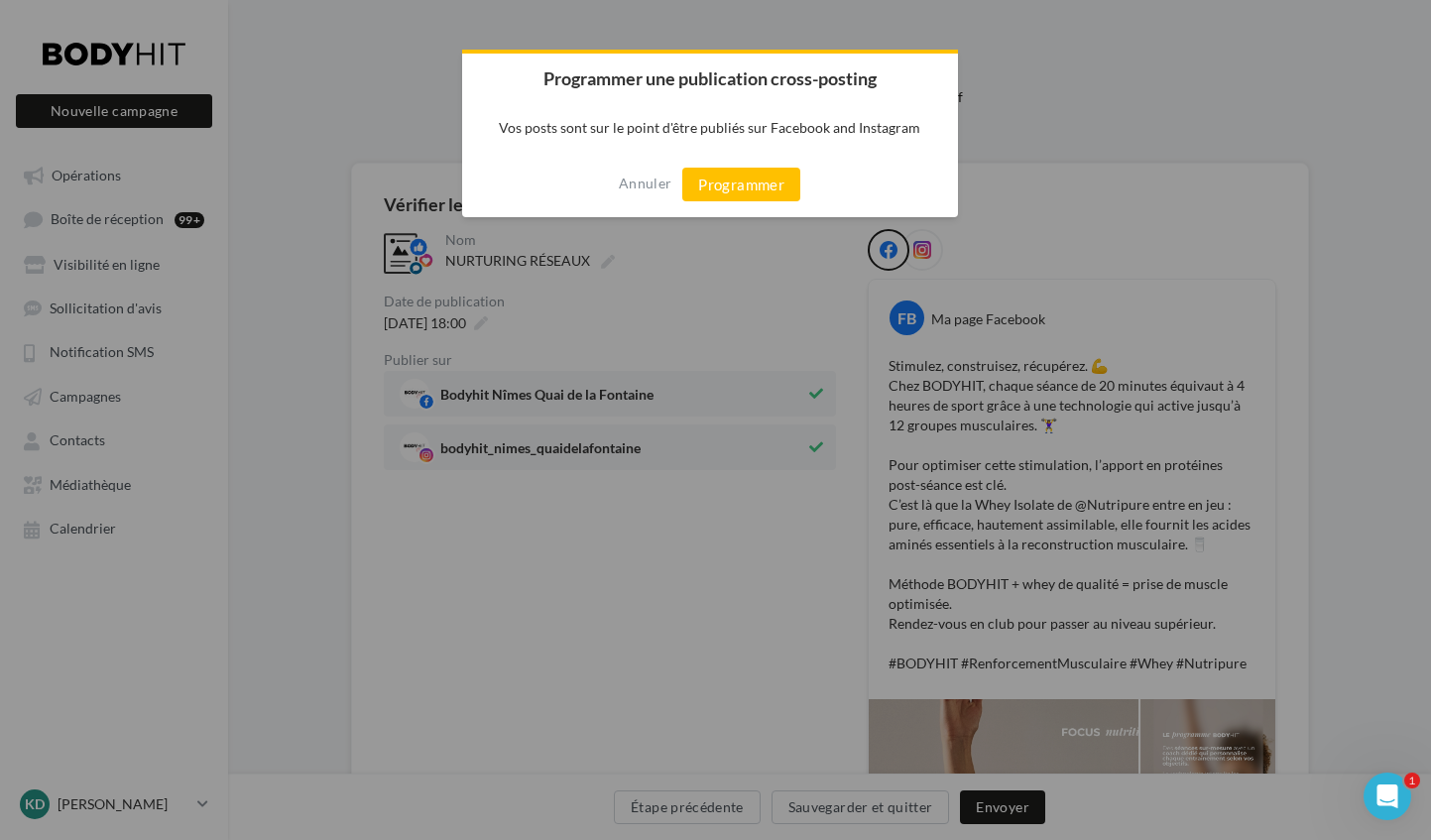 click on "Programmer" at bounding box center (741, 184) 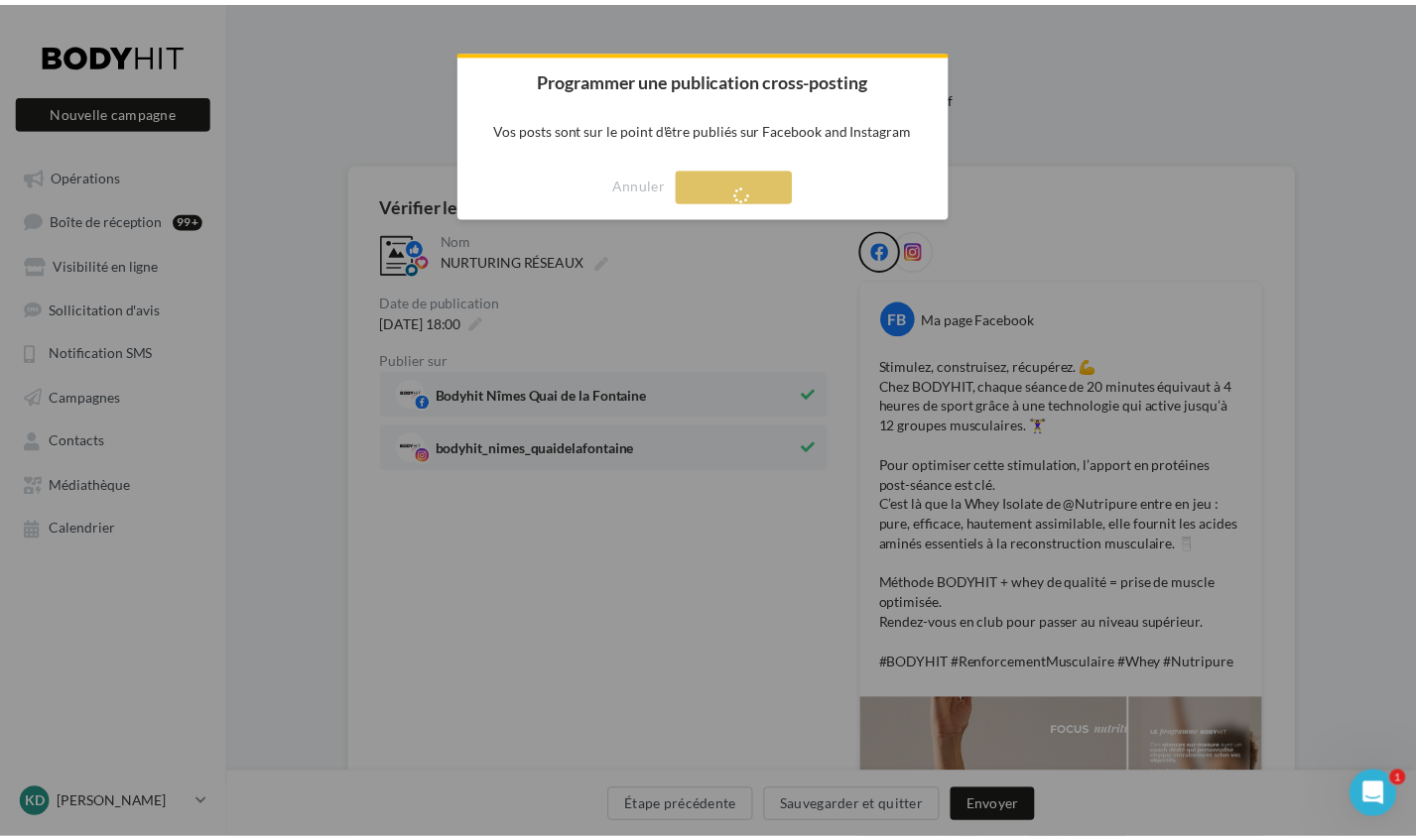 scroll, scrollTop: 32, scrollLeft: 0, axis: vertical 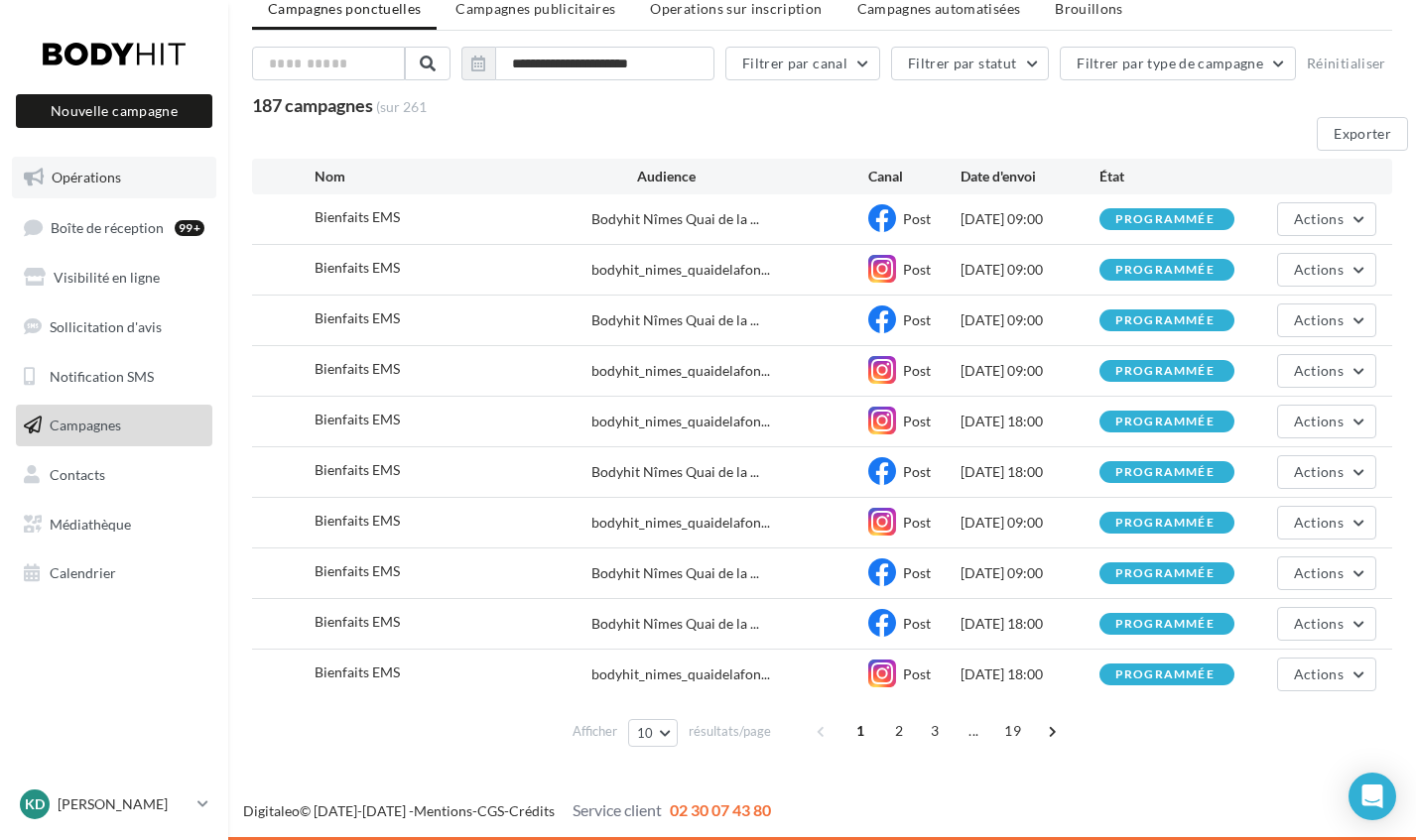 click on "Opérations" at bounding box center (86, 177) 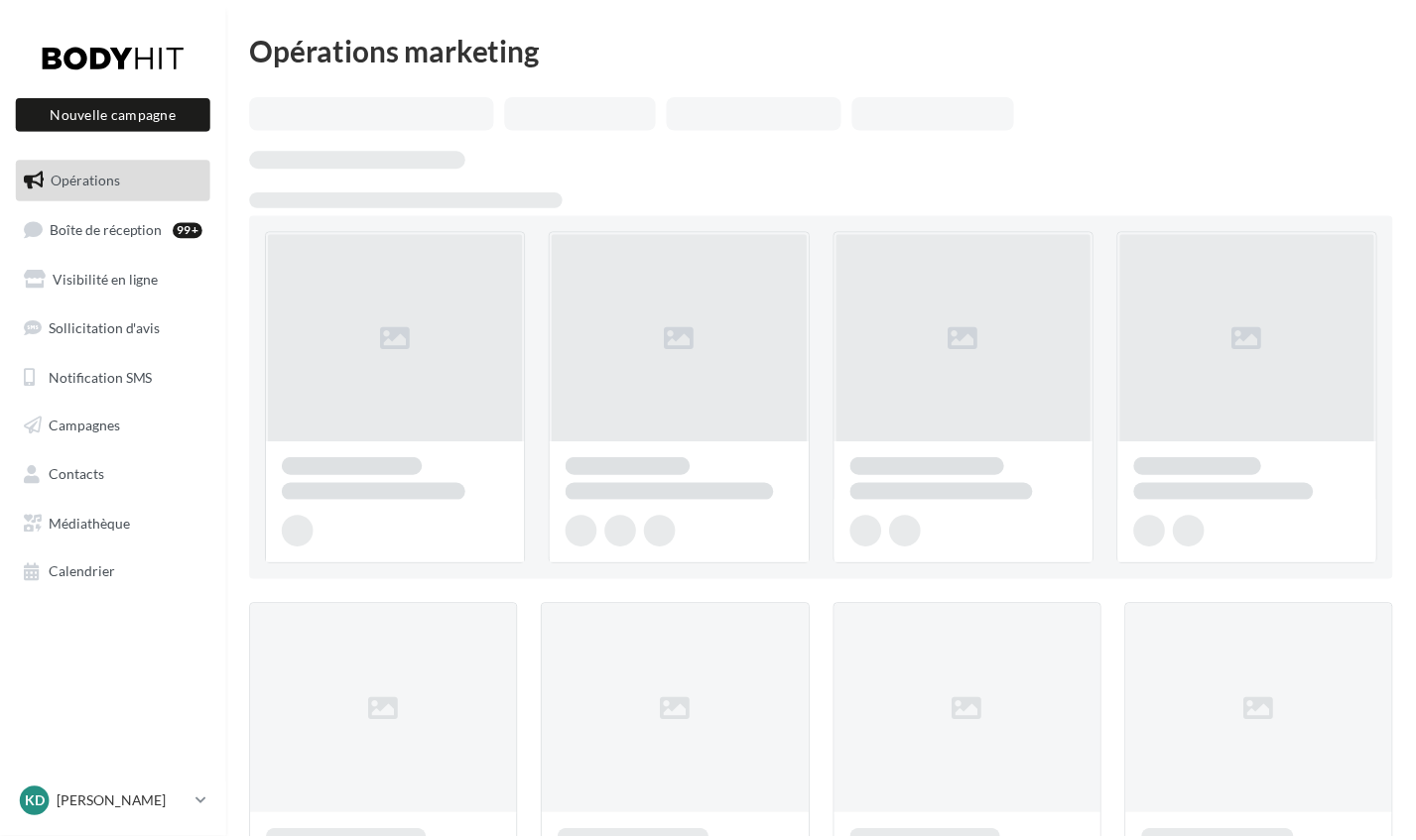 scroll, scrollTop: 0, scrollLeft: 0, axis: both 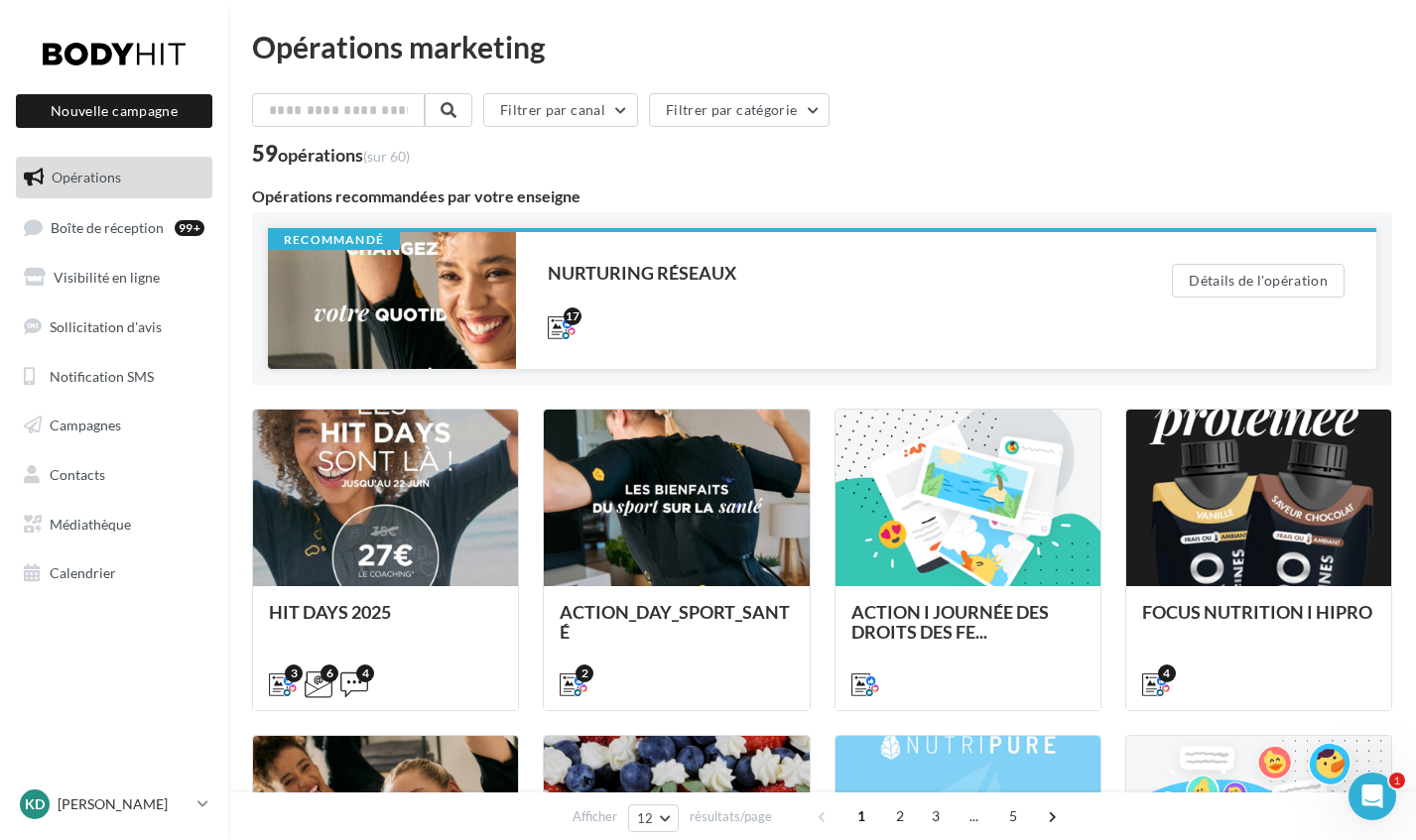 click at bounding box center (392, 300) 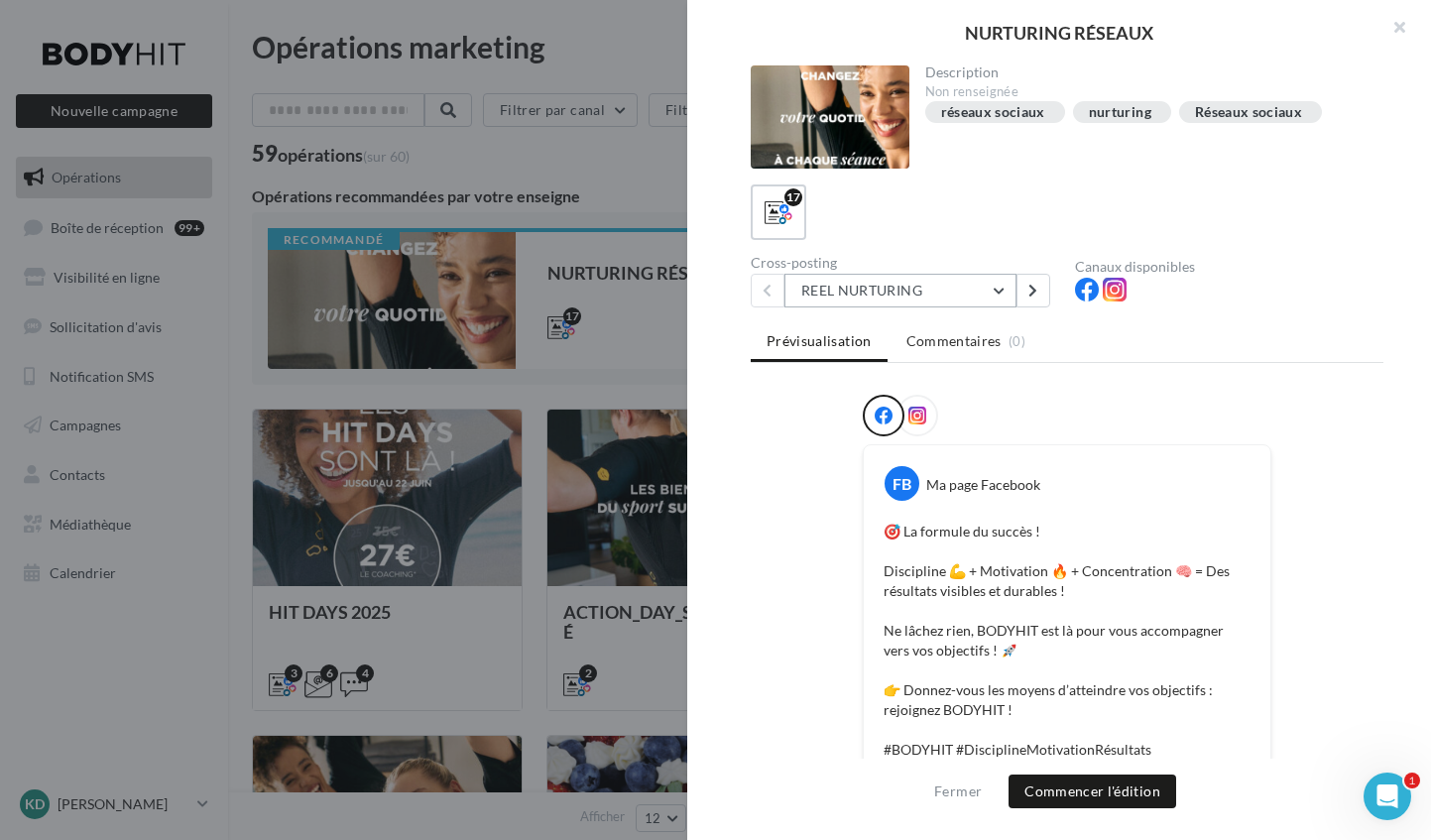 click on "REEL NURTURING" at bounding box center [900, 291] 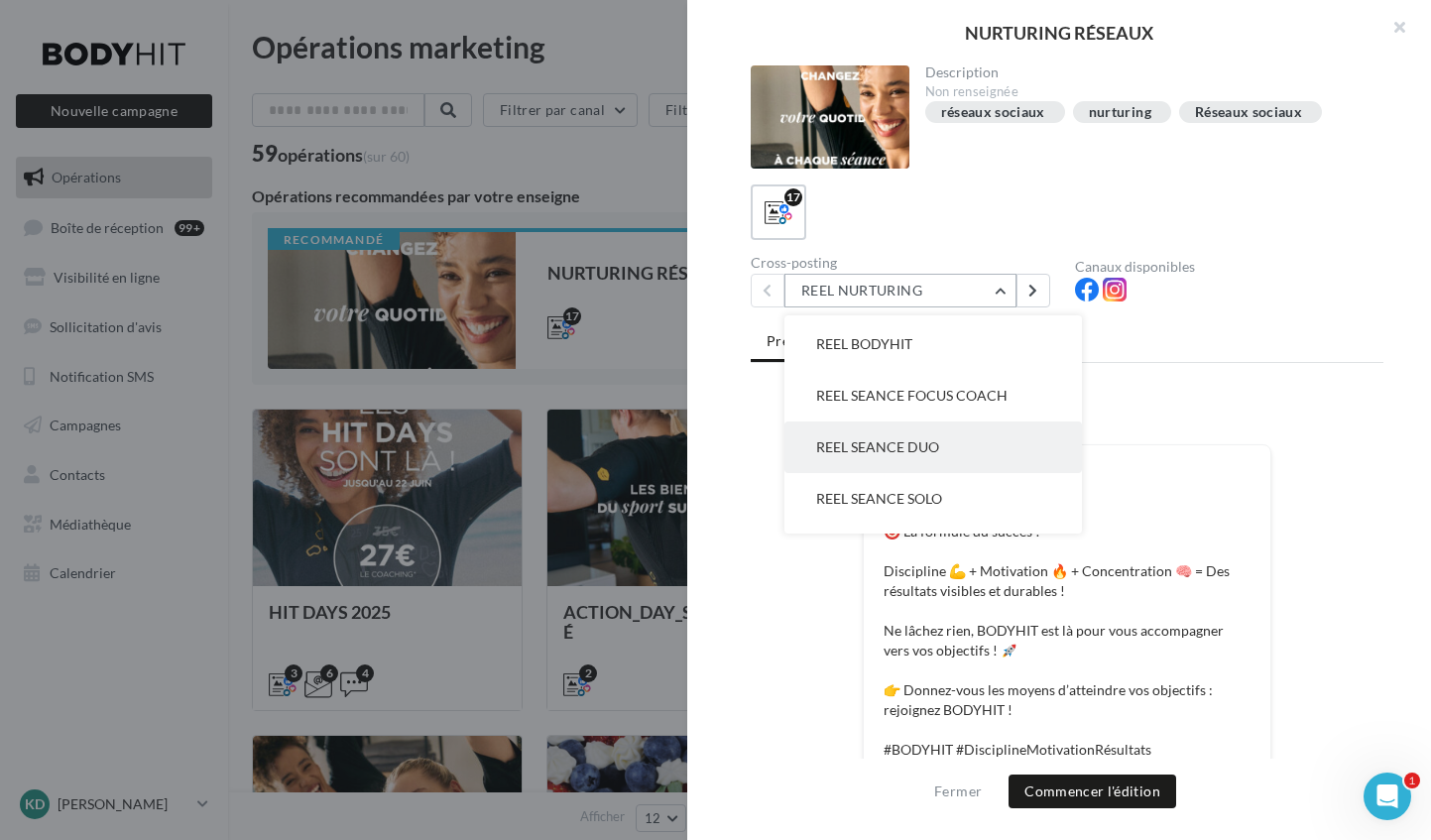 scroll, scrollTop: 60, scrollLeft: 0, axis: vertical 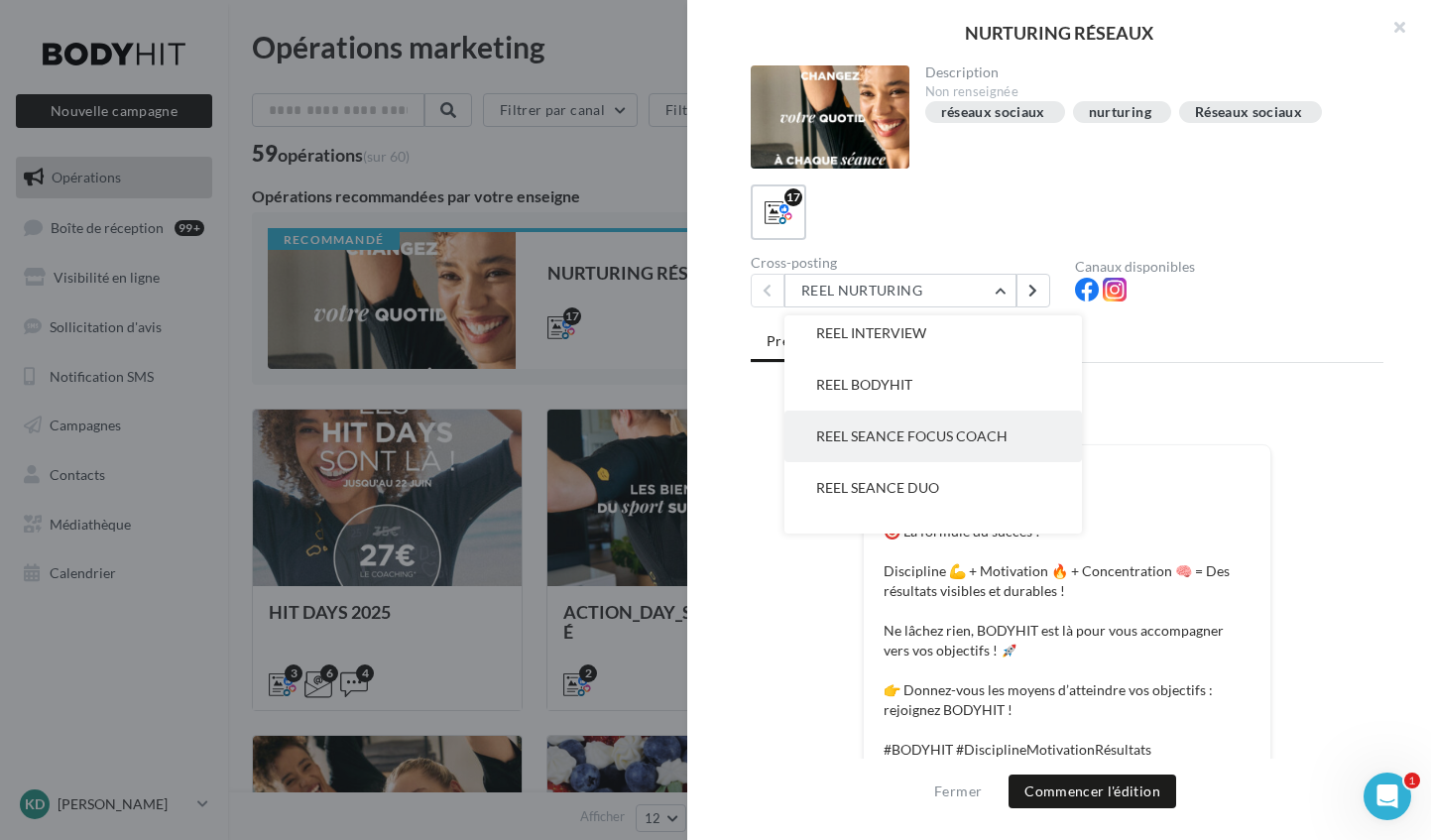 click on "REEL SEANCE FOCUS COACH" at bounding box center [911, 435] 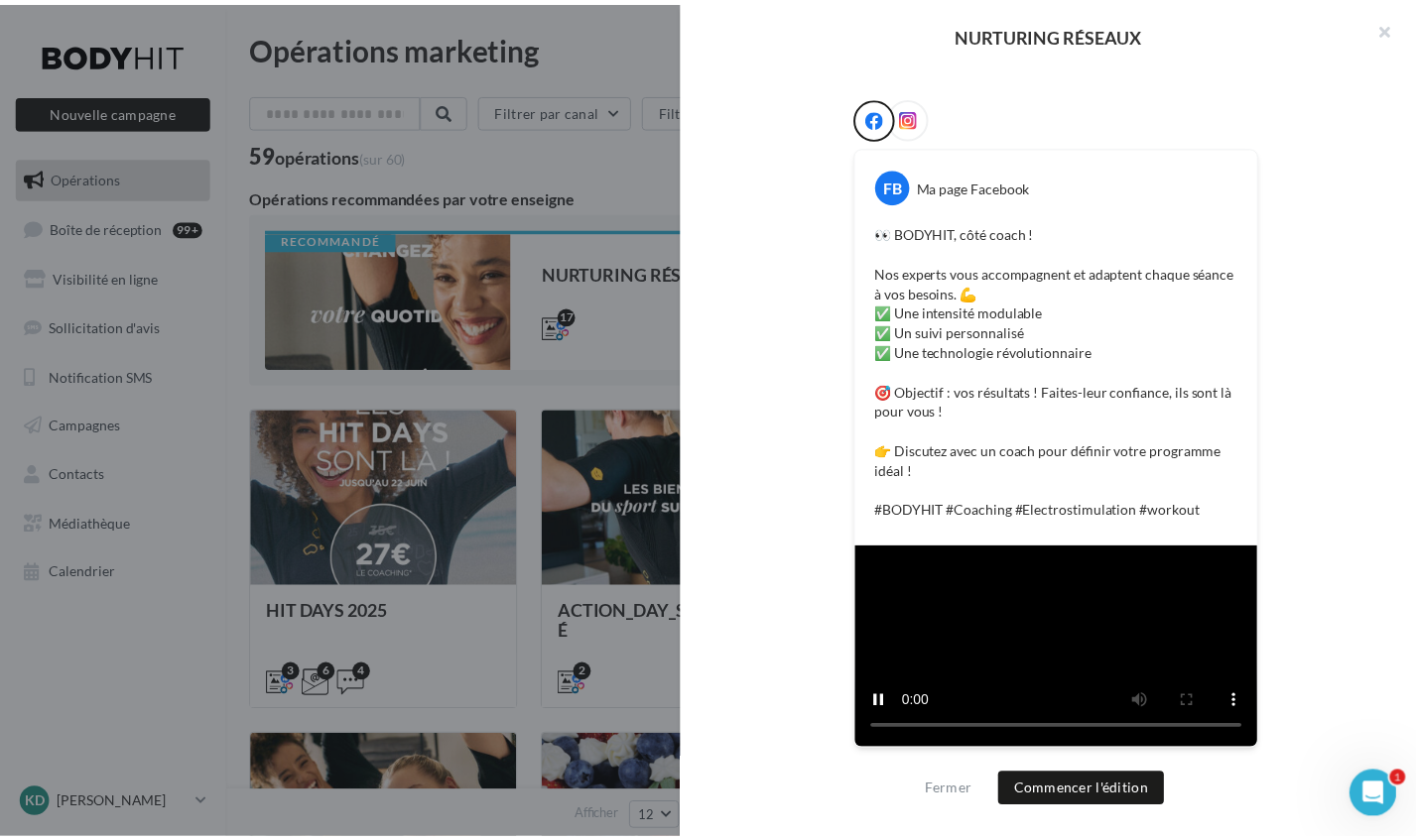 scroll, scrollTop: 575, scrollLeft: 0, axis: vertical 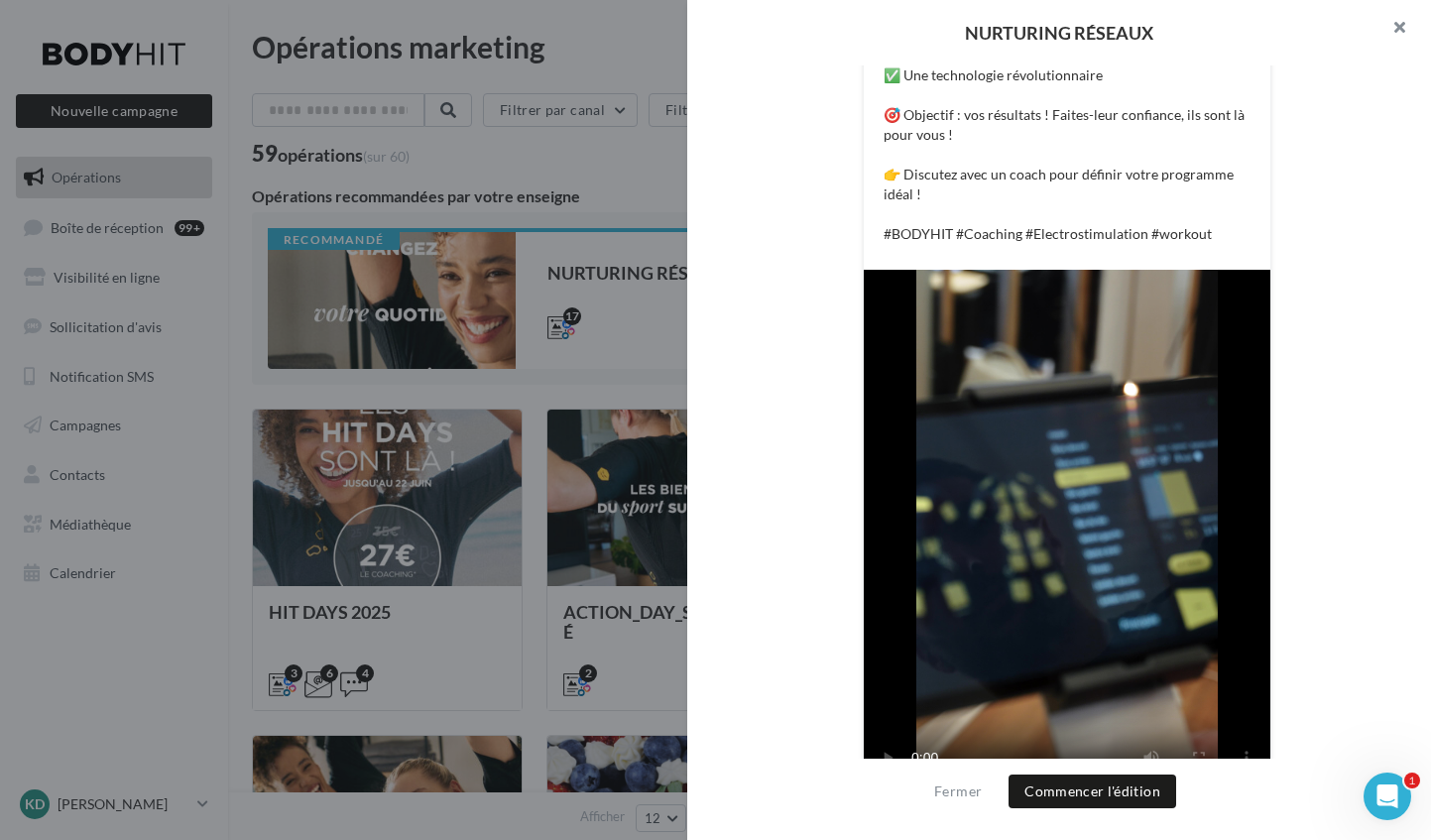 click at bounding box center [1391, 30] 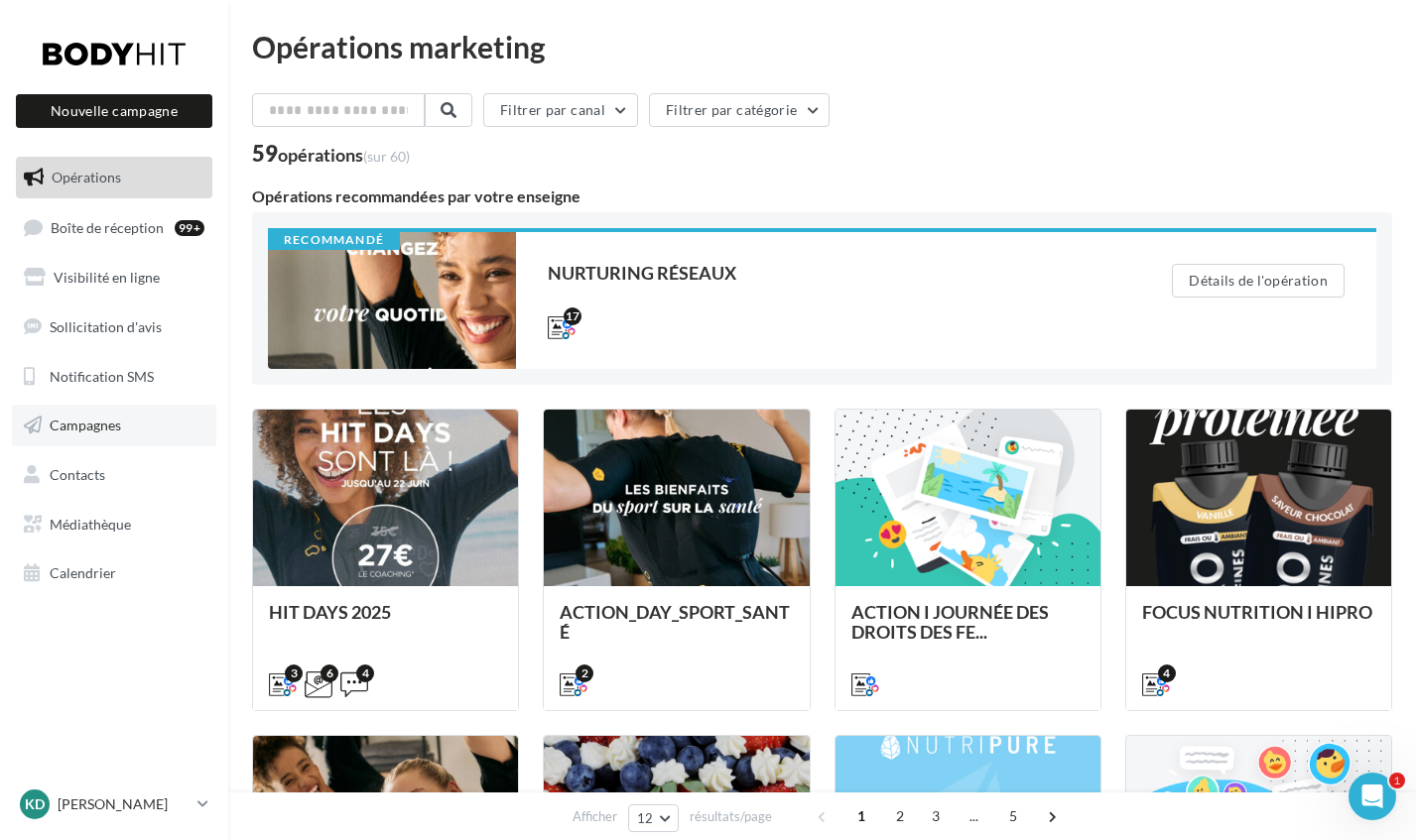 click on "Campagnes" at bounding box center [85, 424] 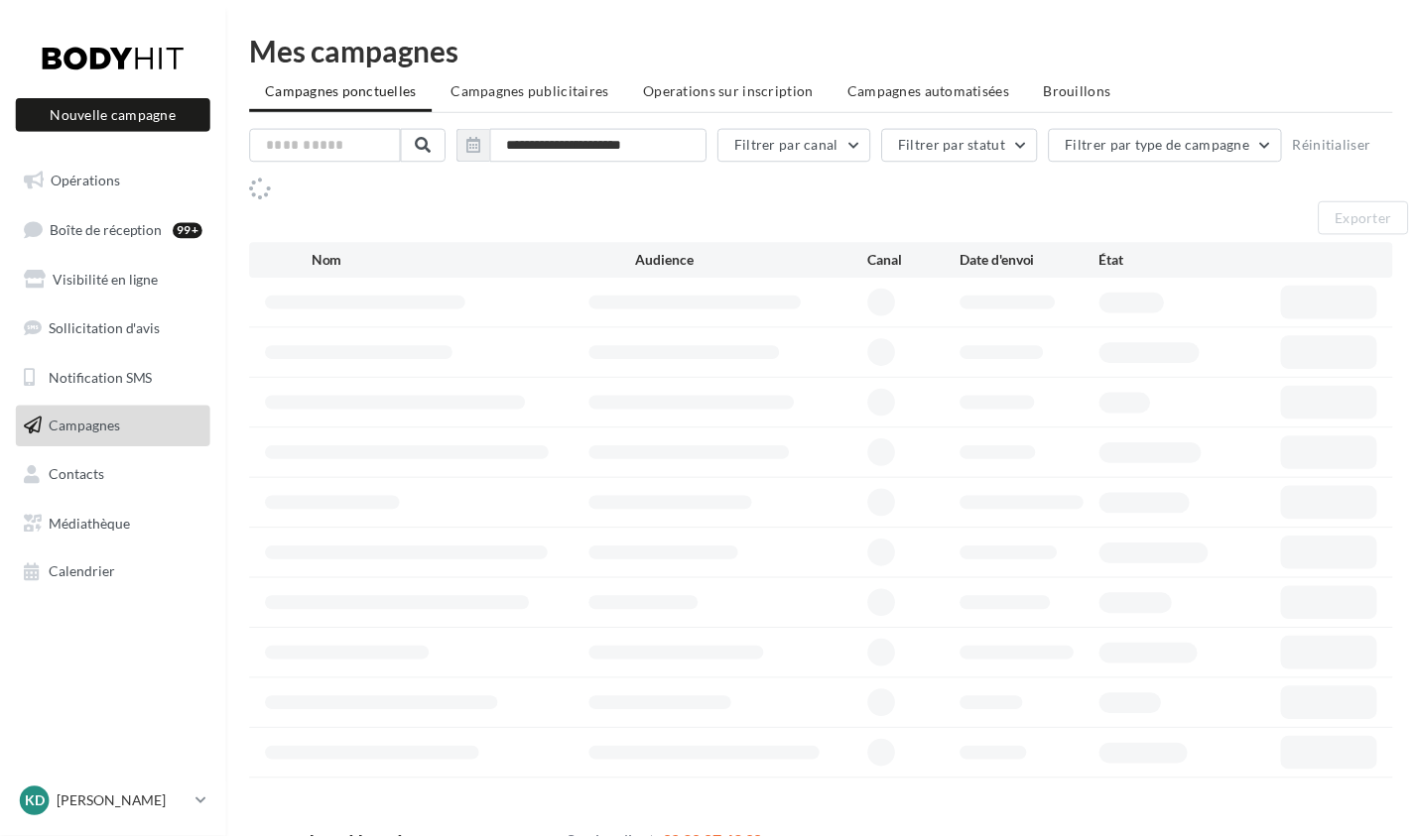 scroll, scrollTop: 0, scrollLeft: 0, axis: both 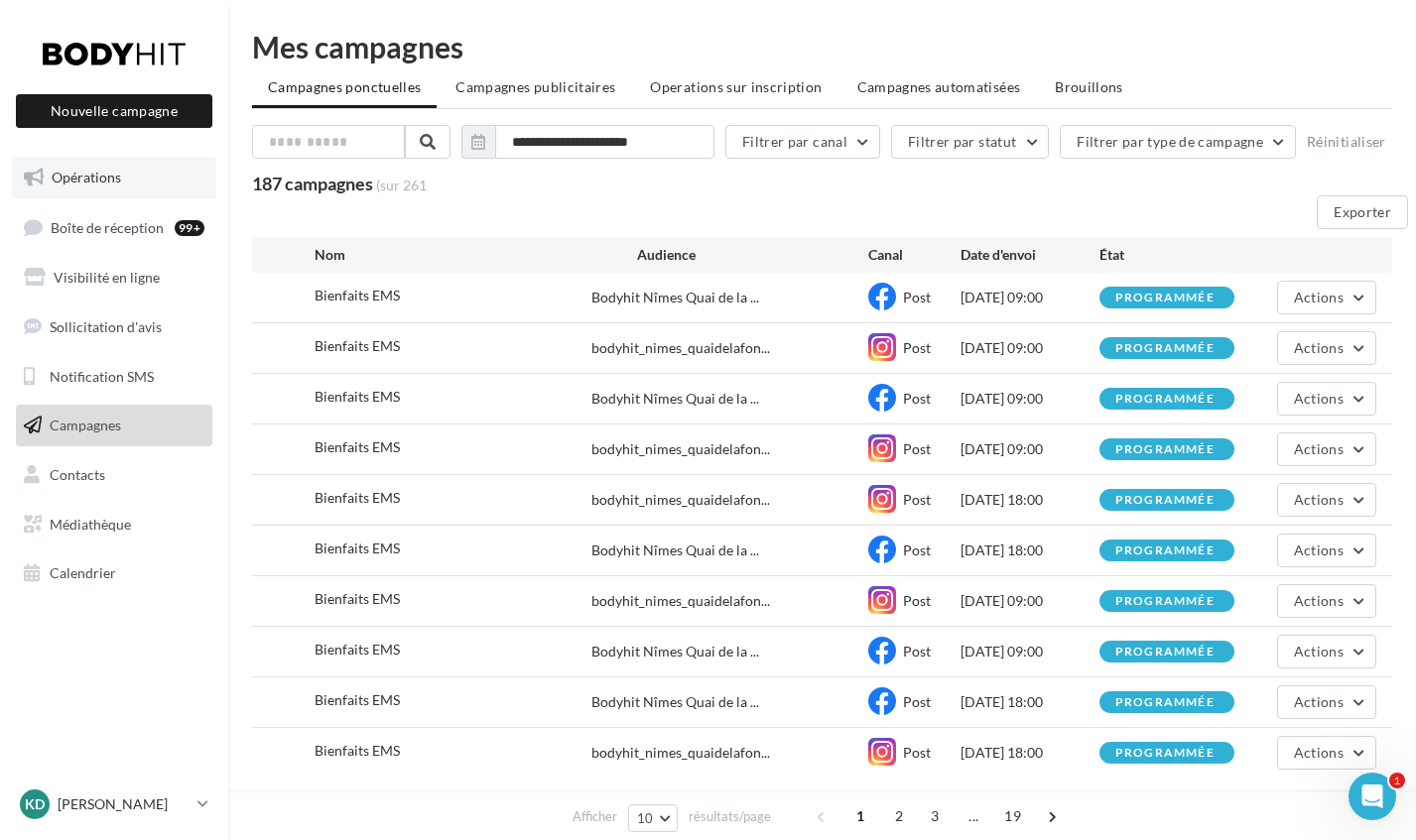 click on "Opérations" at bounding box center (86, 177) 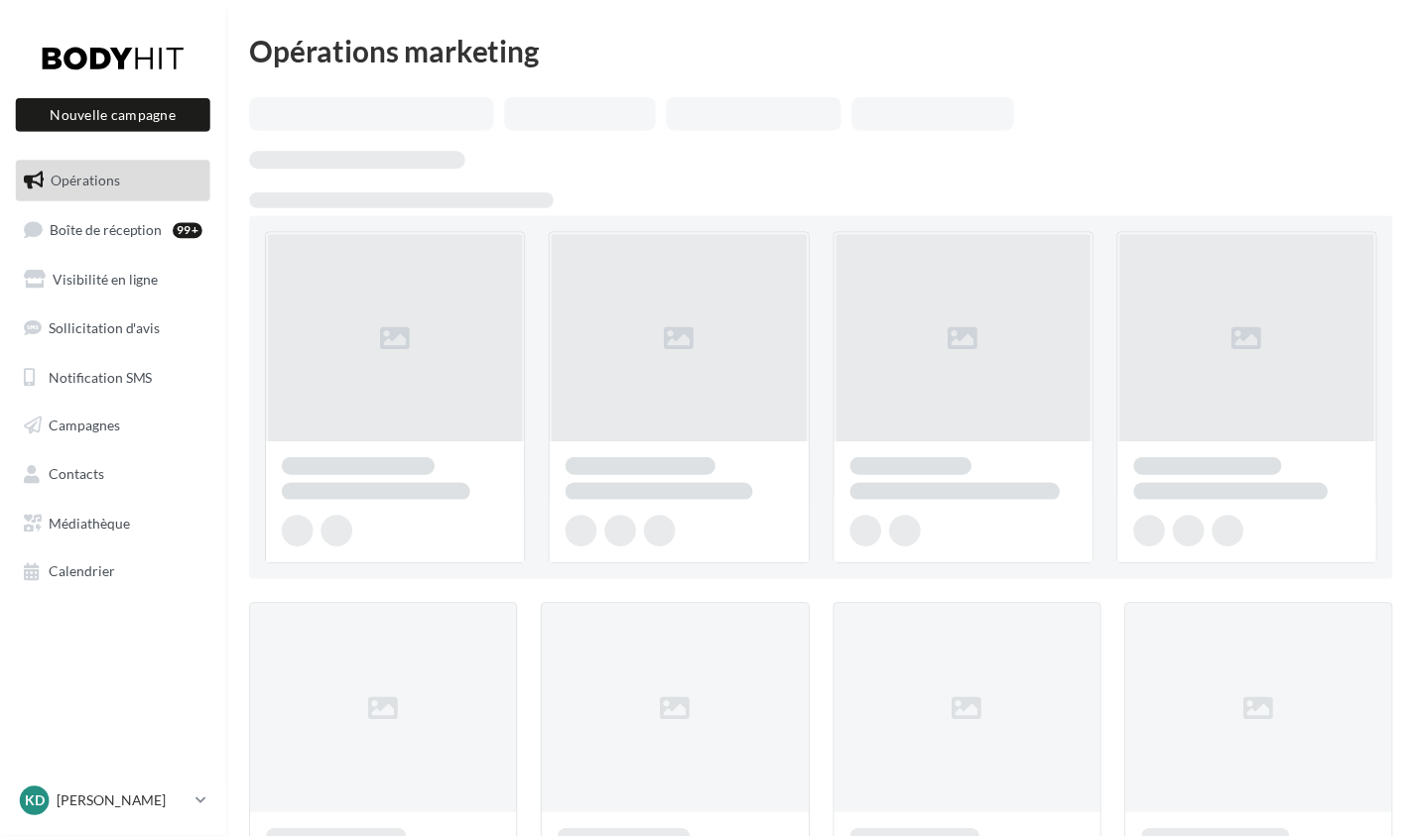 scroll, scrollTop: 0, scrollLeft: 0, axis: both 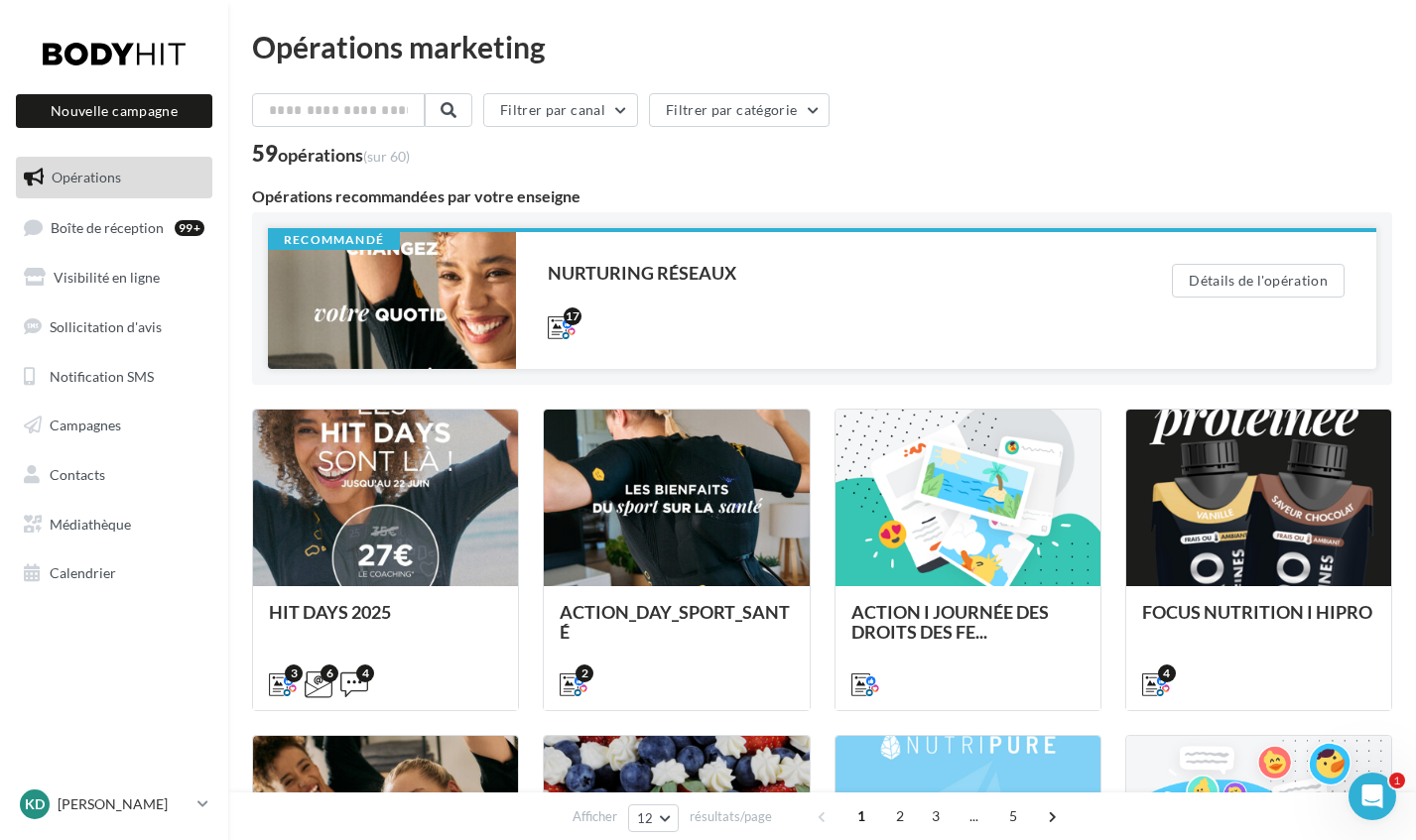 click at bounding box center (392, 300) 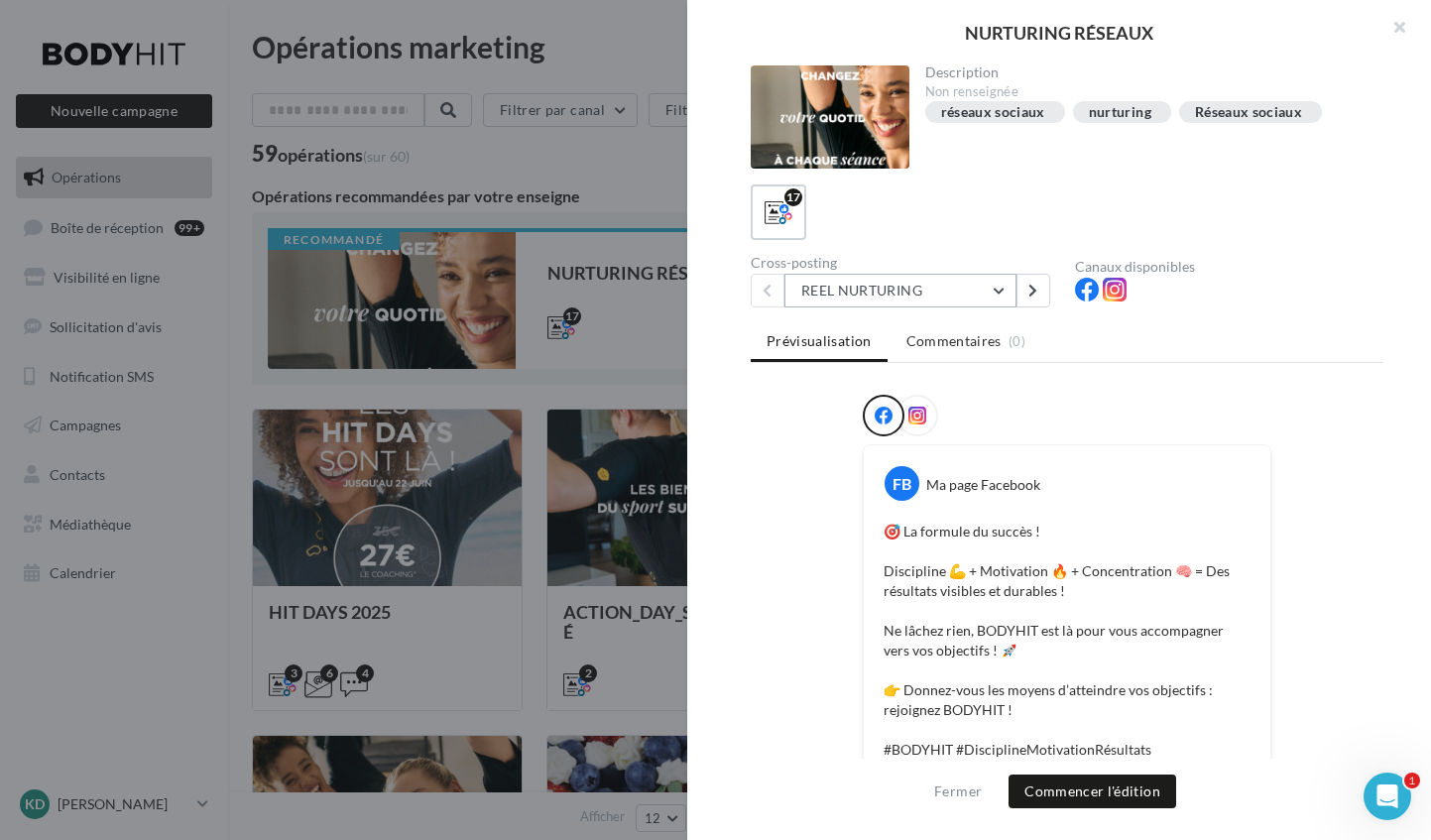 click on "REEL NURTURING" at bounding box center (900, 291) 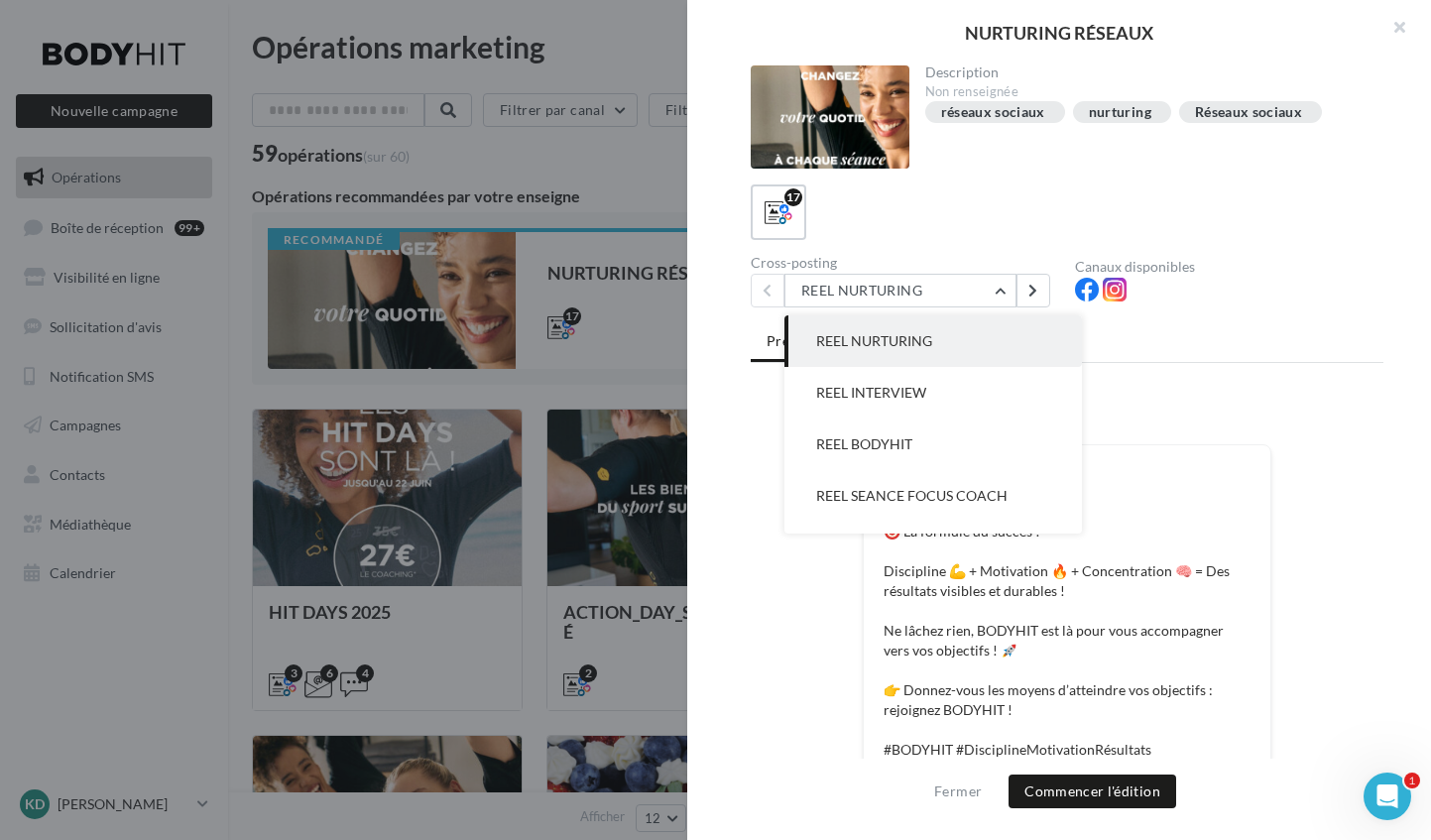 click on "REEL SEANCE FOCUS COACH" at bounding box center (911, 495) 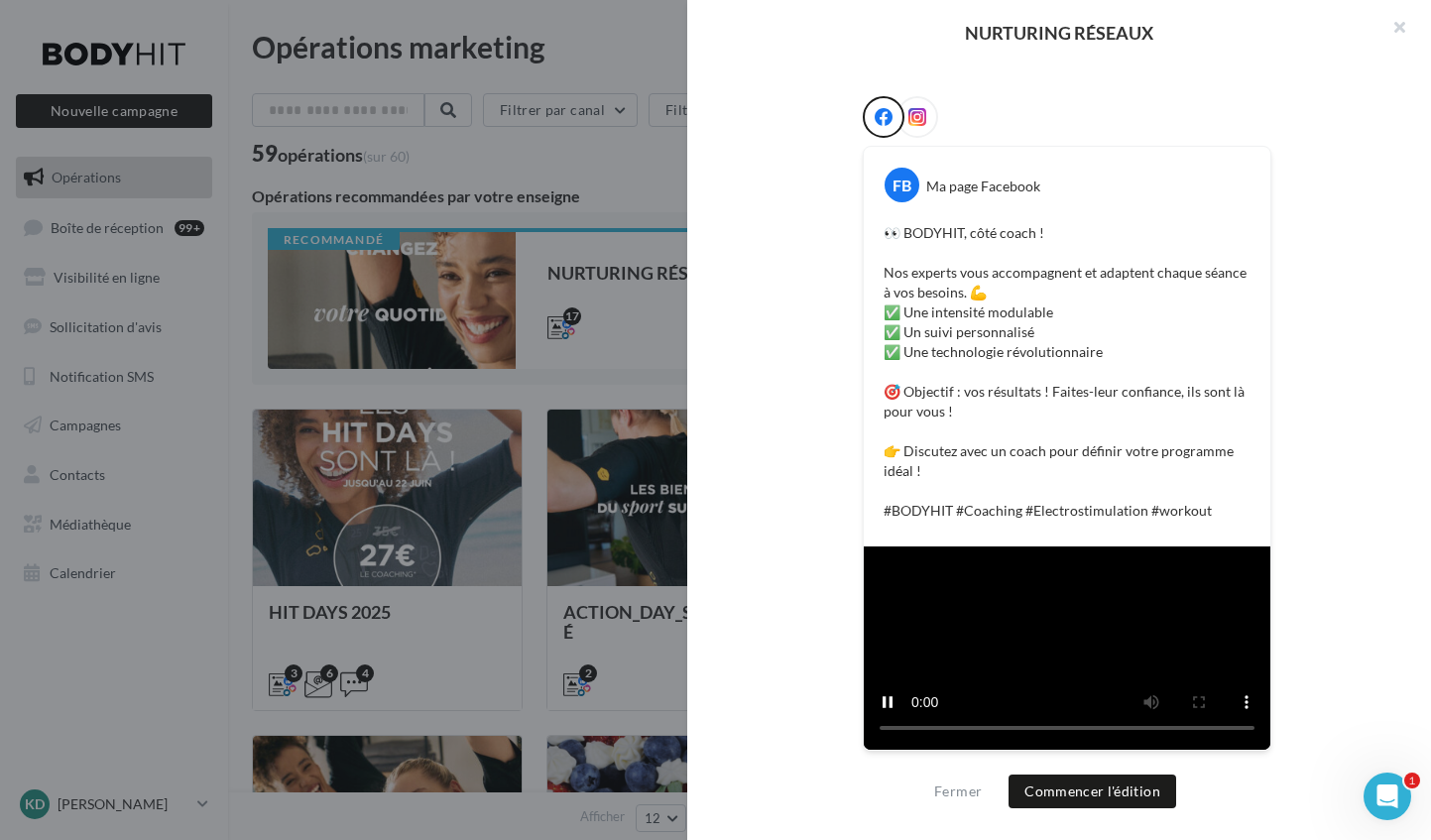 scroll, scrollTop: 631, scrollLeft: 0, axis: vertical 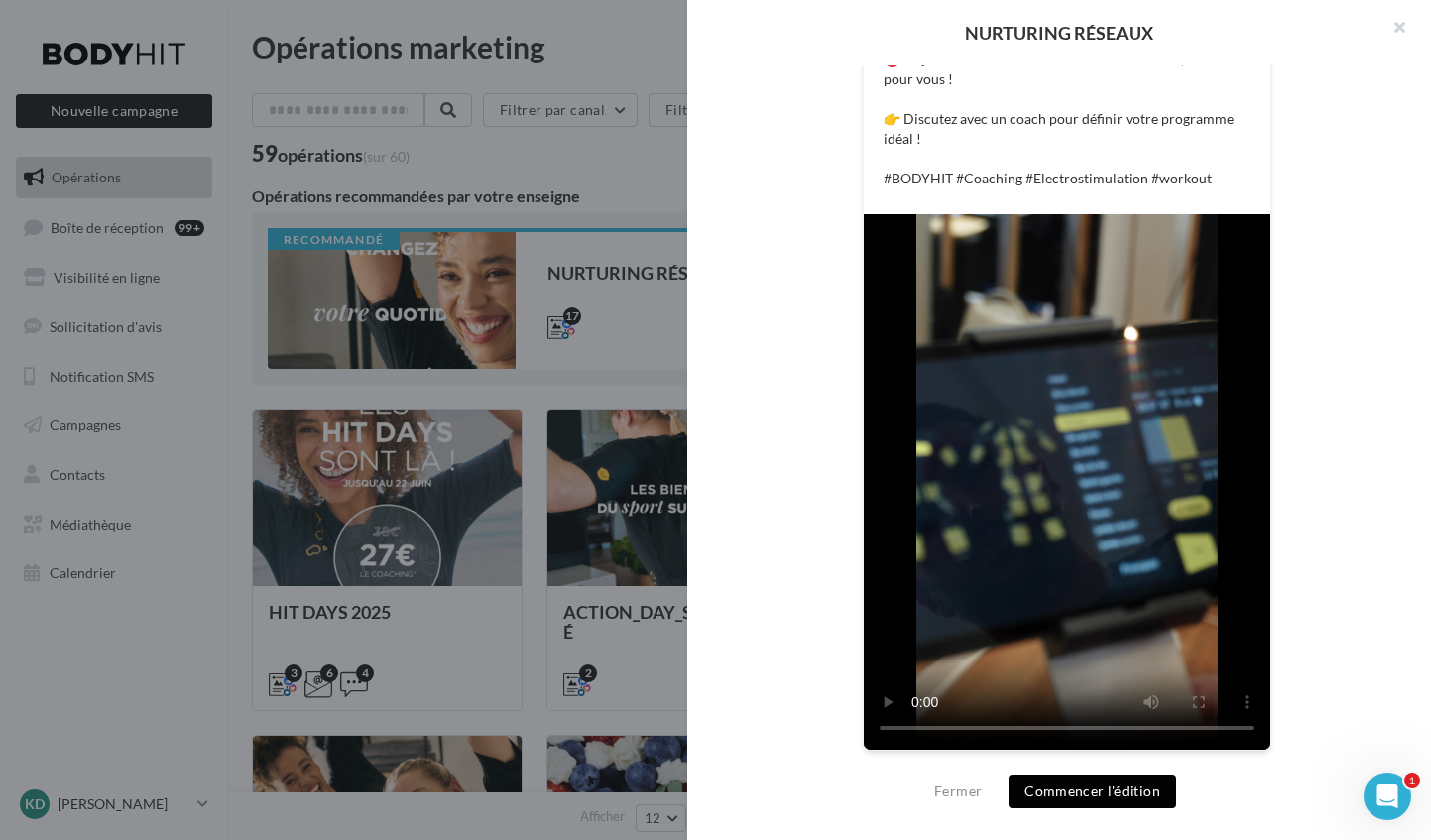 click on "Commencer l'édition" at bounding box center (1092, 791) 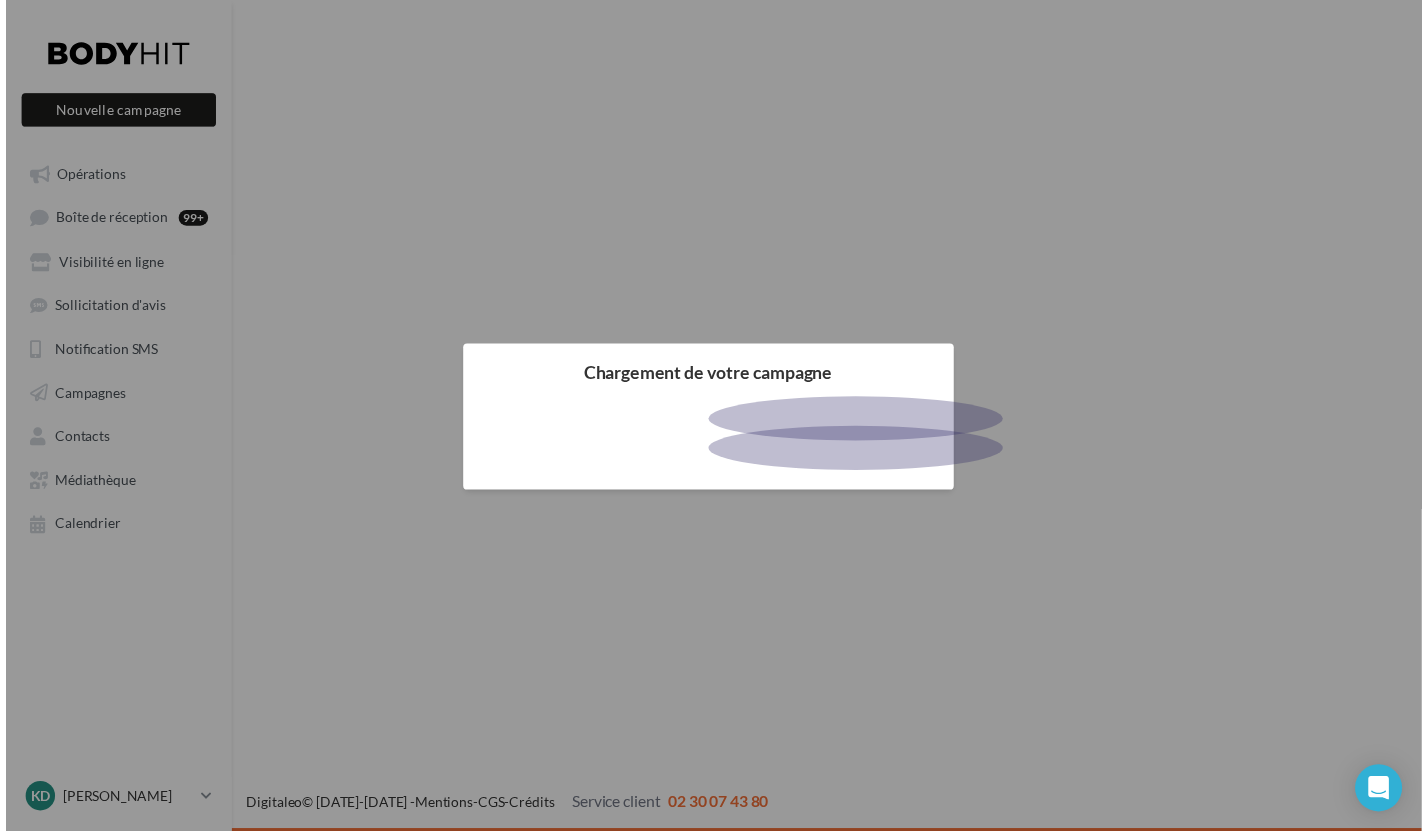 scroll, scrollTop: 0, scrollLeft: 0, axis: both 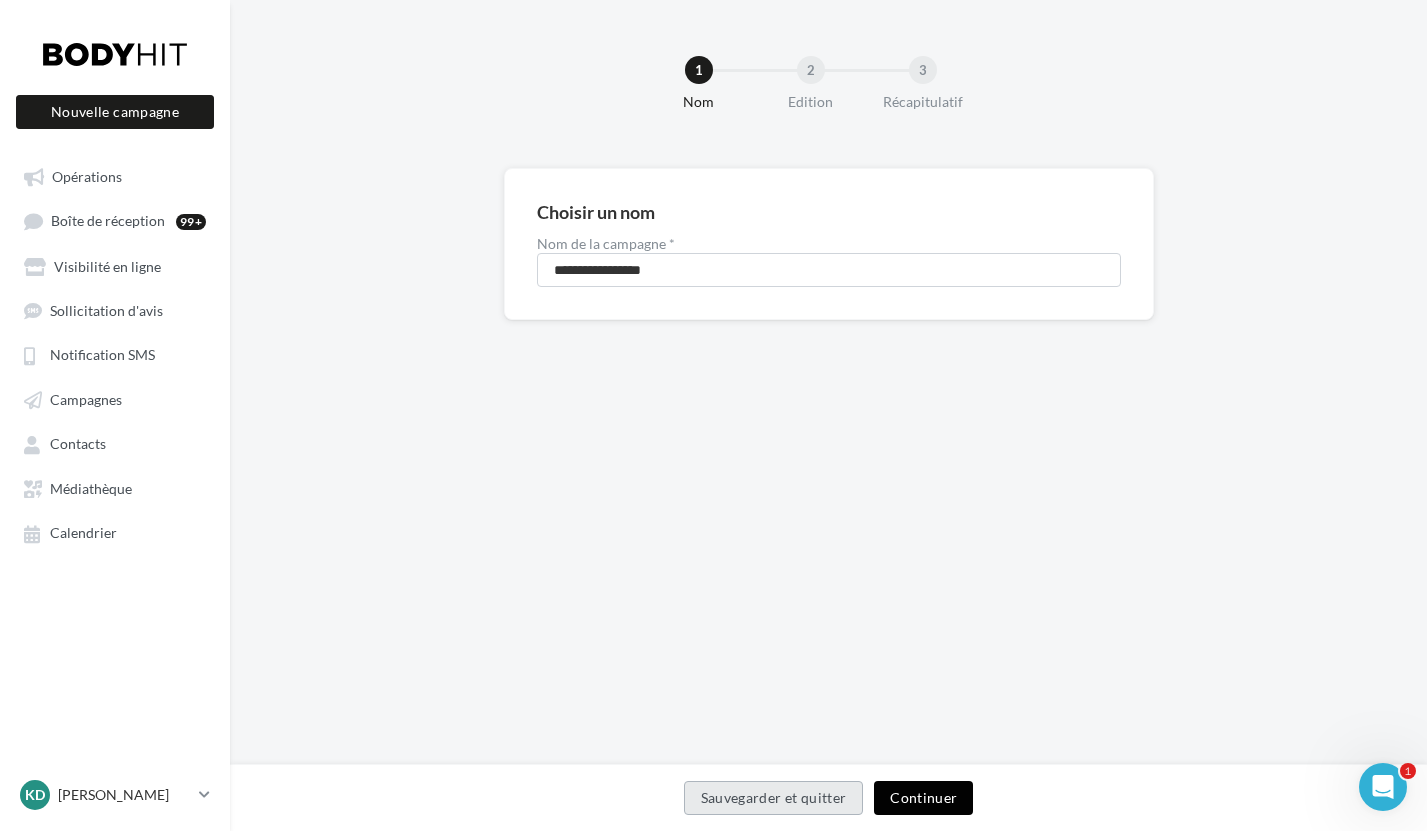 click on "Continuer" at bounding box center [923, 798] 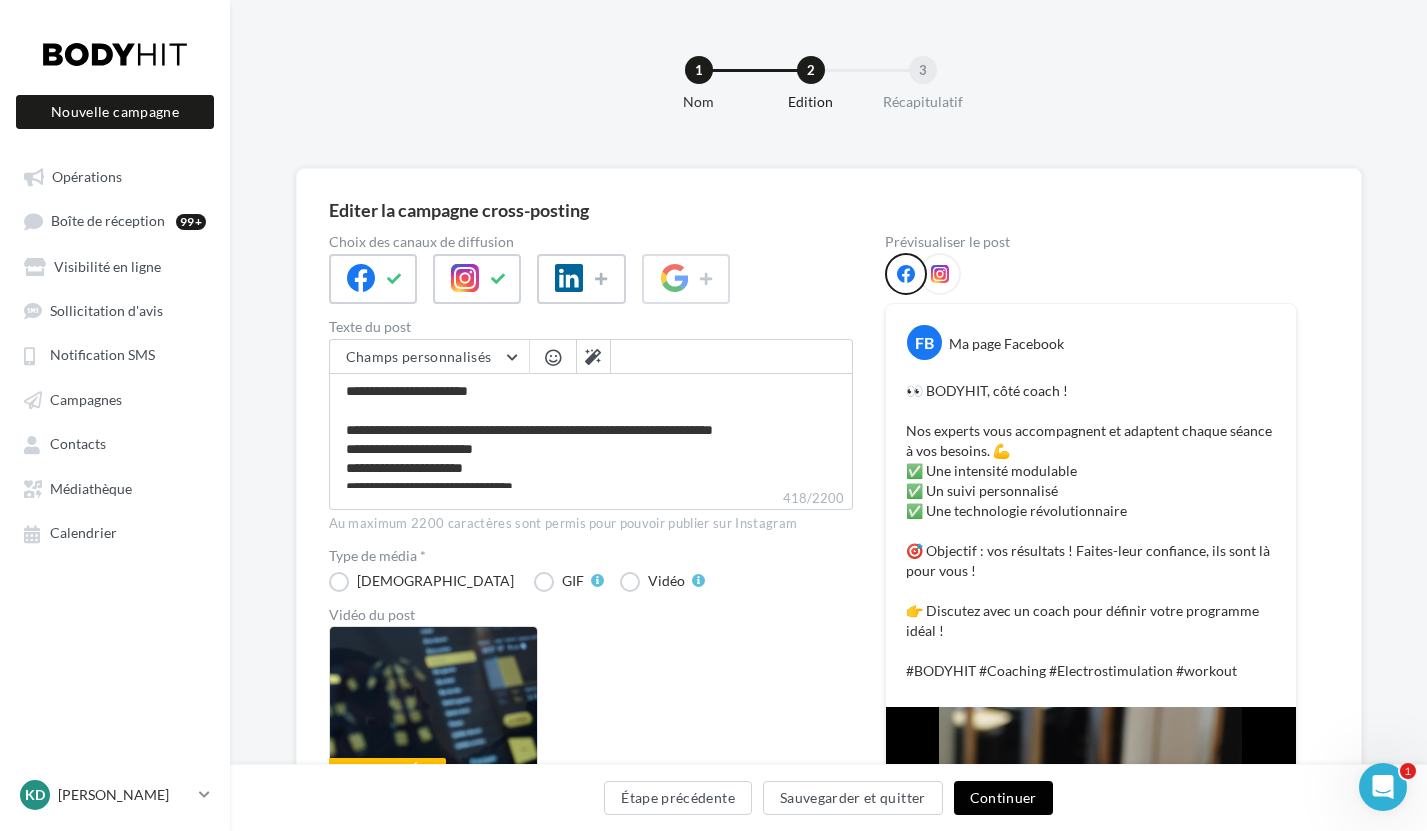 click on "Continuer" at bounding box center [1003, 798] 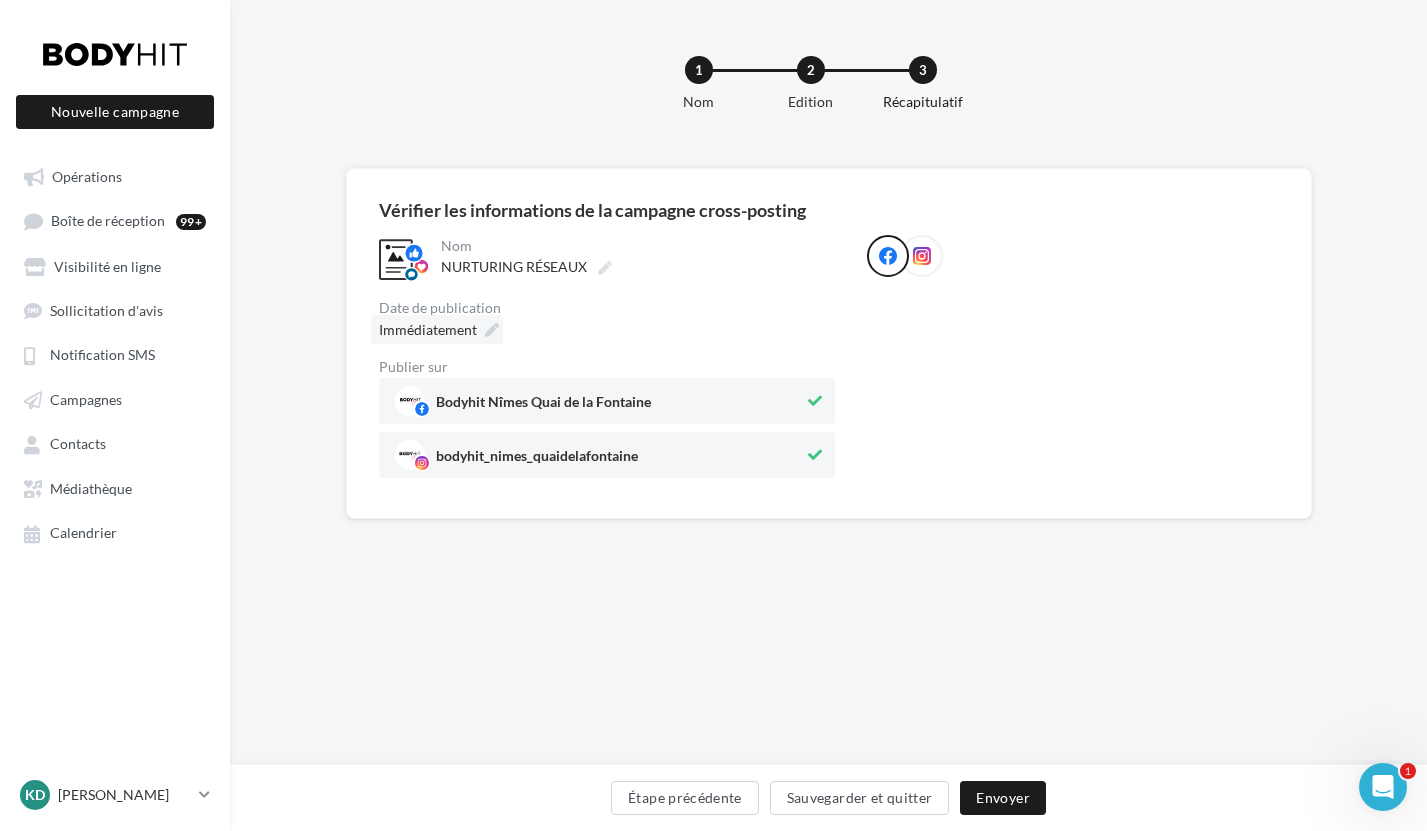 click at bounding box center [492, 330] 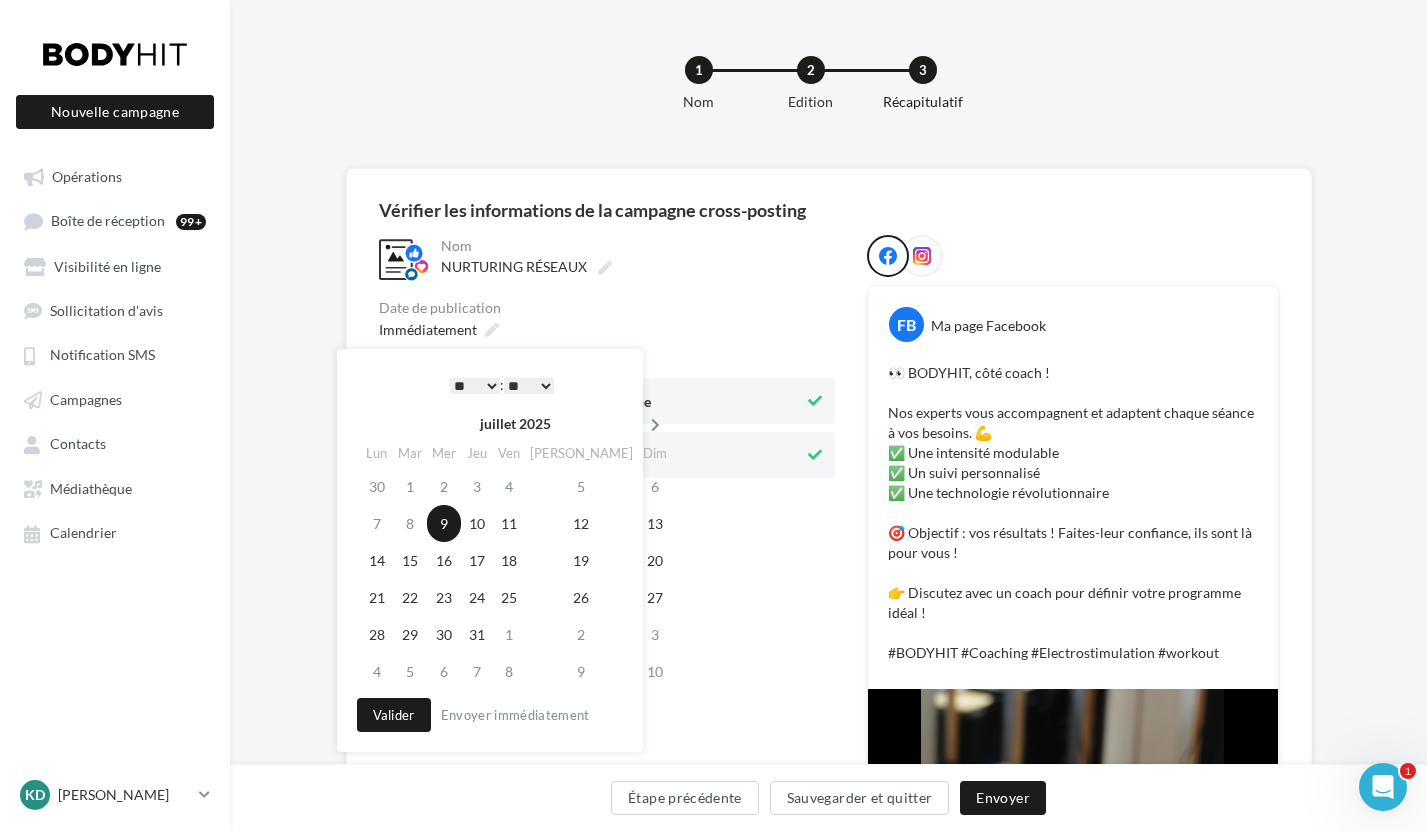 click at bounding box center (655, 425) 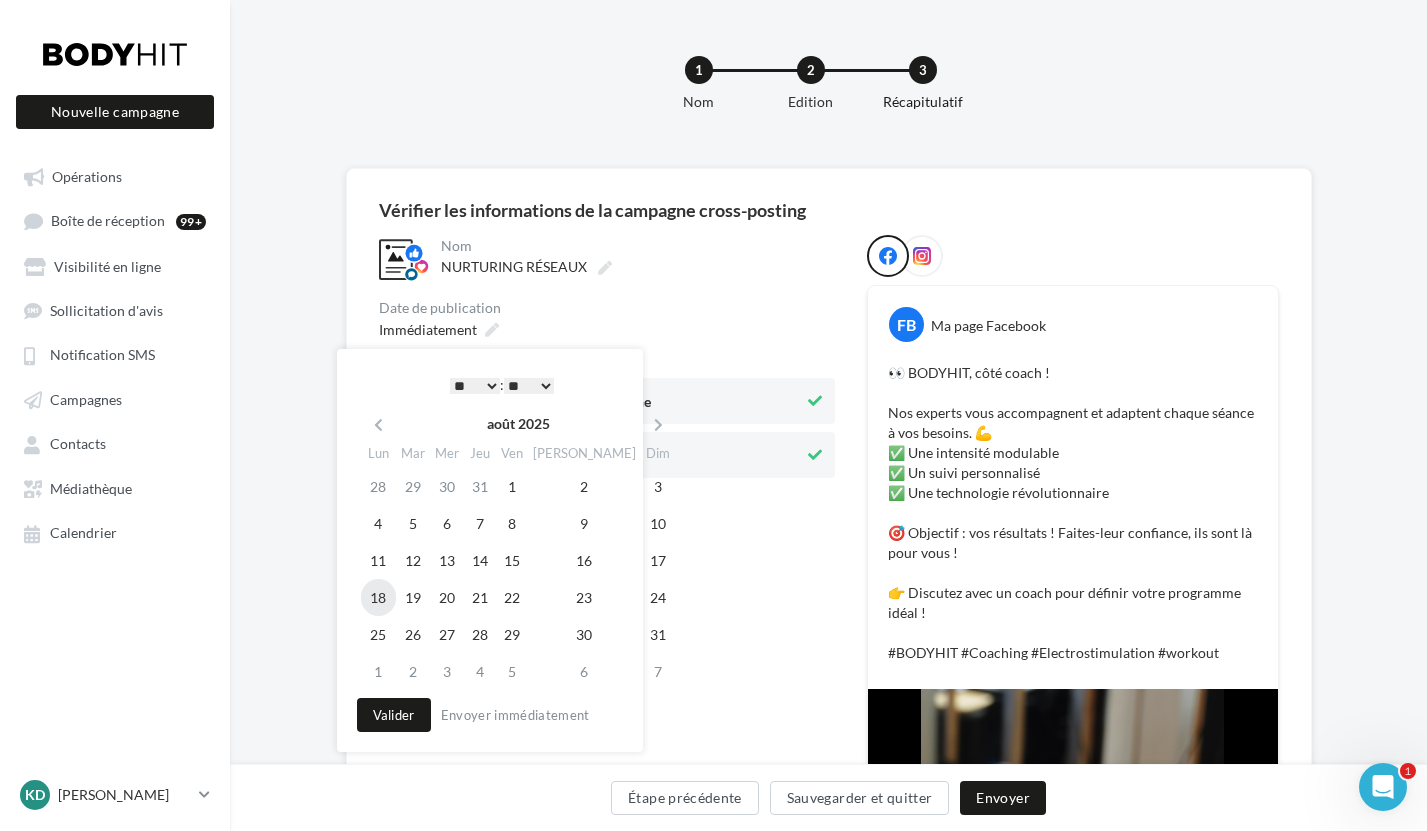 click on "18" at bounding box center (378, 597) 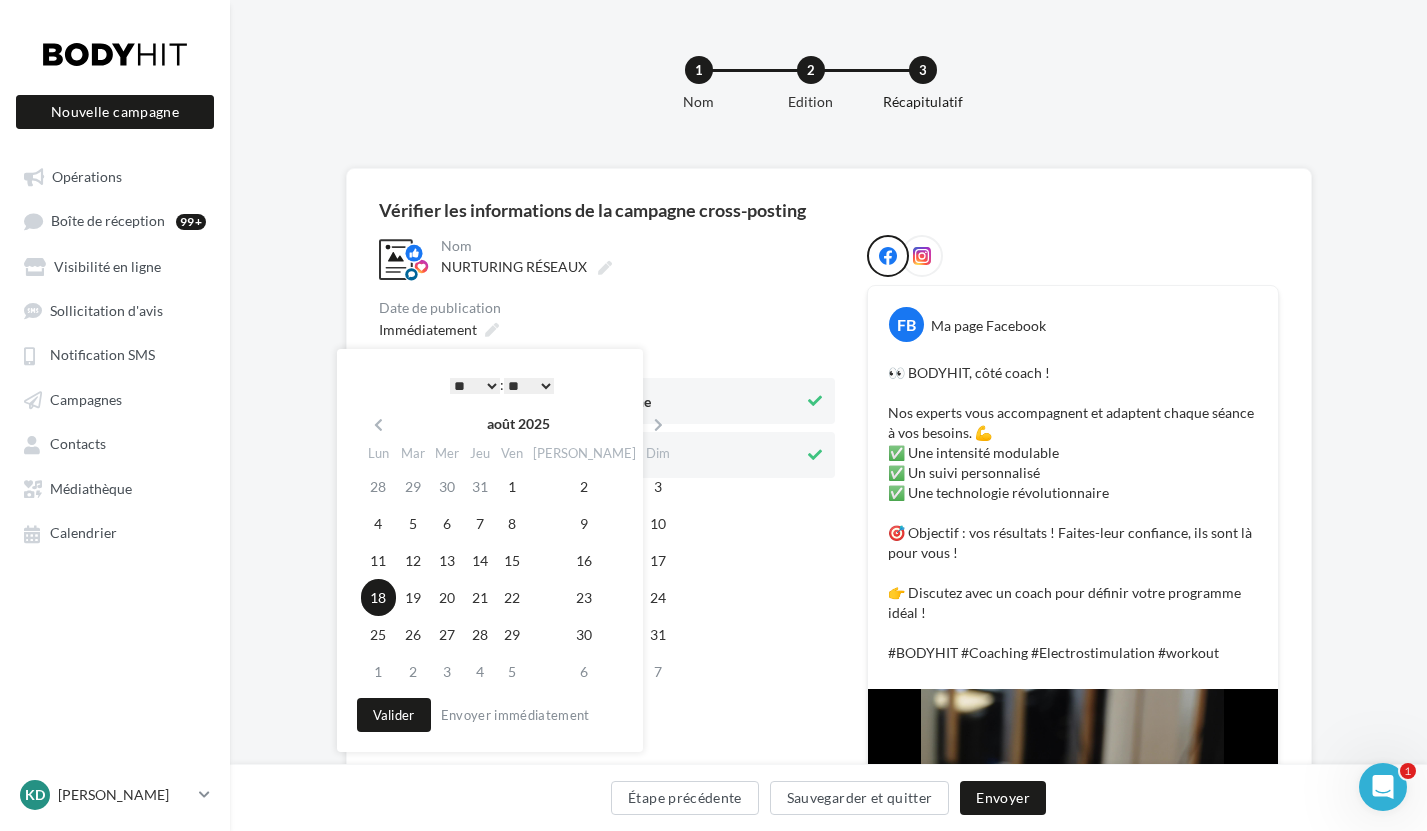 click on "* * * * * * * * * * ** ** ** ** ** ** ** ** ** ** ** ** ** **" at bounding box center (475, 386) 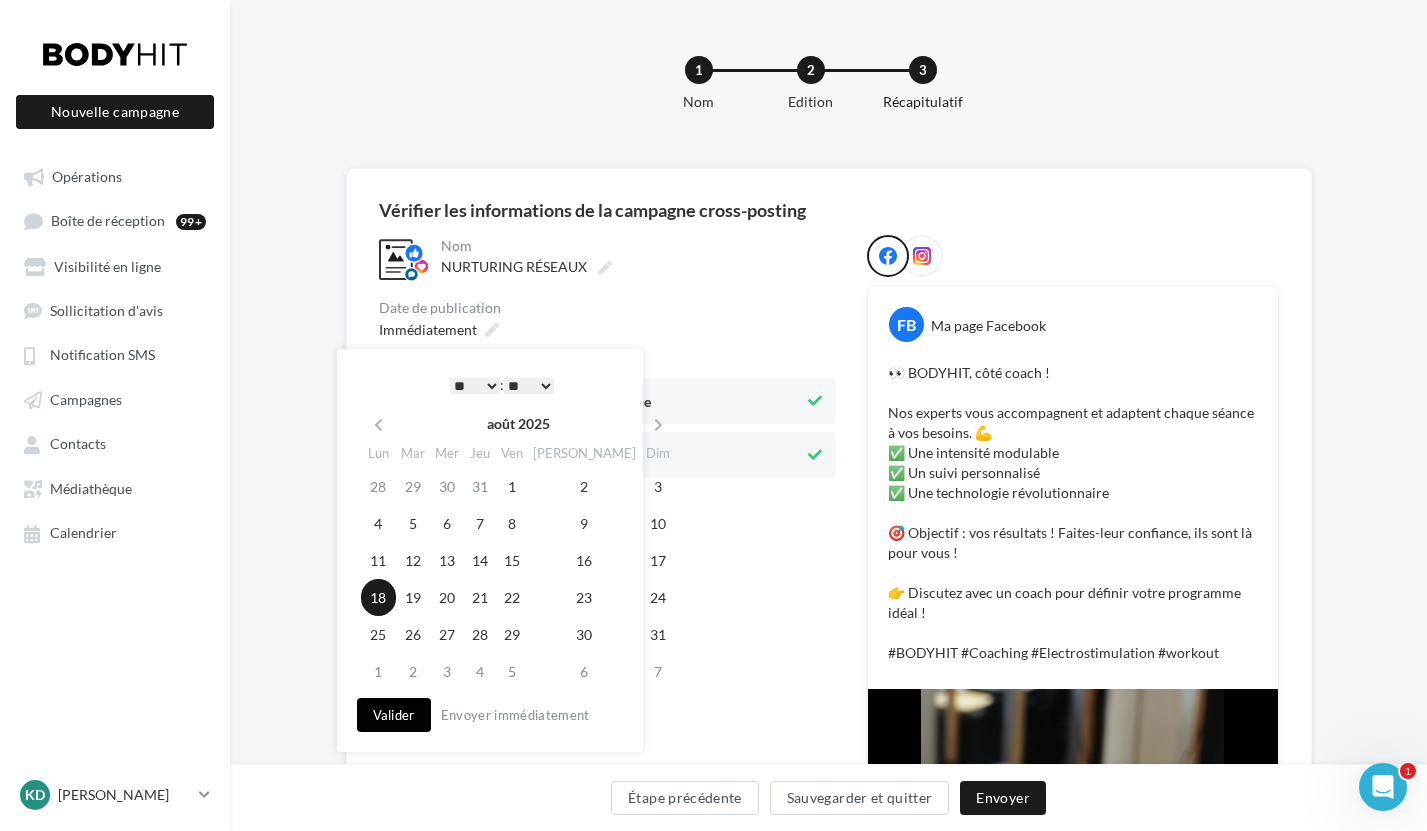 click on "Valider" at bounding box center (394, 715) 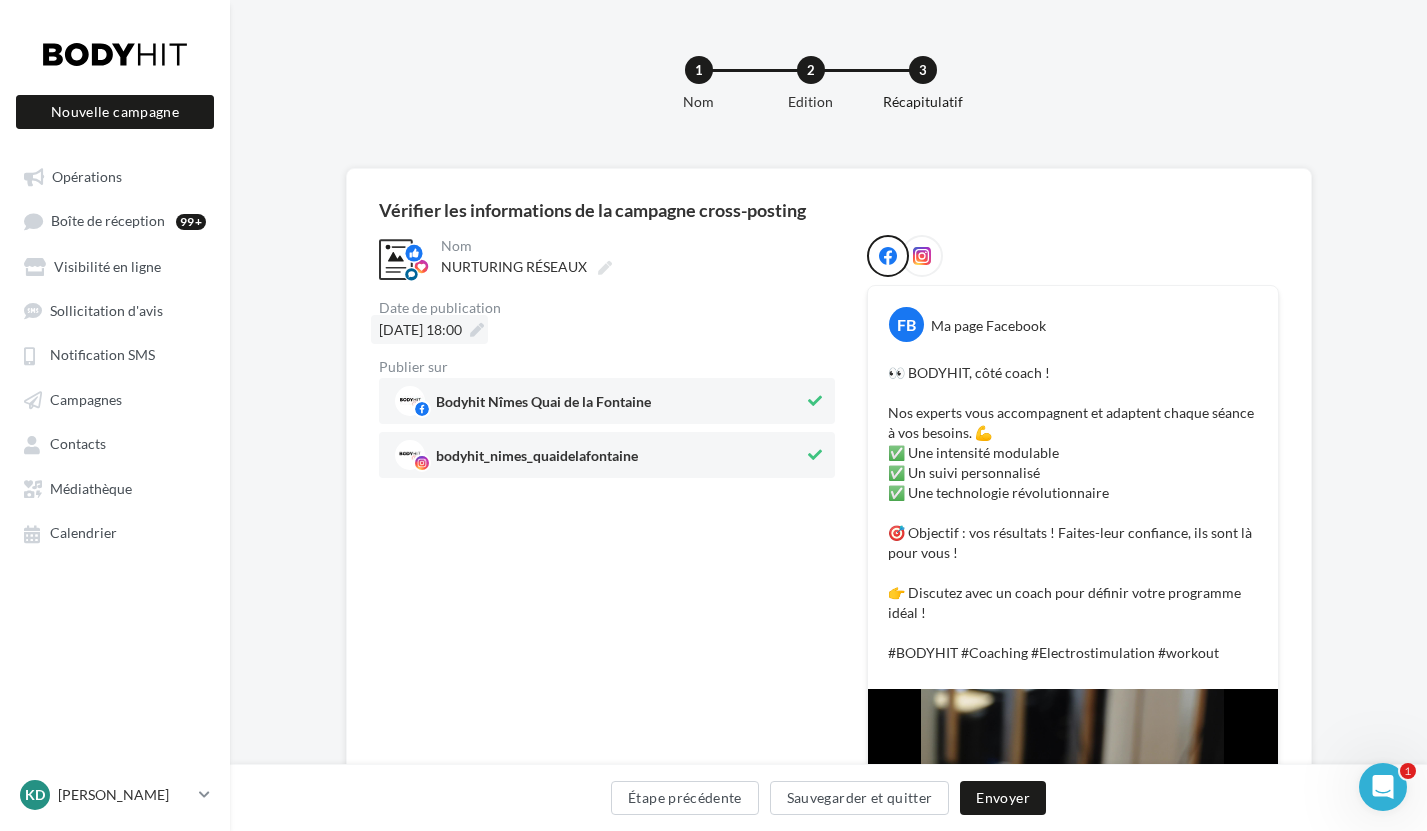 click at bounding box center (477, 330) 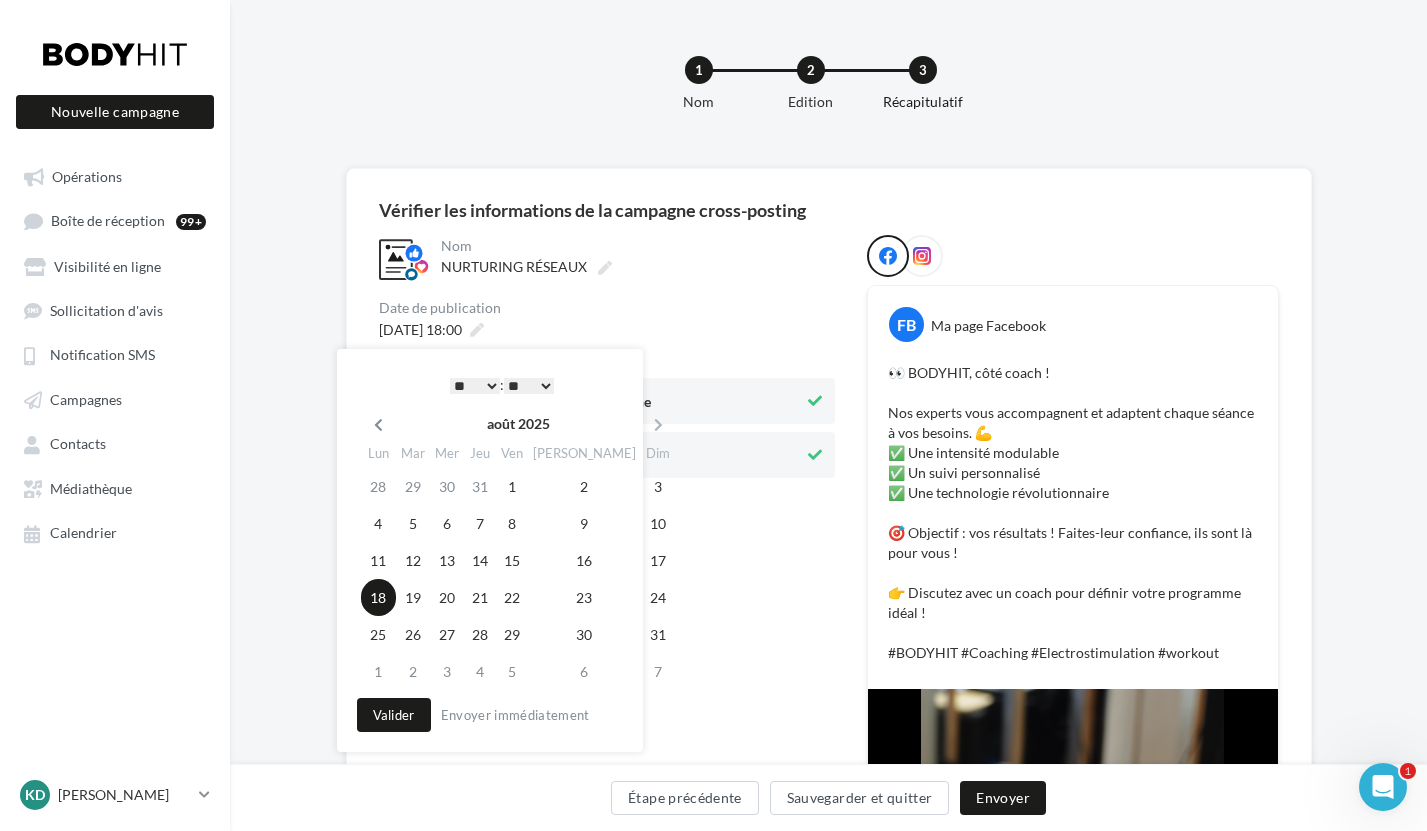 click at bounding box center (378, 425) 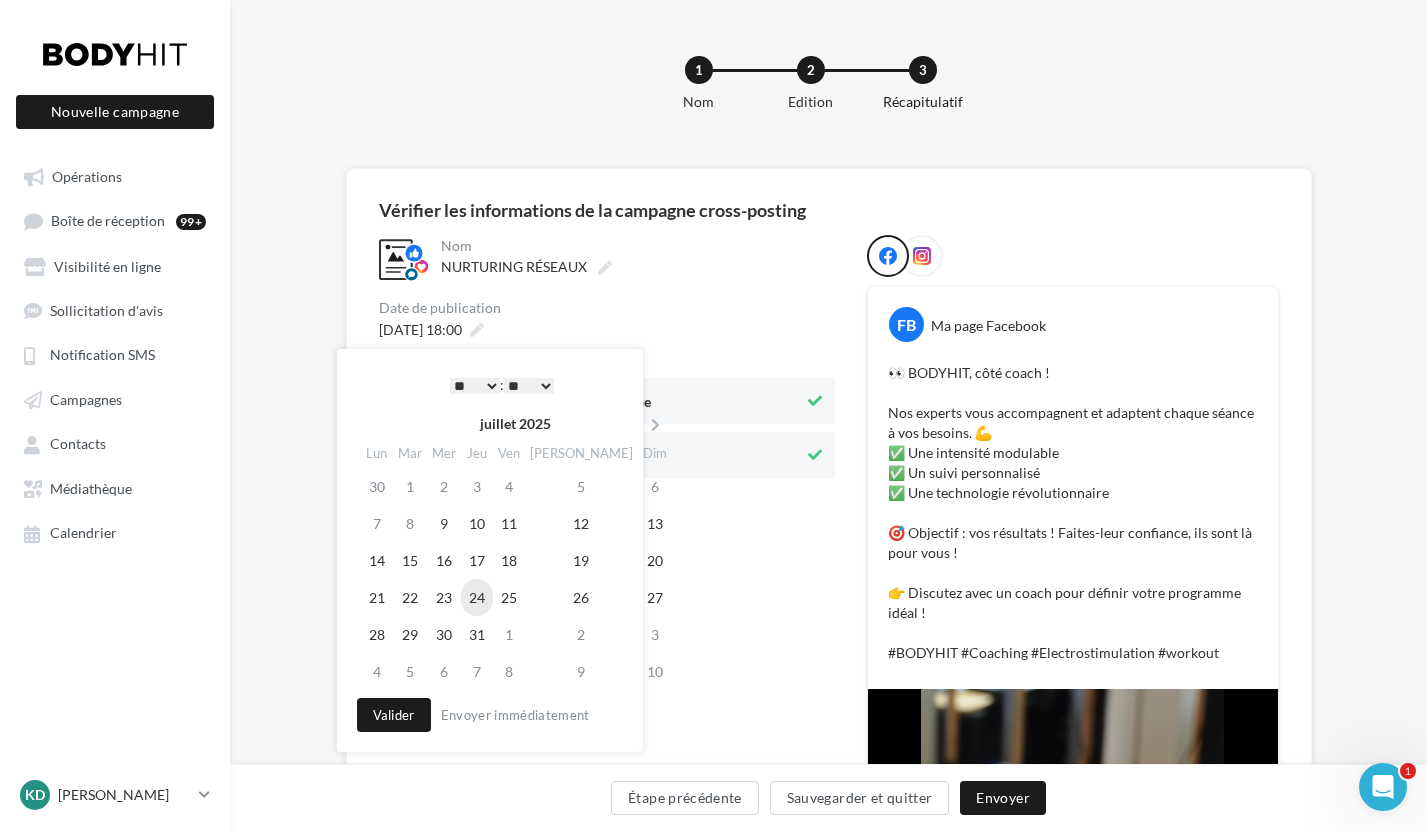 click on "24" at bounding box center (477, 597) 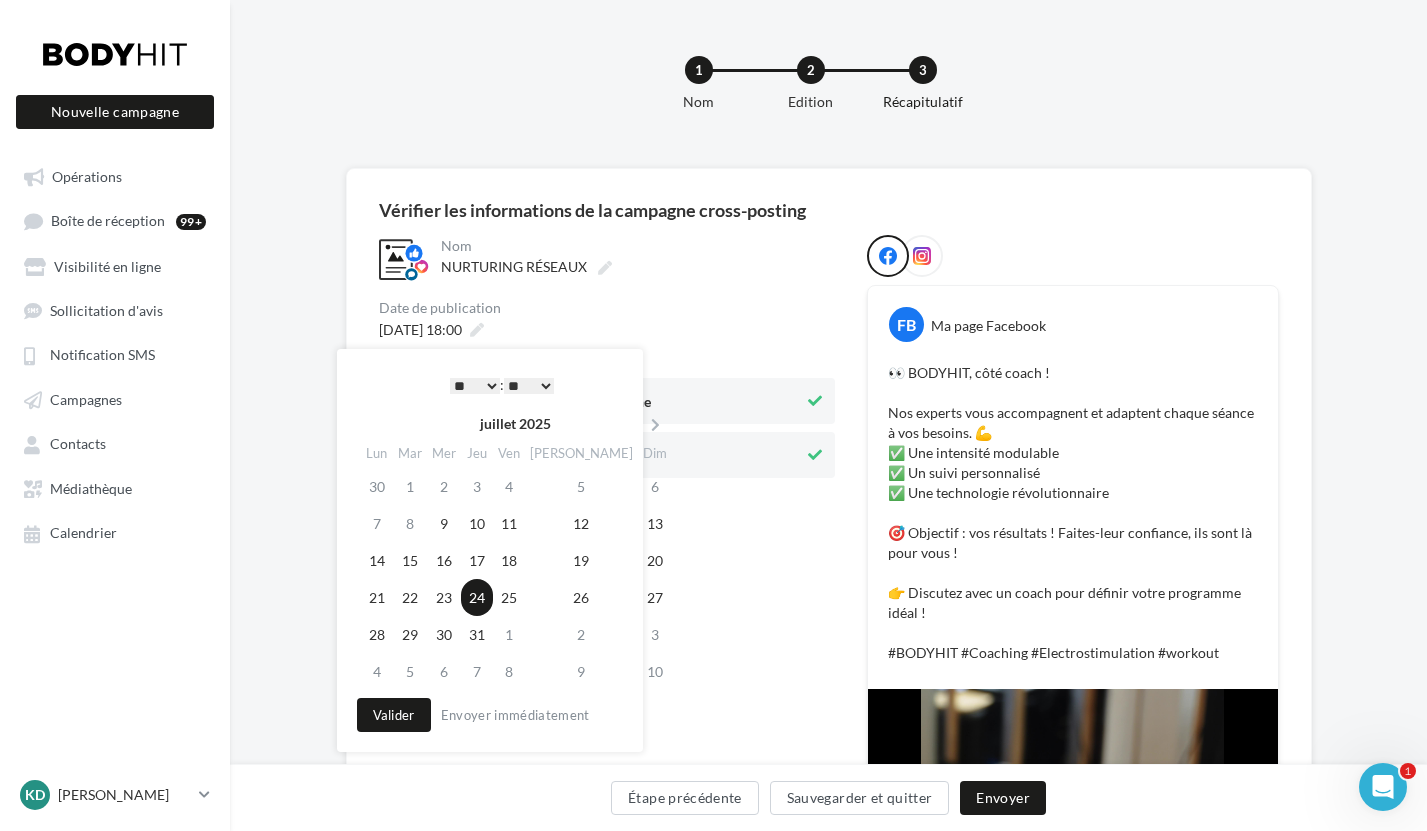 click on "24" at bounding box center [477, 597] 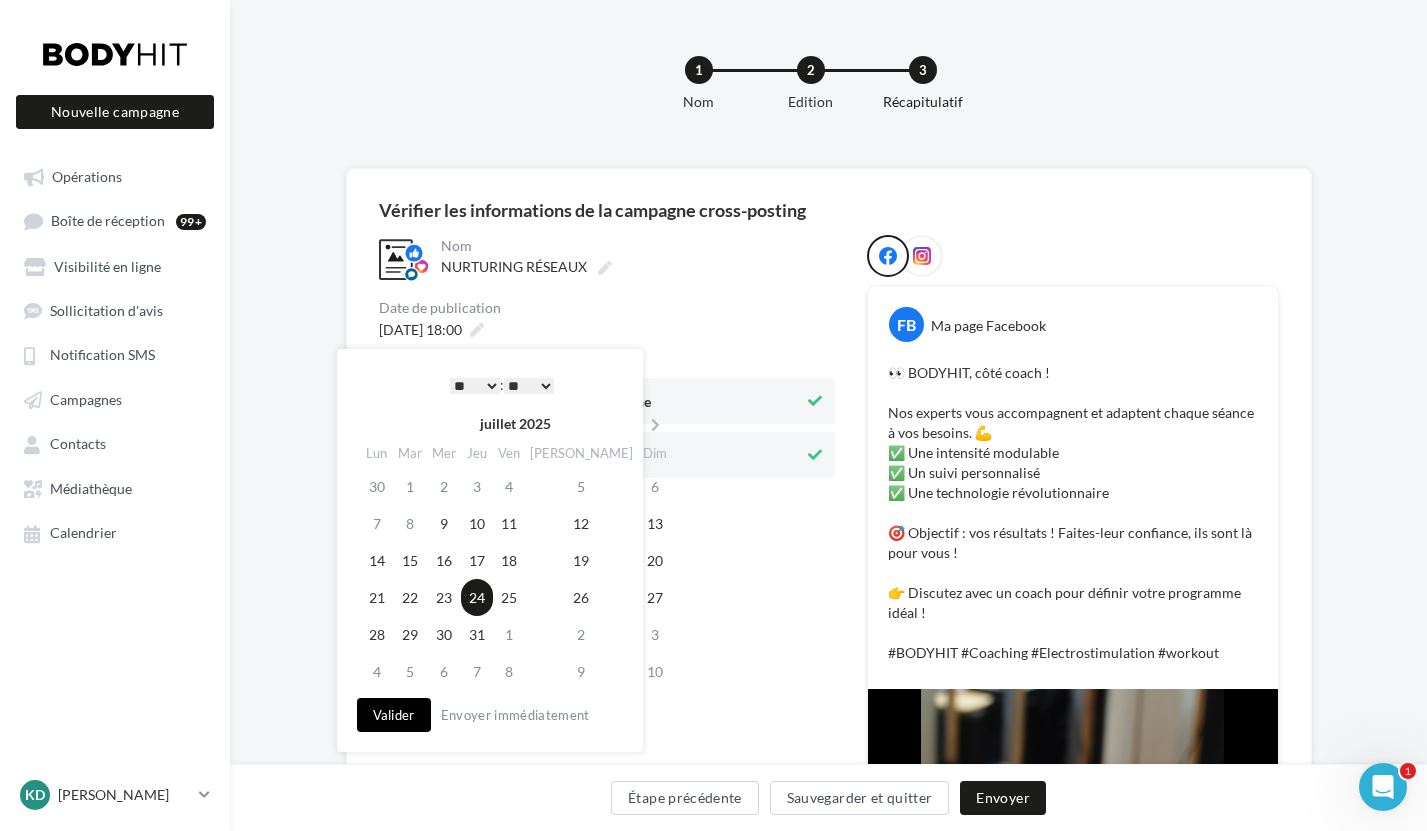 click on "Valider" at bounding box center [394, 715] 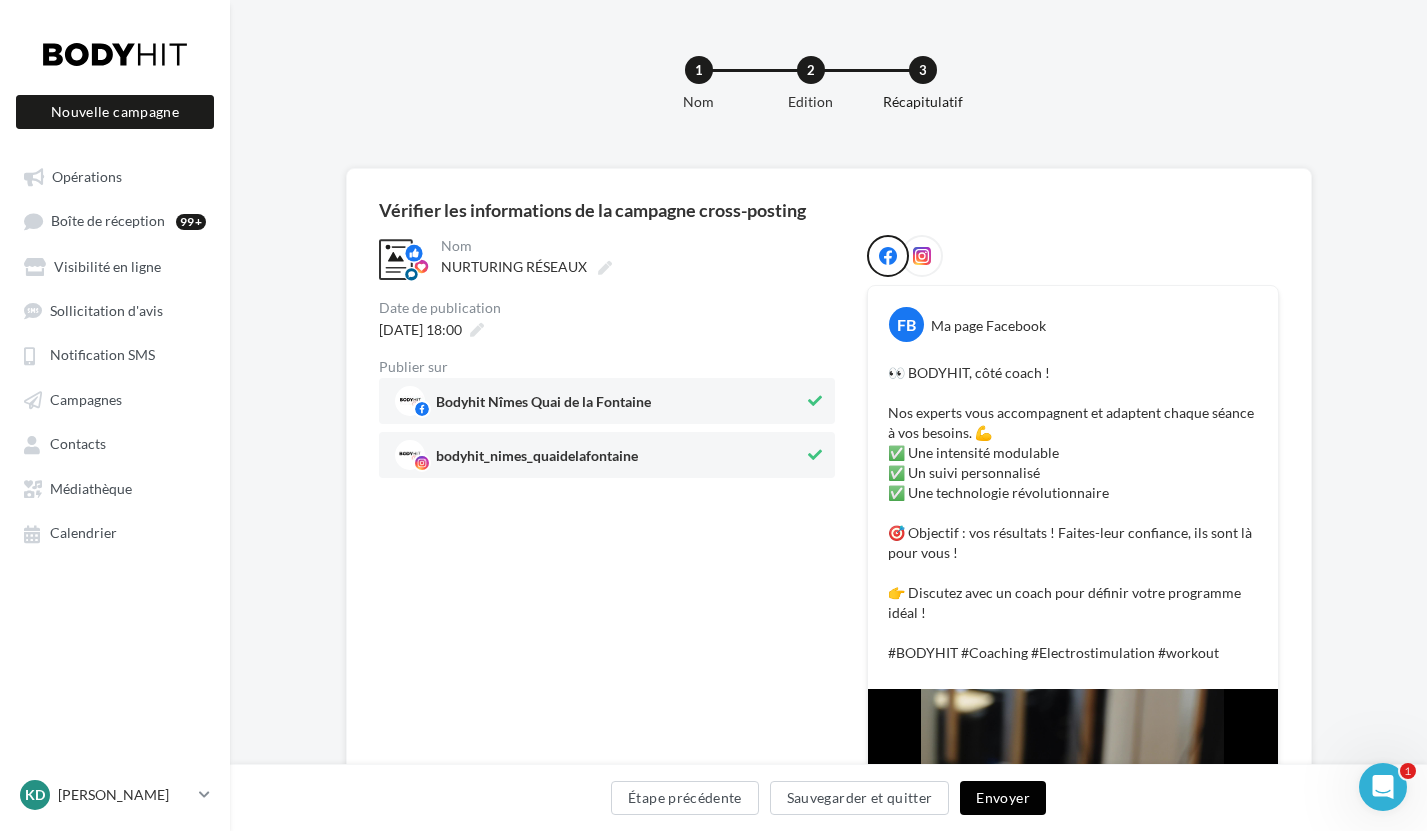 click on "Envoyer" at bounding box center [1002, 798] 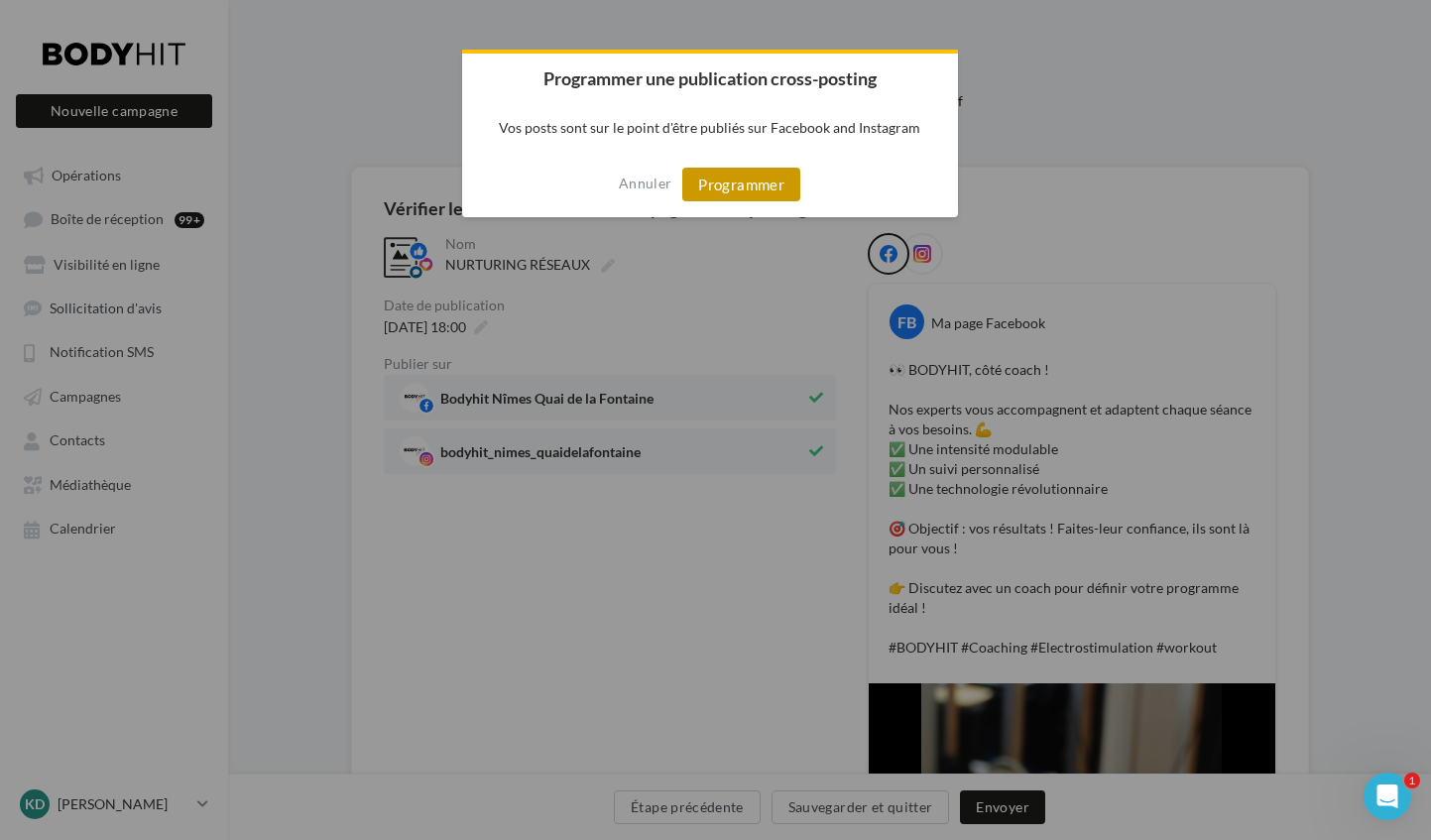 click on "Programmer" at bounding box center (741, 184) 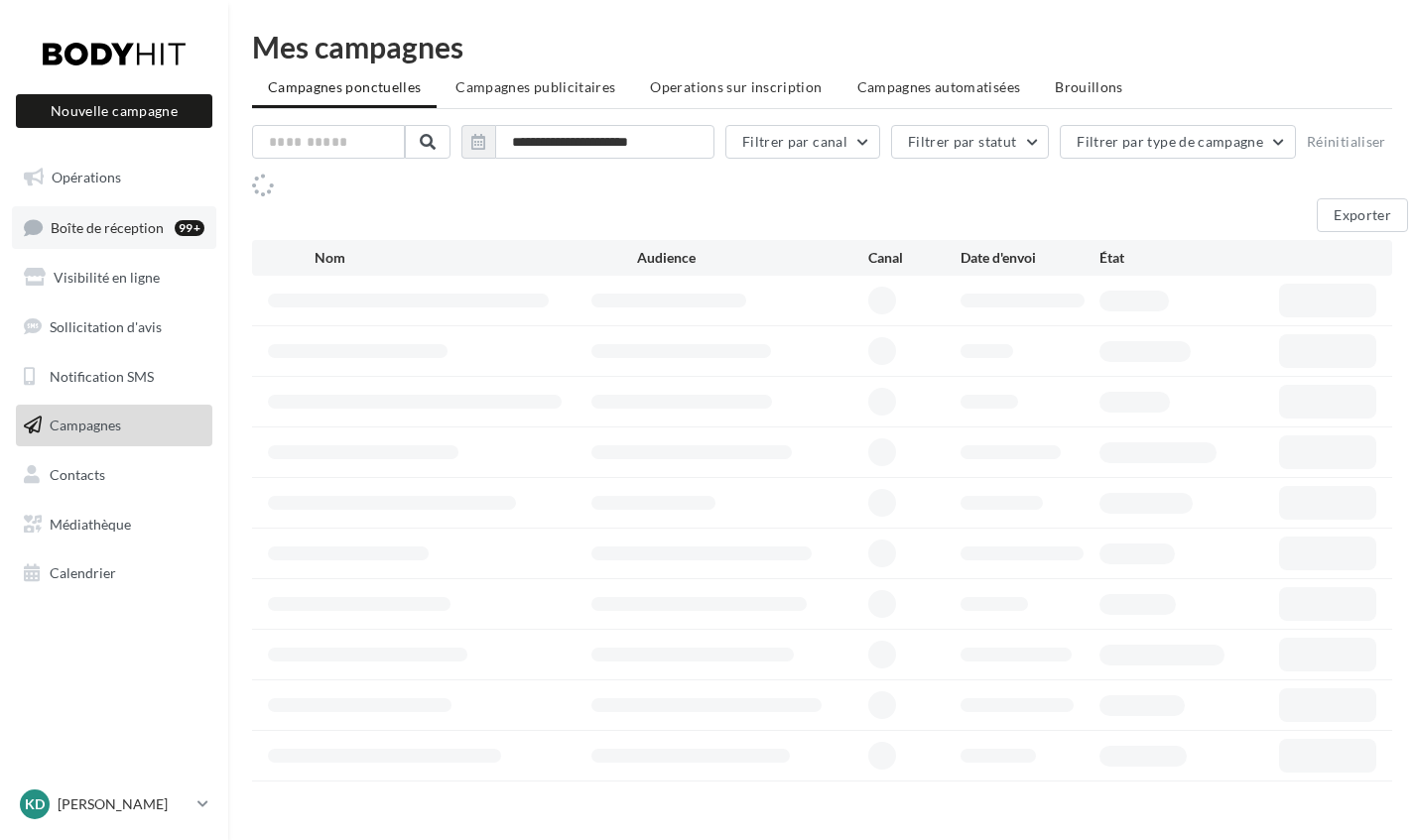 scroll, scrollTop: 0, scrollLeft: 0, axis: both 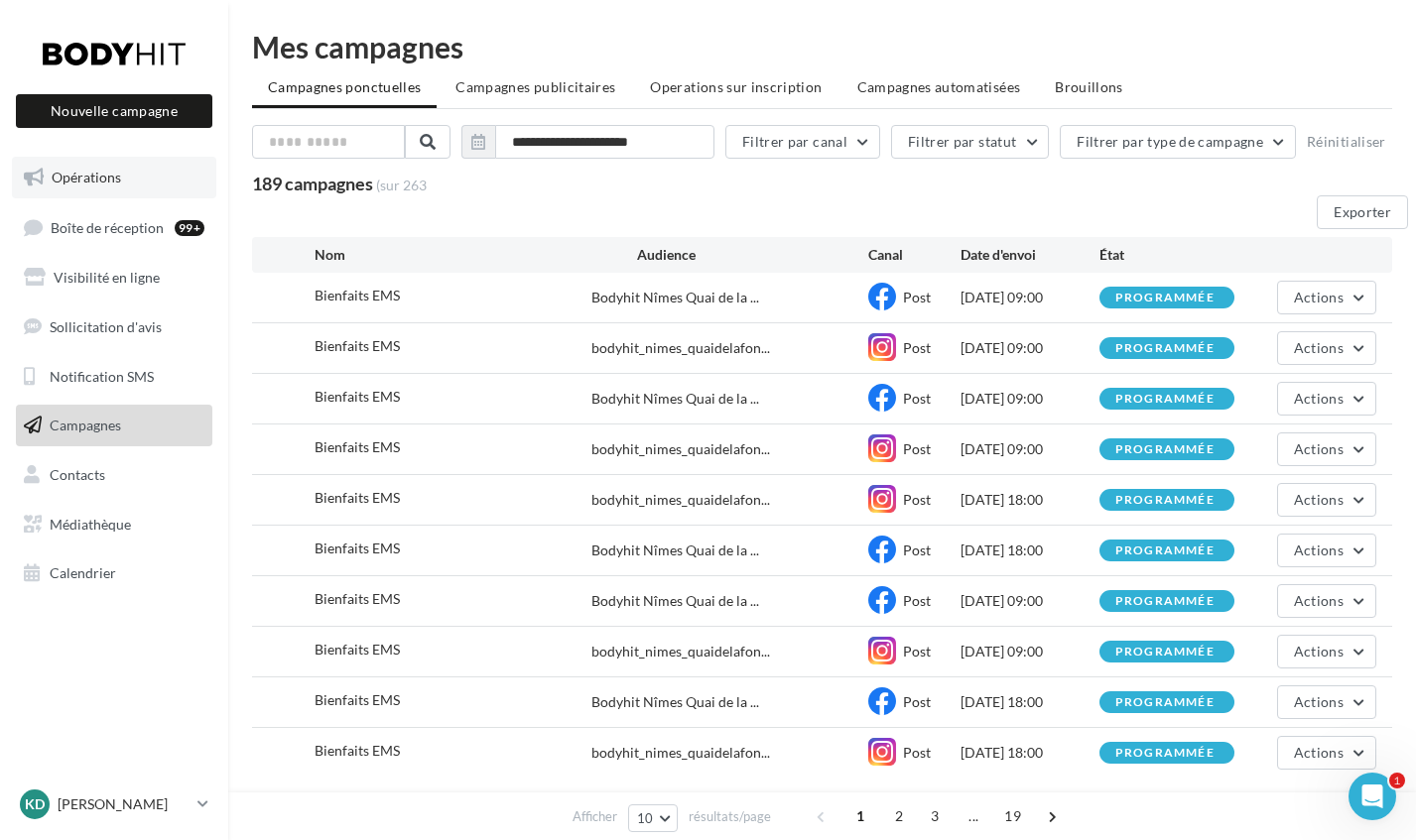 click on "Opérations" at bounding box center (86, 177) 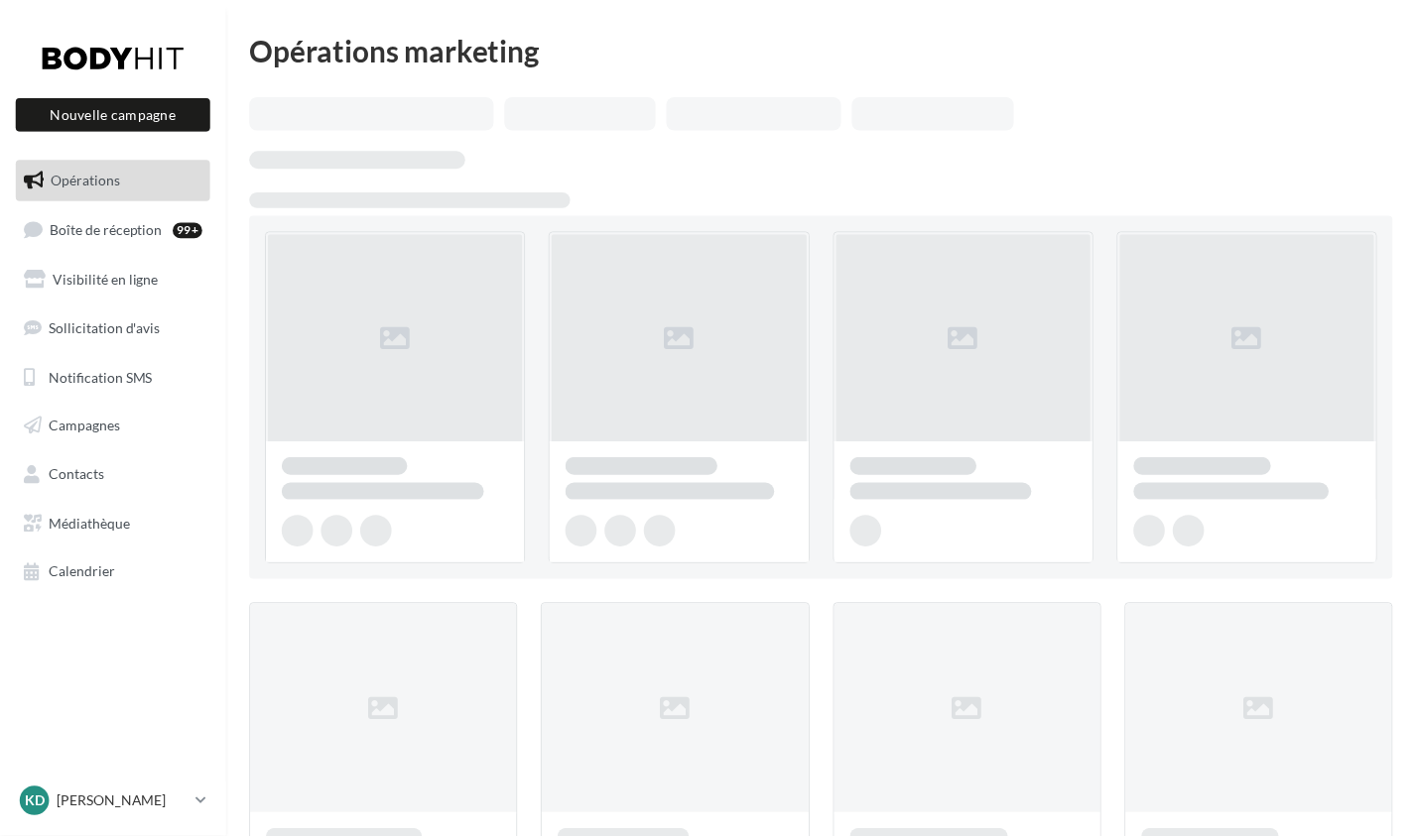 scroll, scrollTop: 0, scrollLeft: 0, axis: both 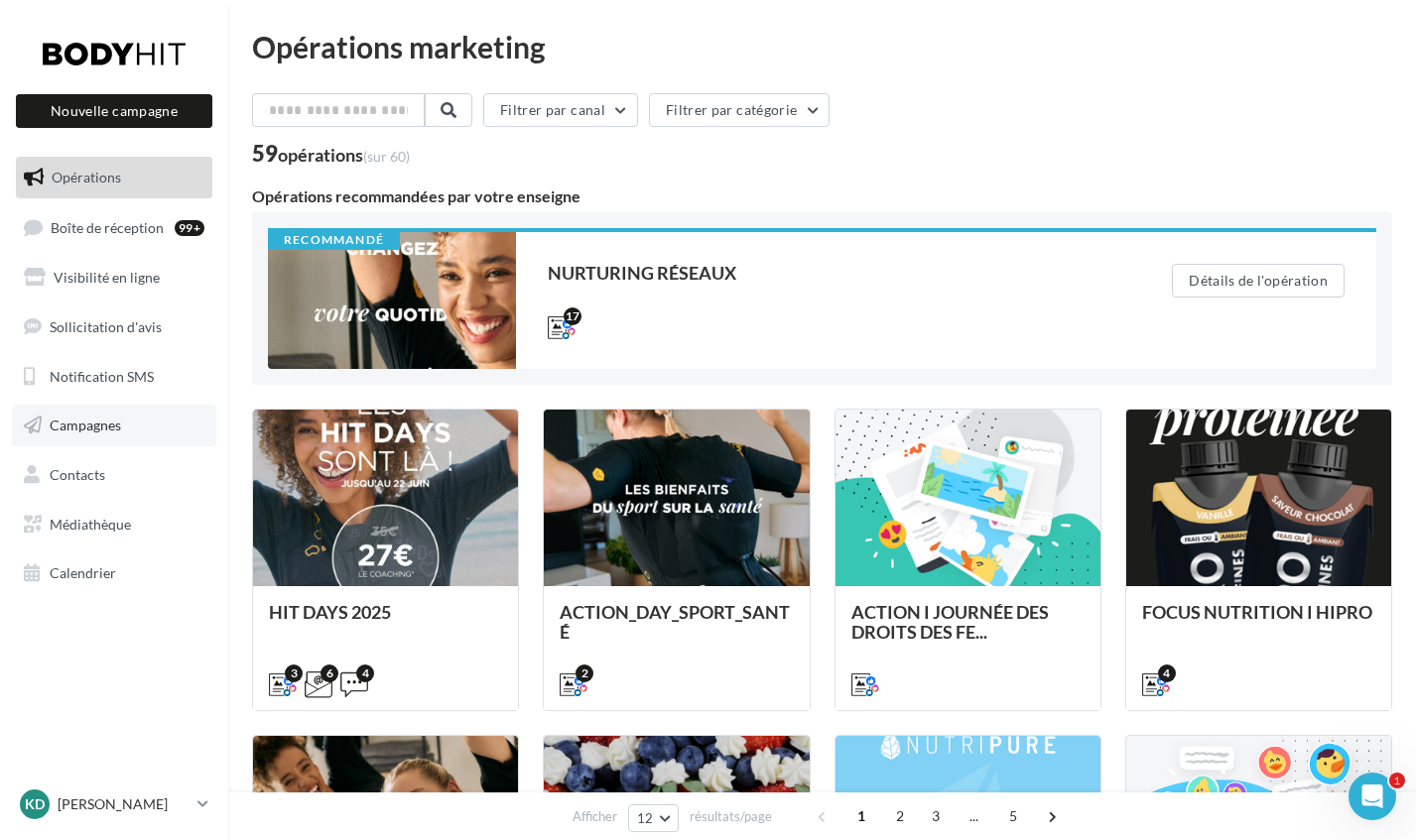 click on "Campagnes" at bounding box center (85, 424) 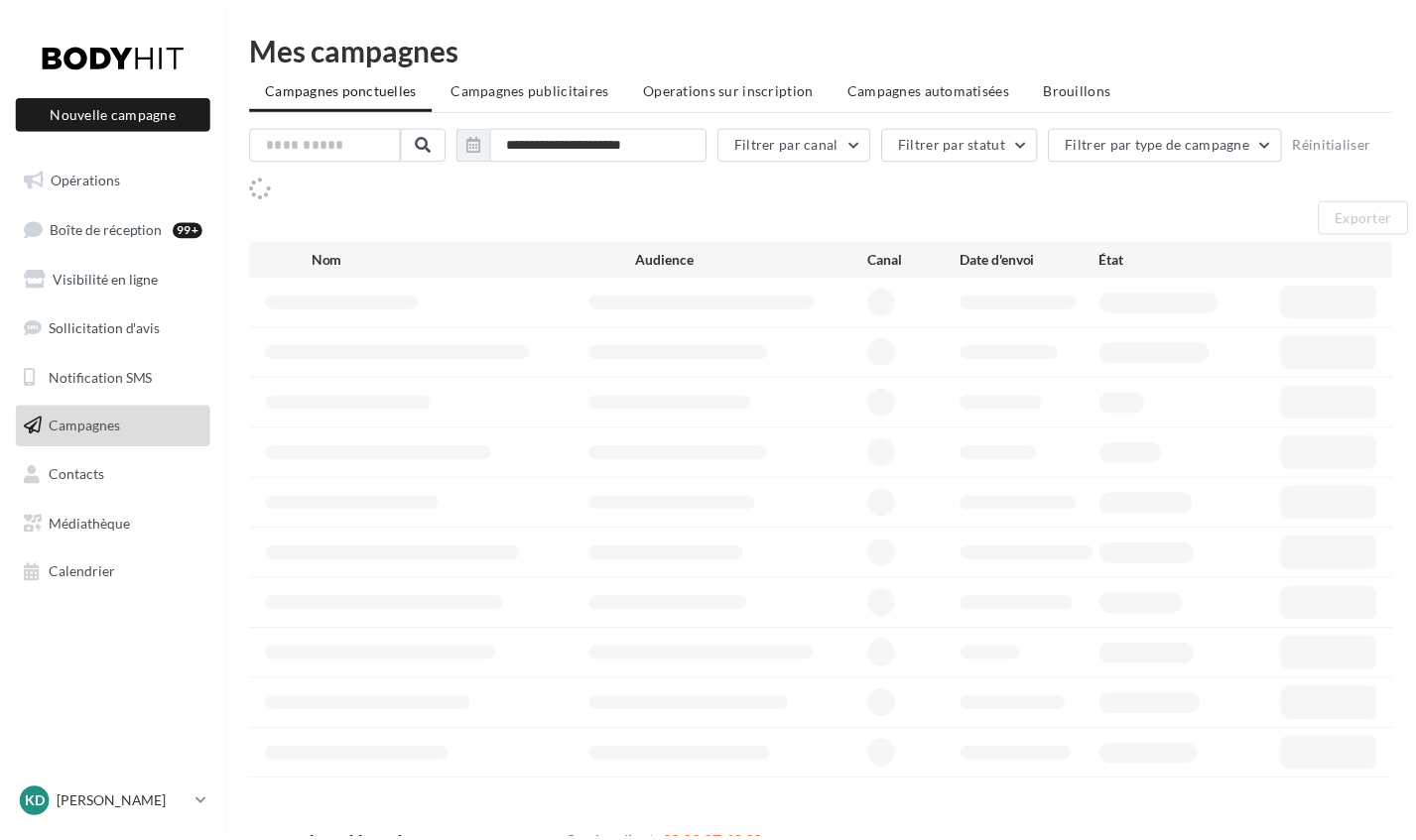 scroll, scrollTop: 0, scrollLeft: 0, axis: both 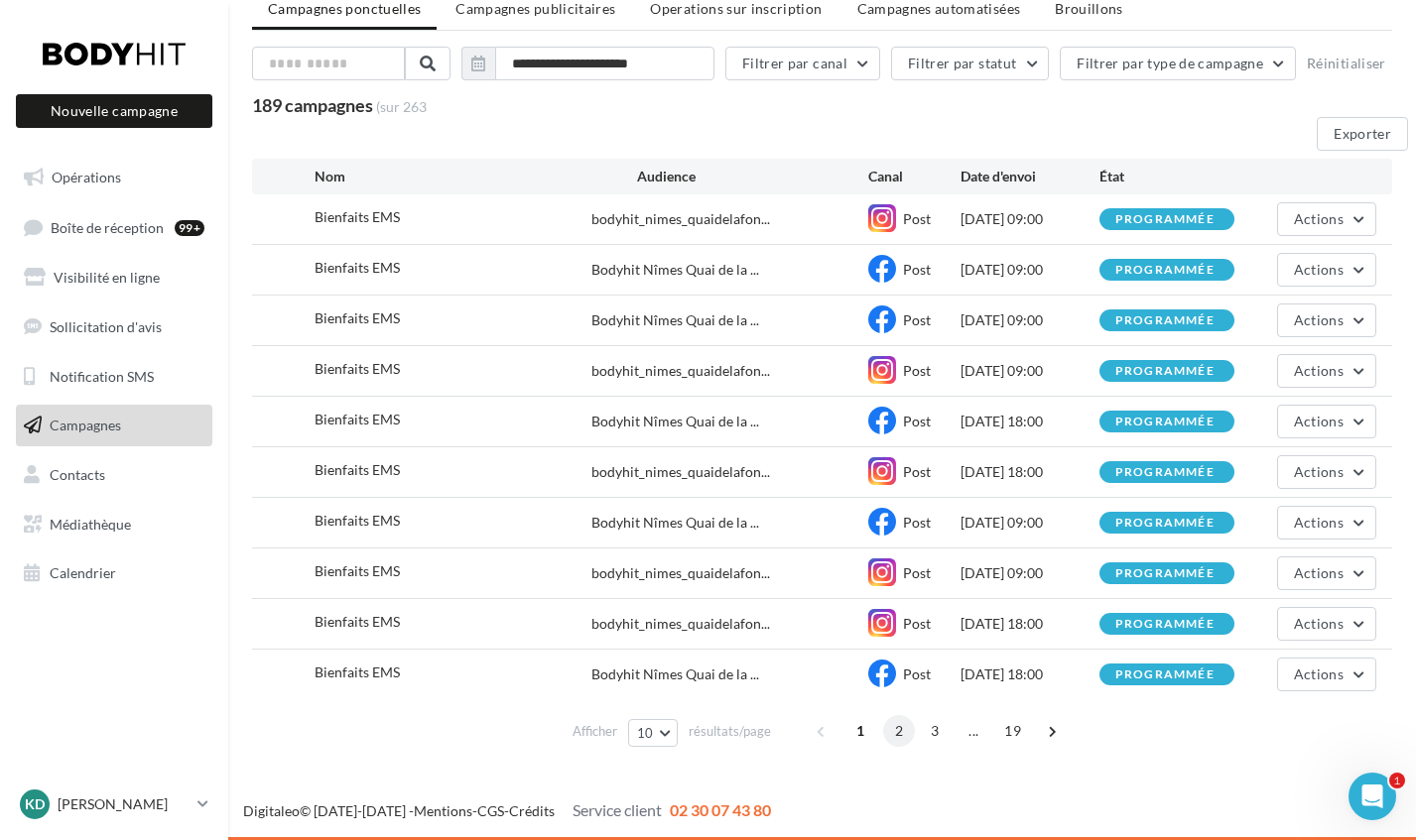 click on "2" at bounding box center (899, 731) 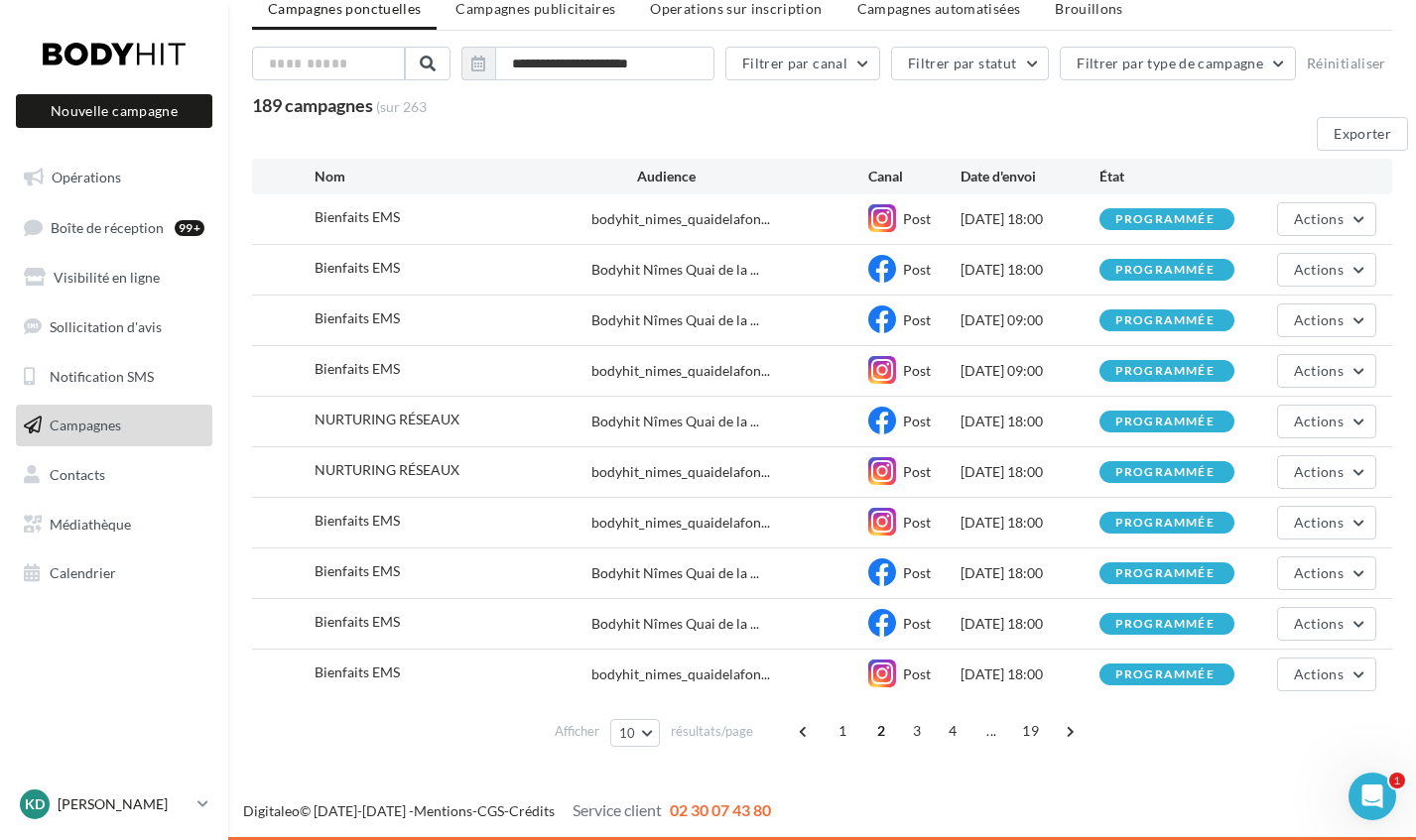 click on "[PERSON_NAME]" at bounding box center [123, 804] 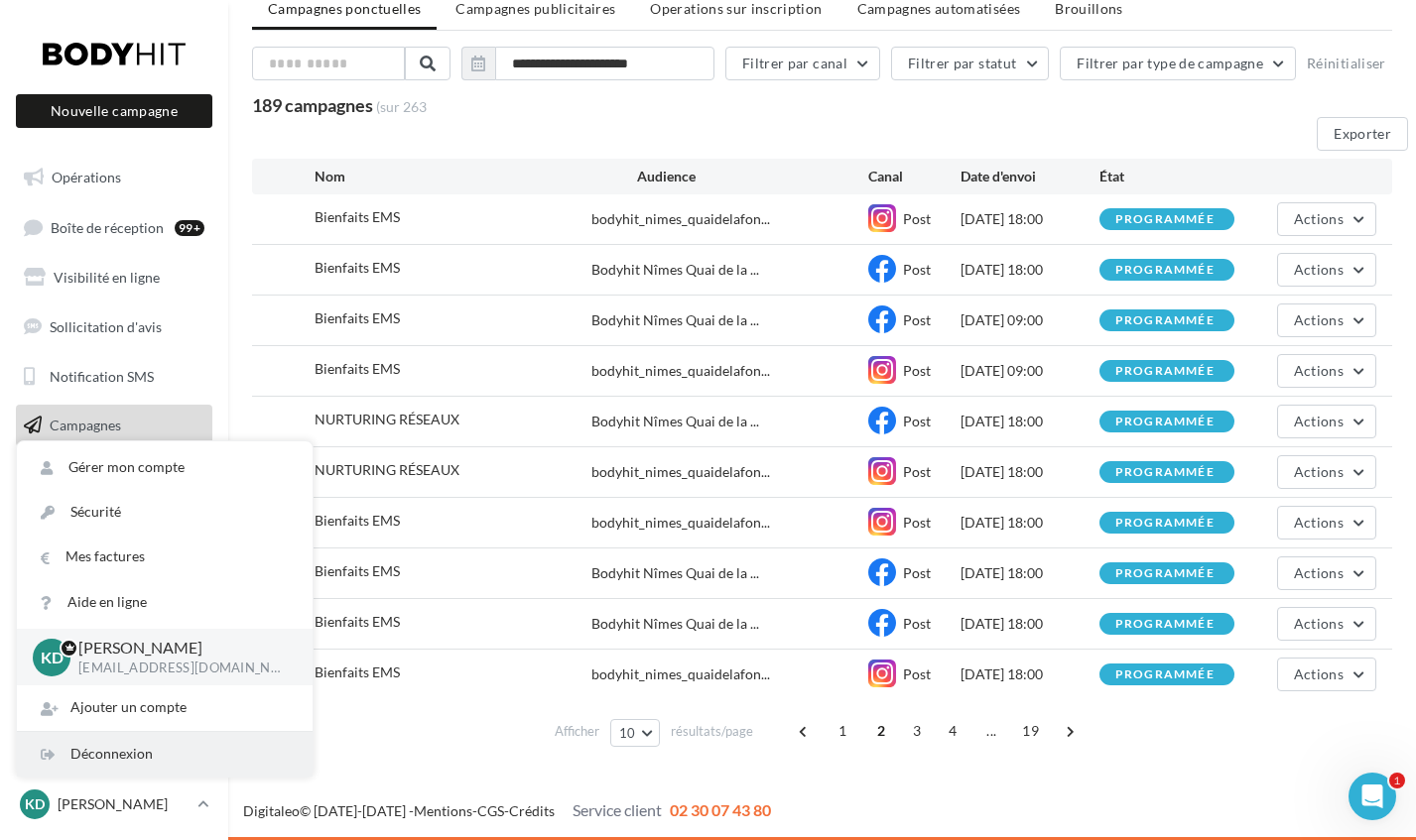 click on "Déconnexion" at bounding box center [165, 754] 